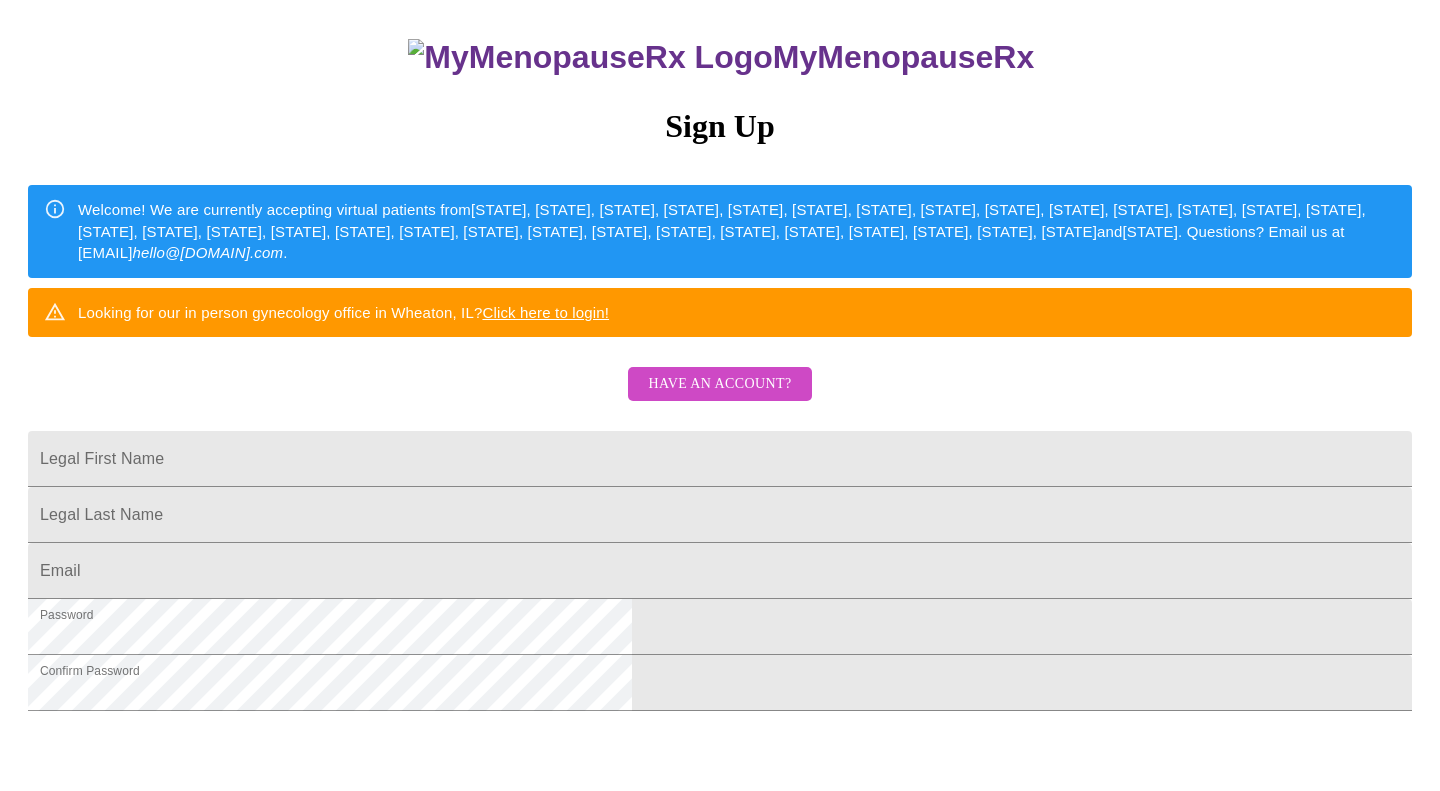 scroll, scrollTop: 157, scrollLeft: 0, axis: vertical 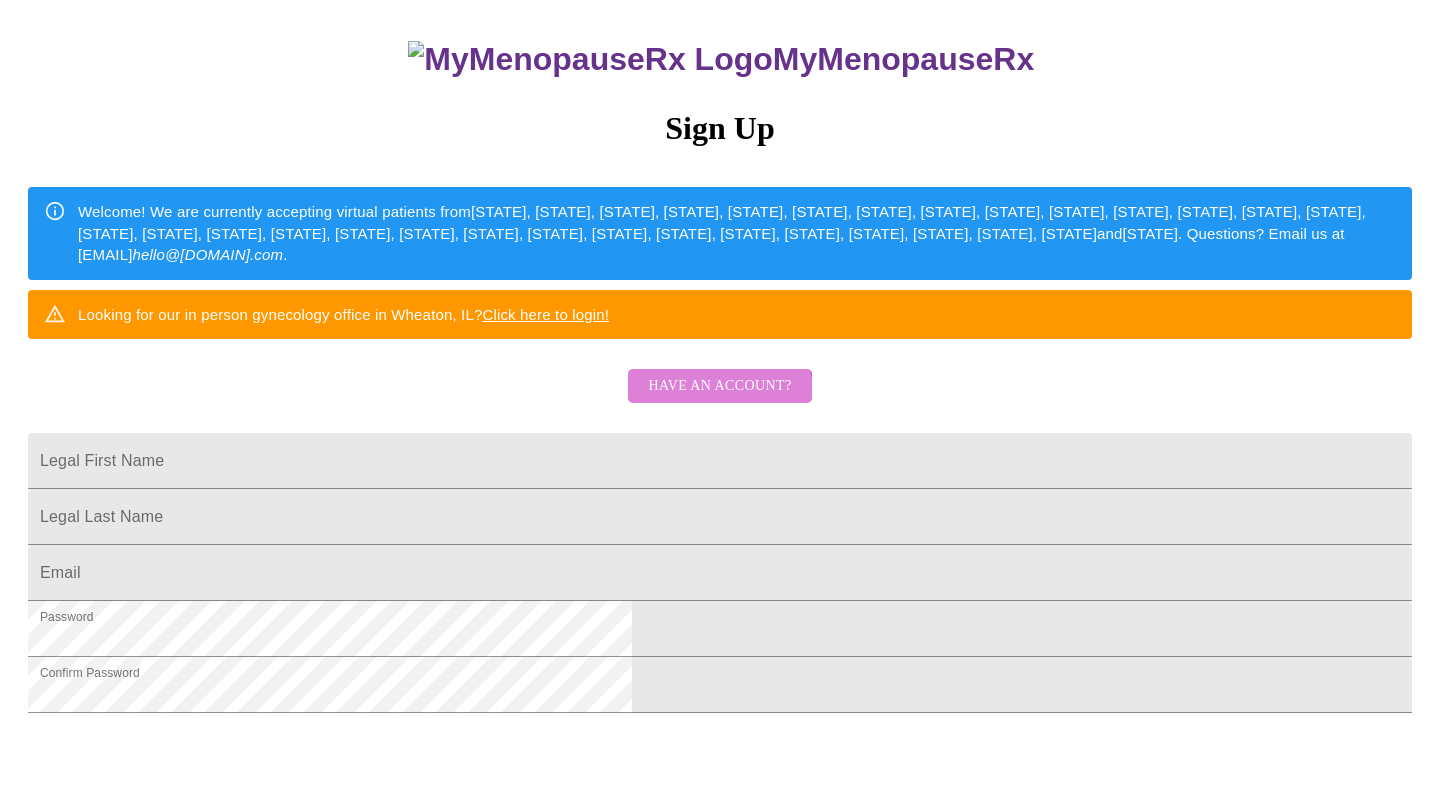 click on "Have an account?" at bounding box center (719, 386) 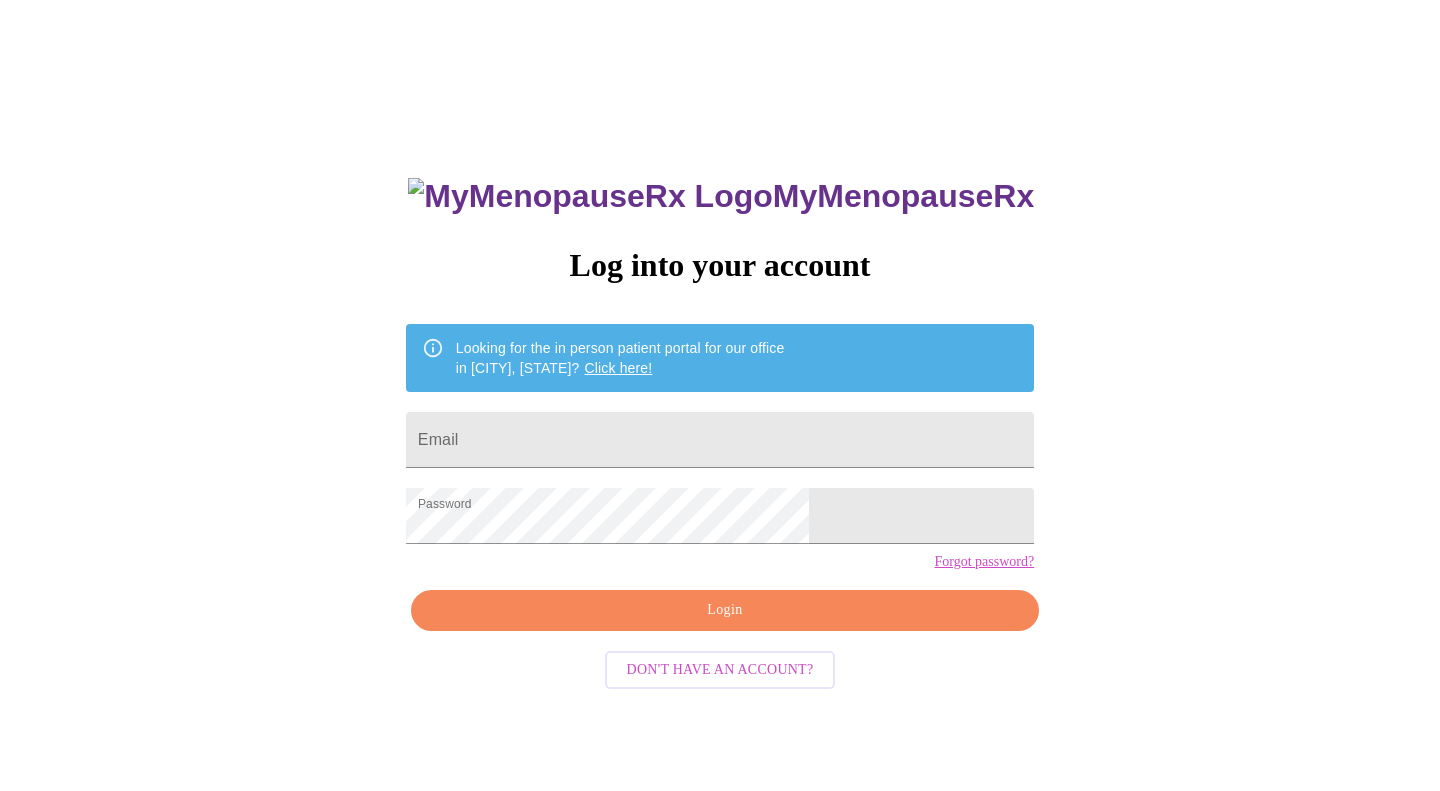 type on "kristaeickmann@gmail.com" 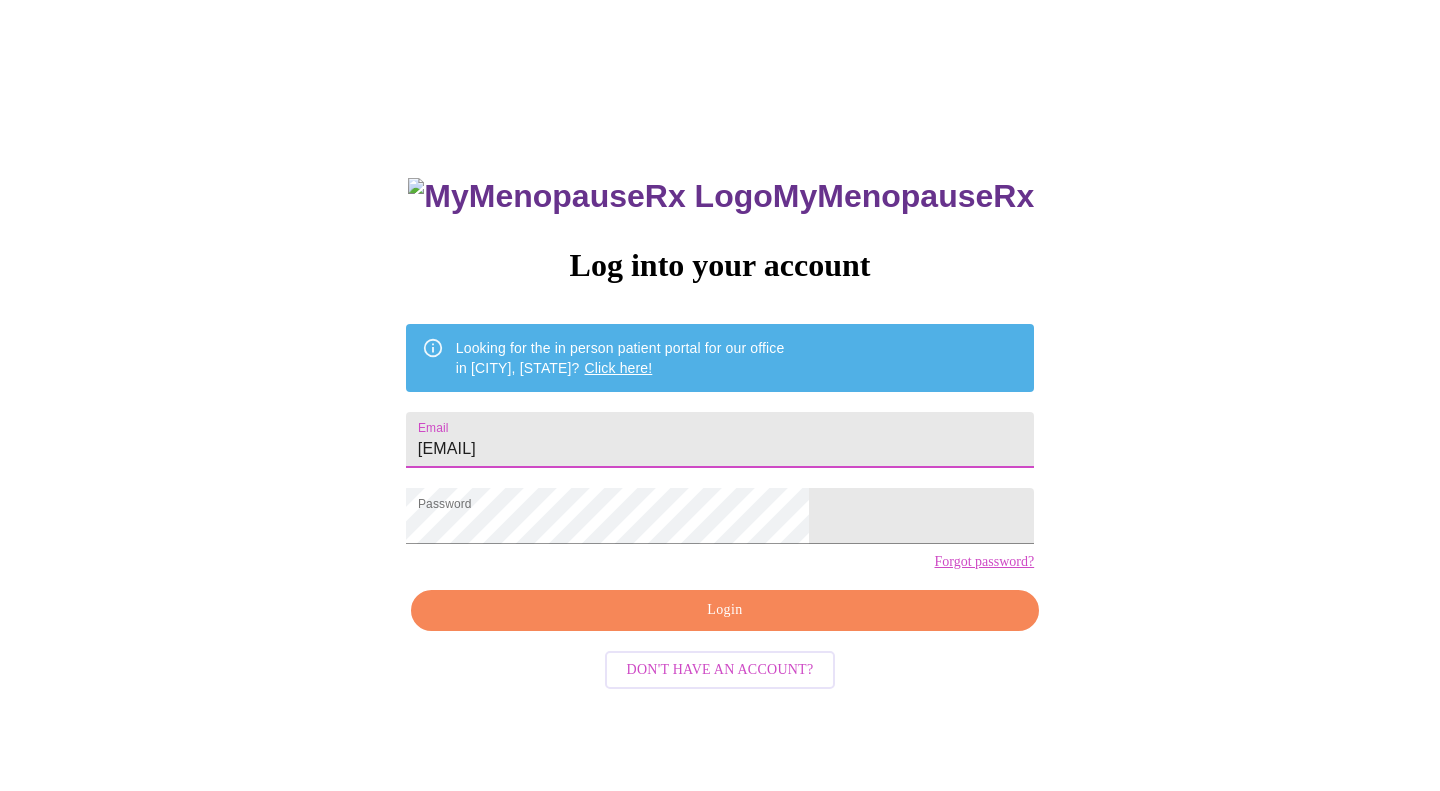 click on "Login" at bounding box center [725, 610] 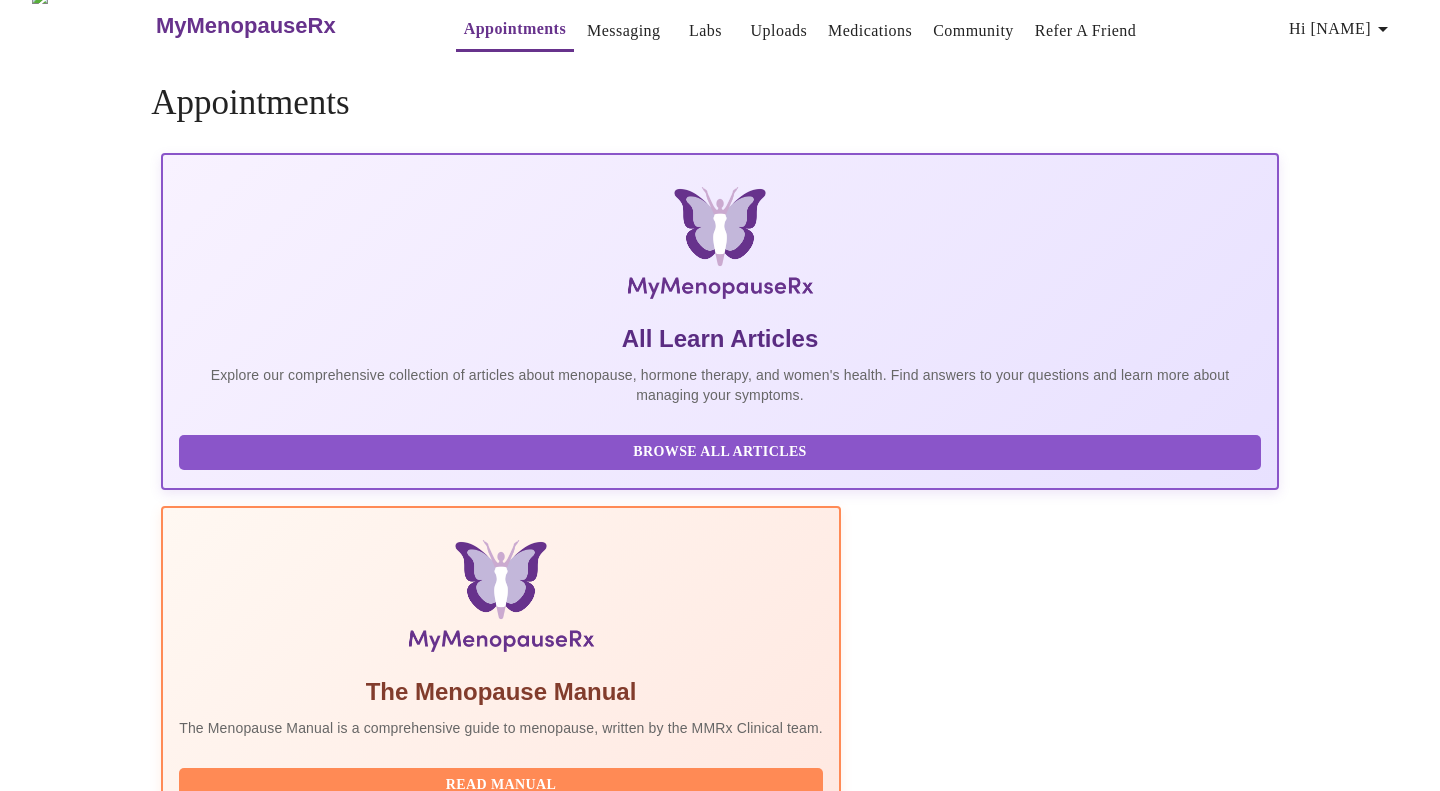 scroll, scrollTop: 0, scrollLeft: 0, axis: both 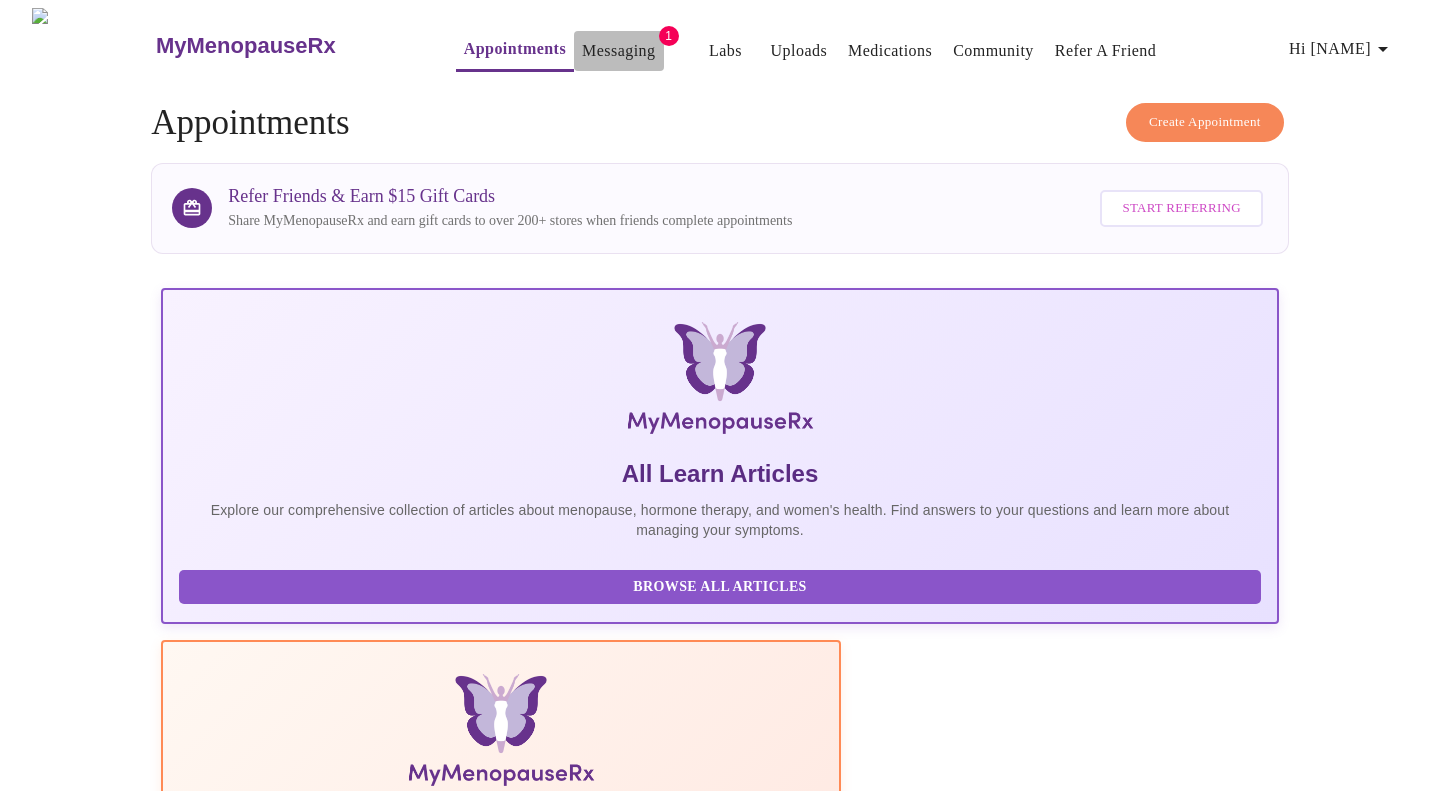 click on "Messaging" at bounding box center (618, 51) 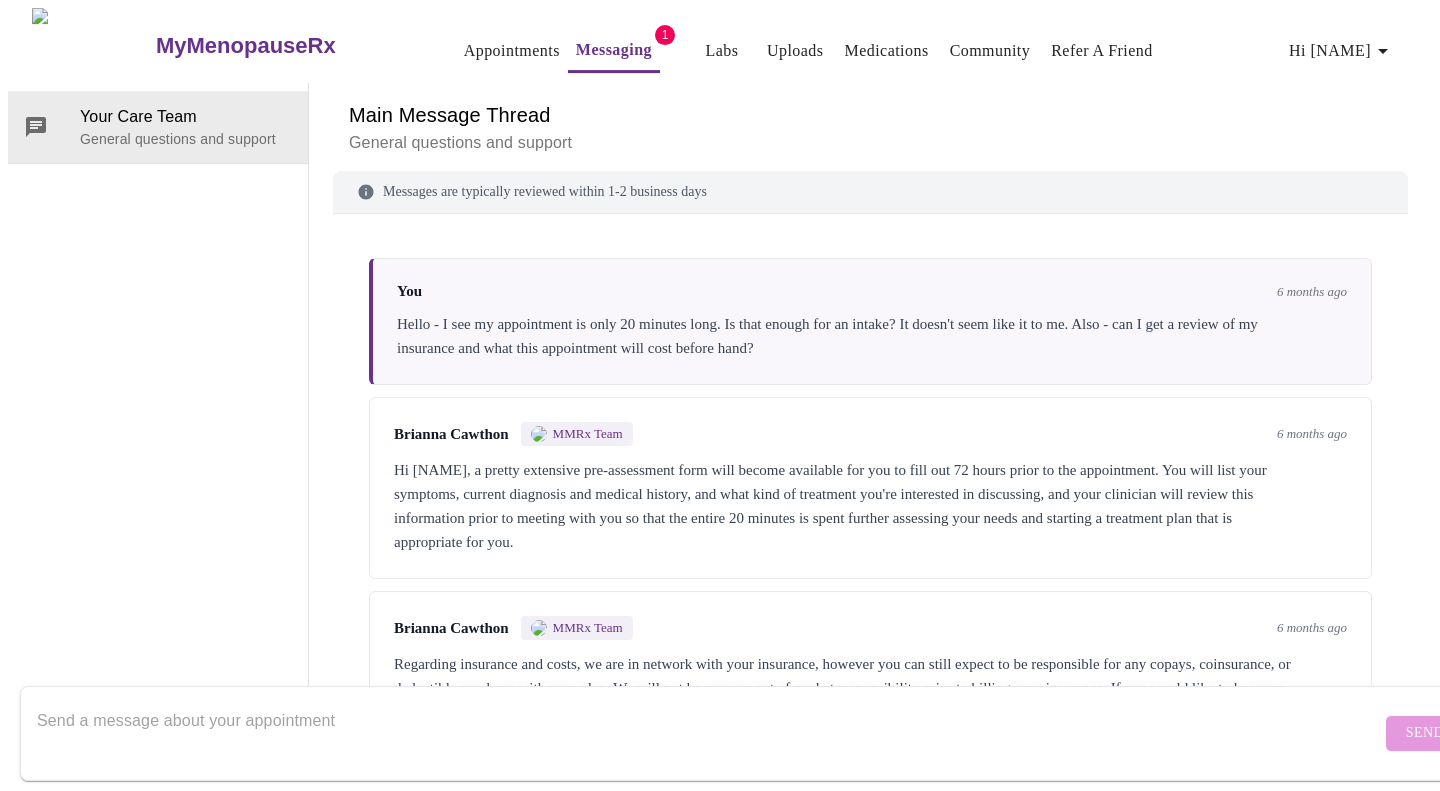 scroll, scrollTop: 75, scrollLeft: 0, axis: vertical 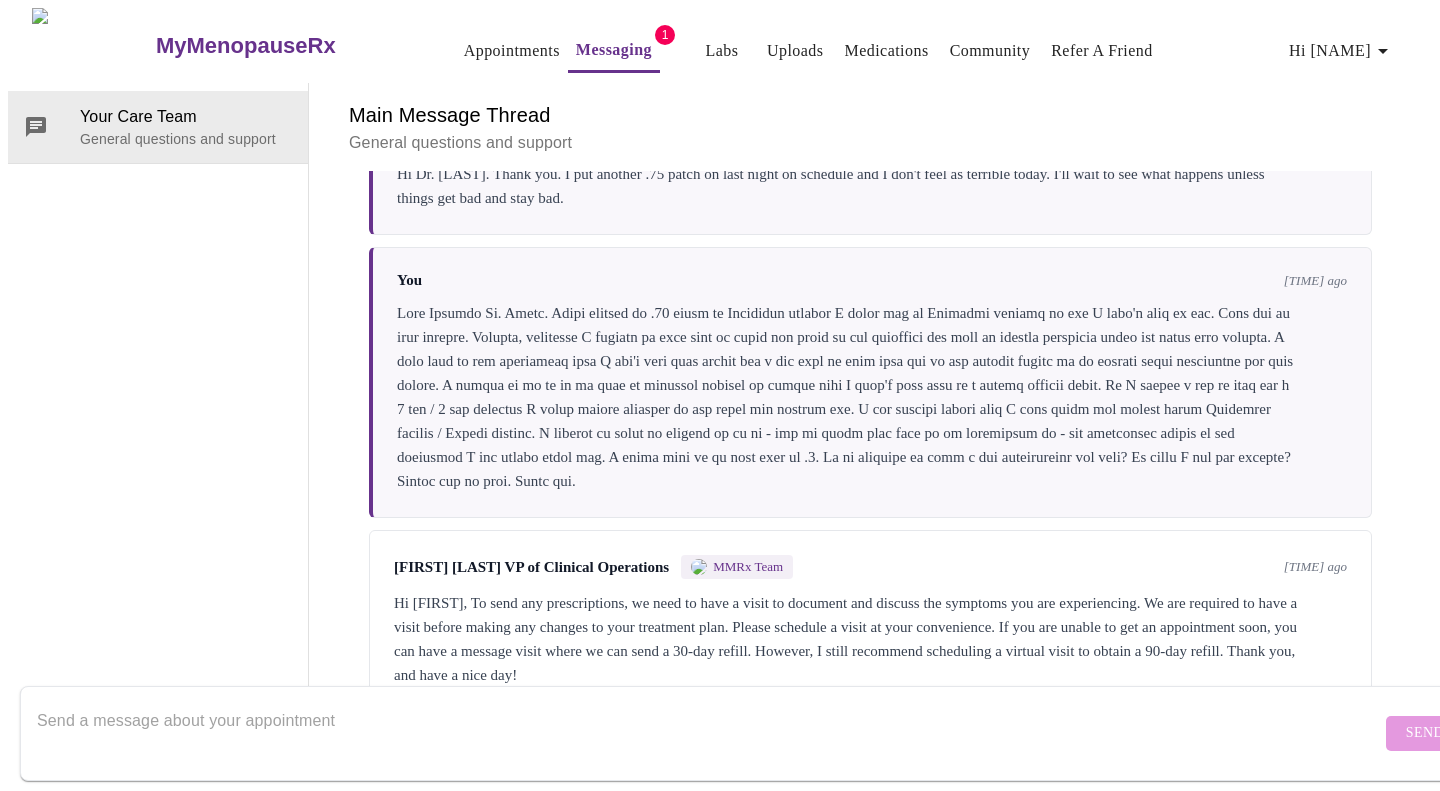 click at bounding box center [709, 733] 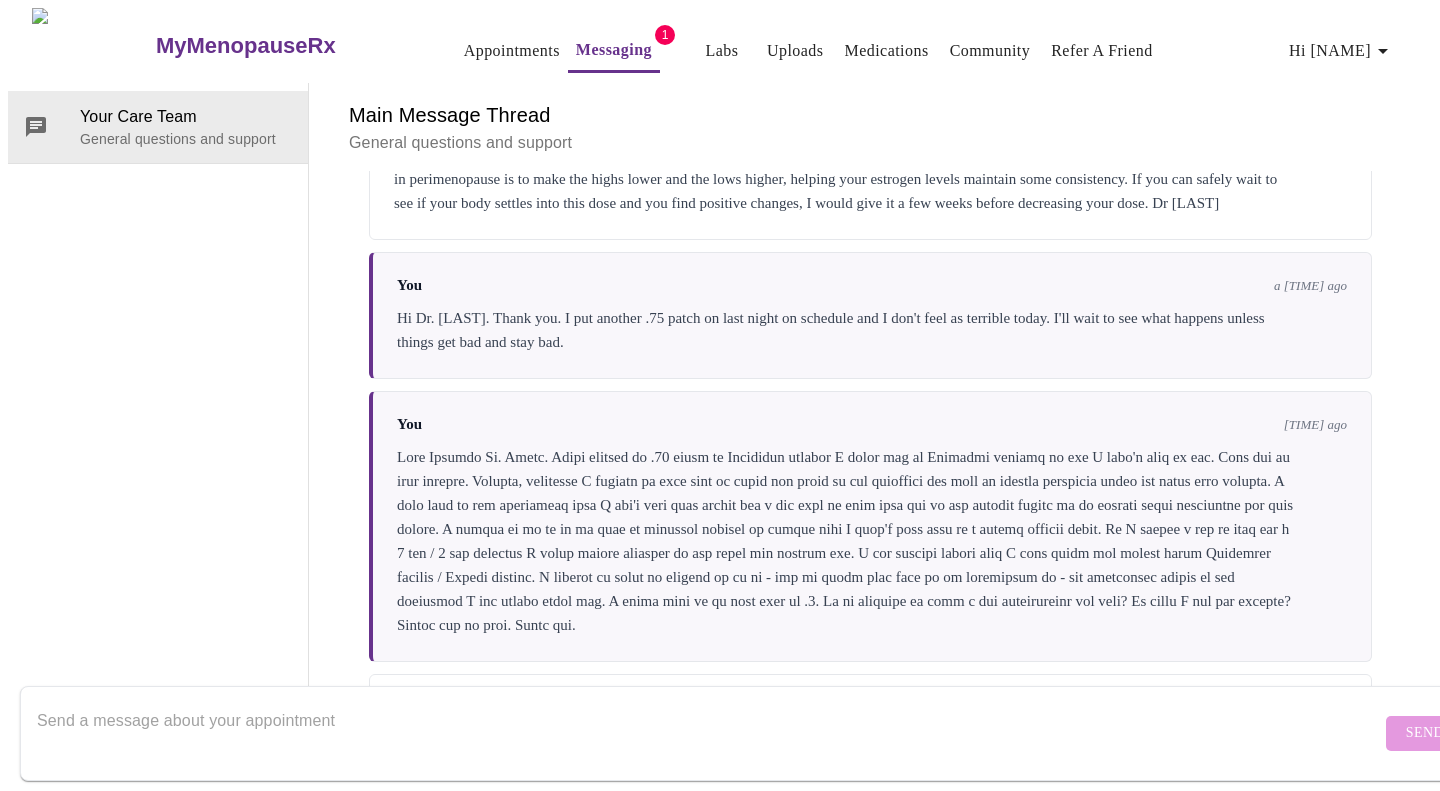 scroll, scrollTop: 4305, scrollLeft: 0, axis: vertical 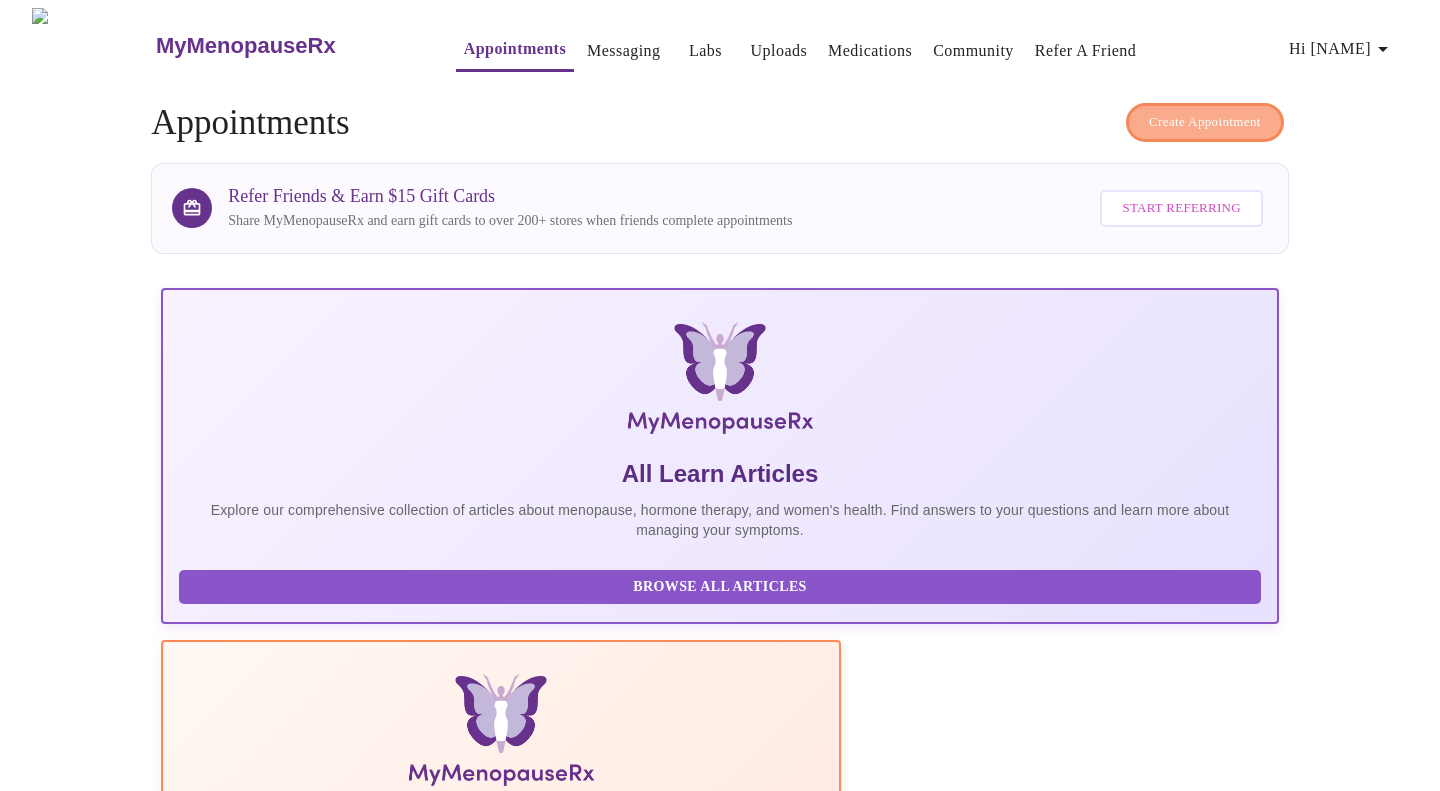 click on "Create Appointment" at bounding box center (1205, 122) 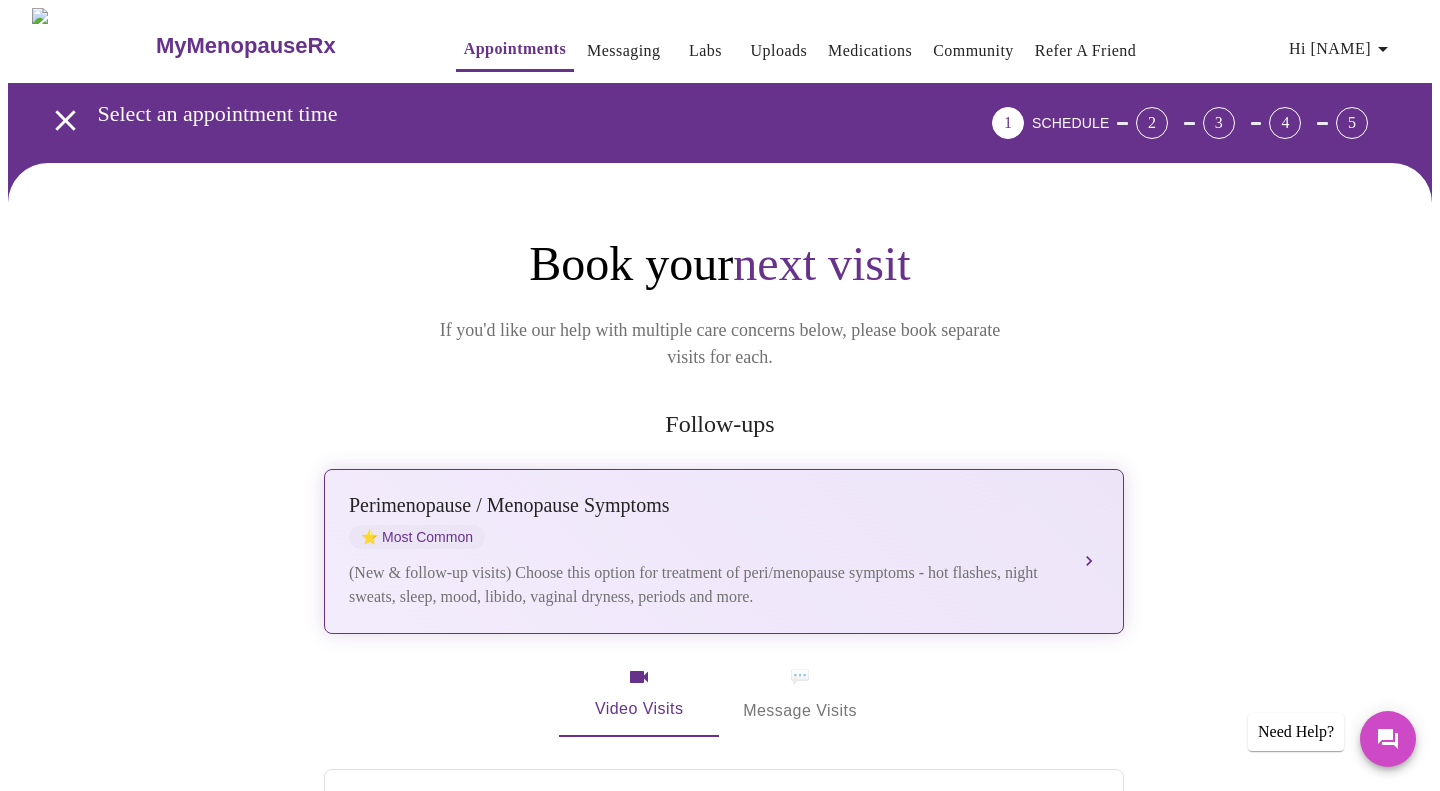 scroll, scrollTop: 63, scrollLeft: 0, axis: vertical 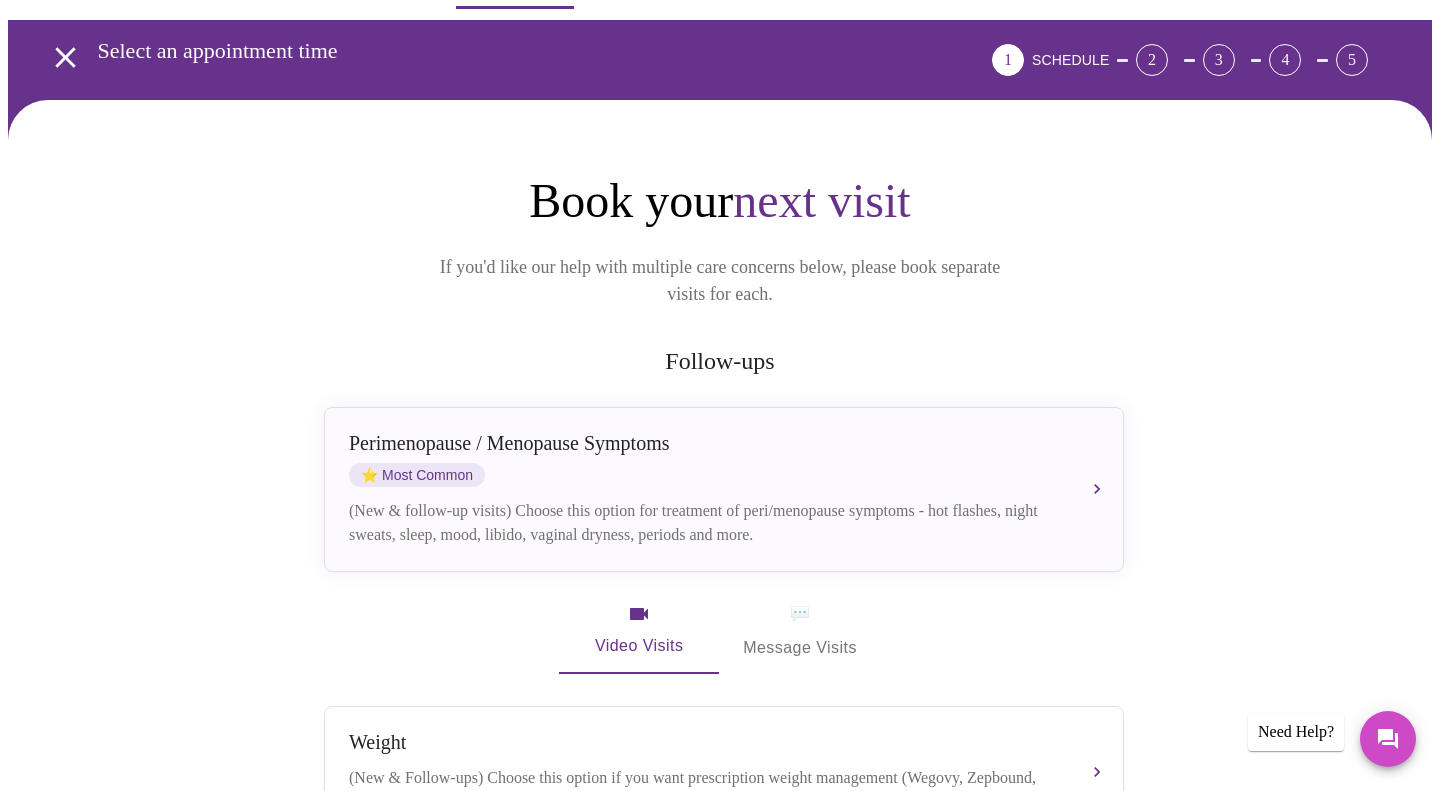 click on "💬 Message Visits" at bounding box center [800, 631] 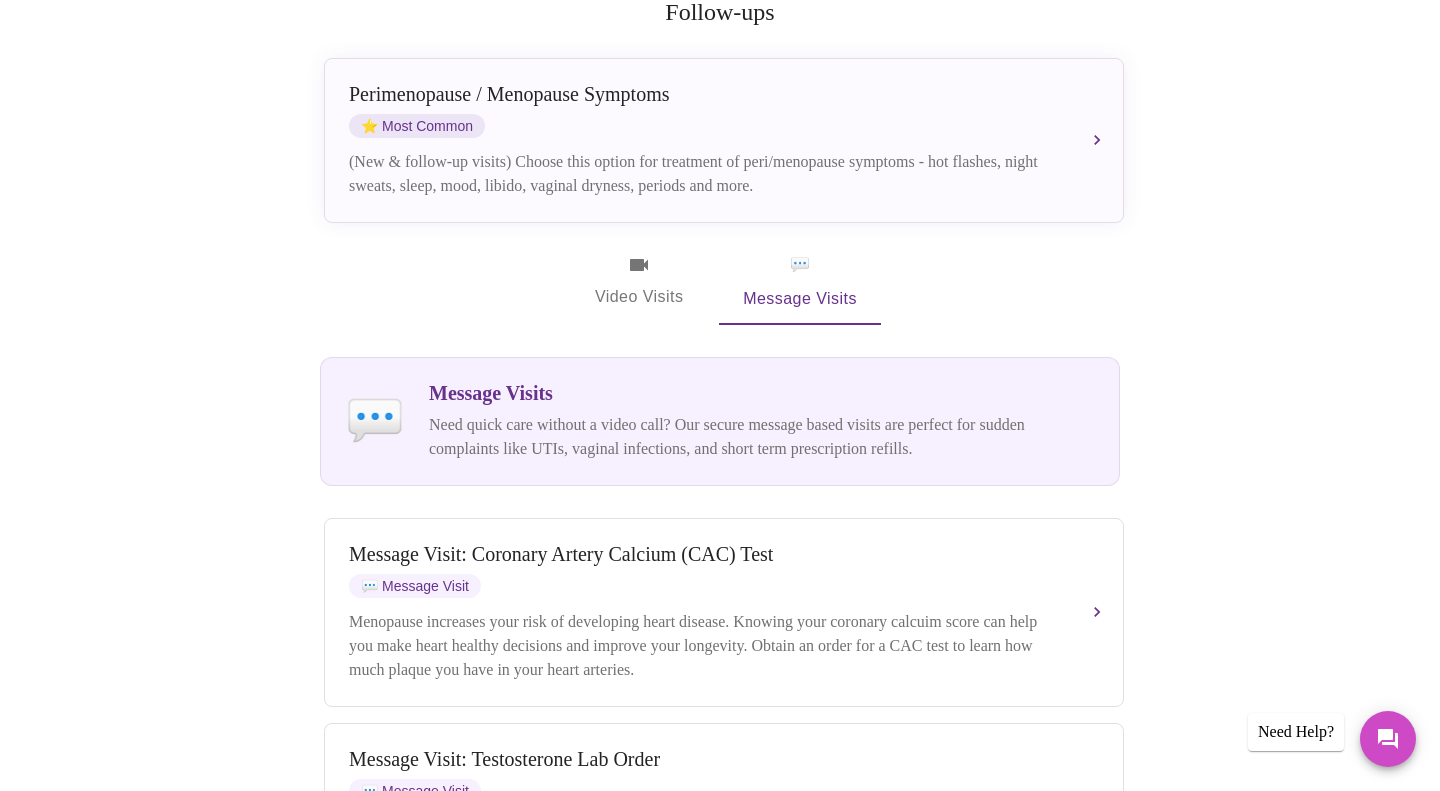 scroll, scrollTop: 416, scrollLeft: 0, axis: vertical 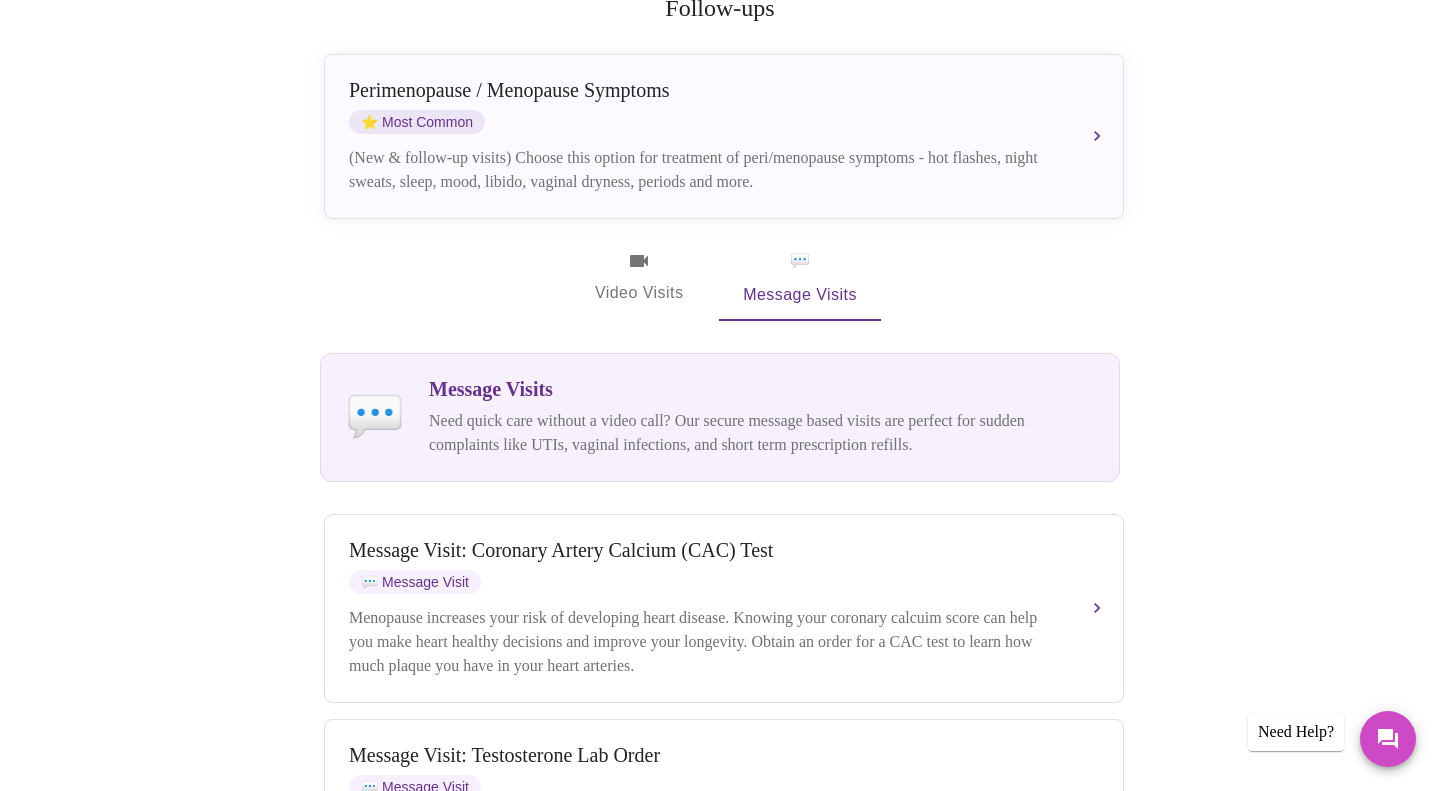 click on "💬 Message Visits Need quick care without a video call? Our secure message based visits are perfect for sudden complaints like UTIs, vaginal infections, and short term prescription refills." at bounding box center (720, 417) 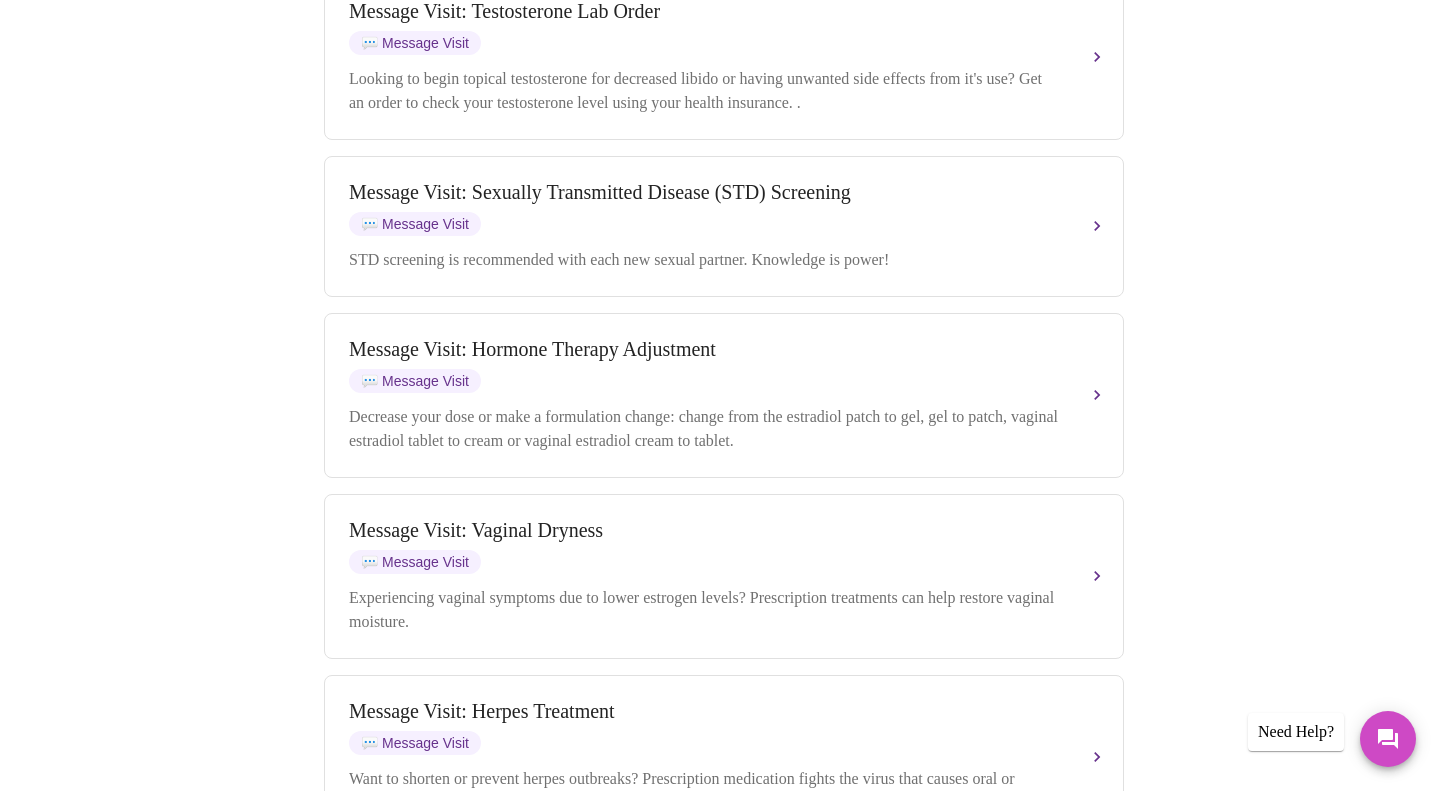 scroll, scrollTop: 1169, scrollLeft: 0, axis: vertical 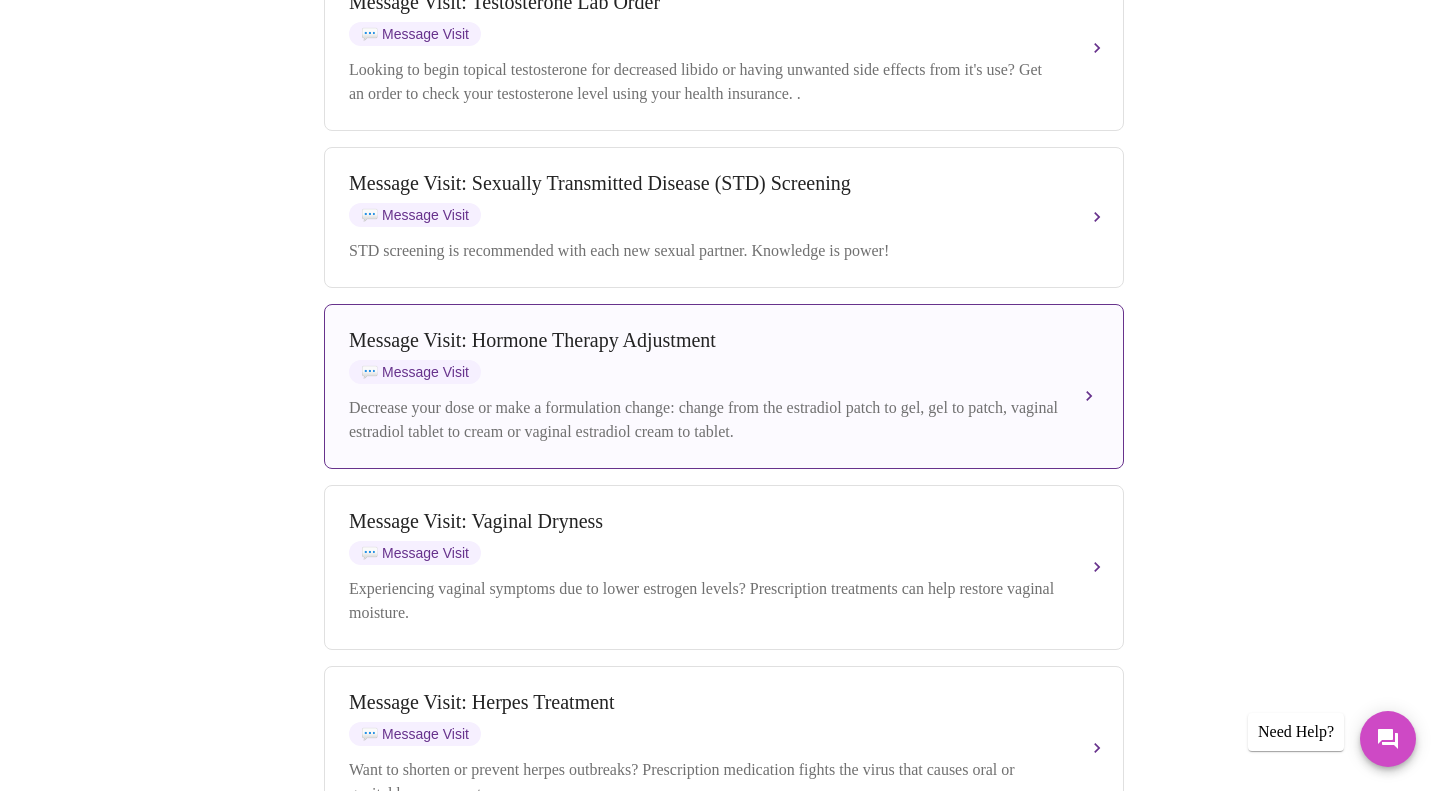click on "Message Visit: Hormone Therapy Adjustment 💬  Message Visit" at bounding box center (704, 356) 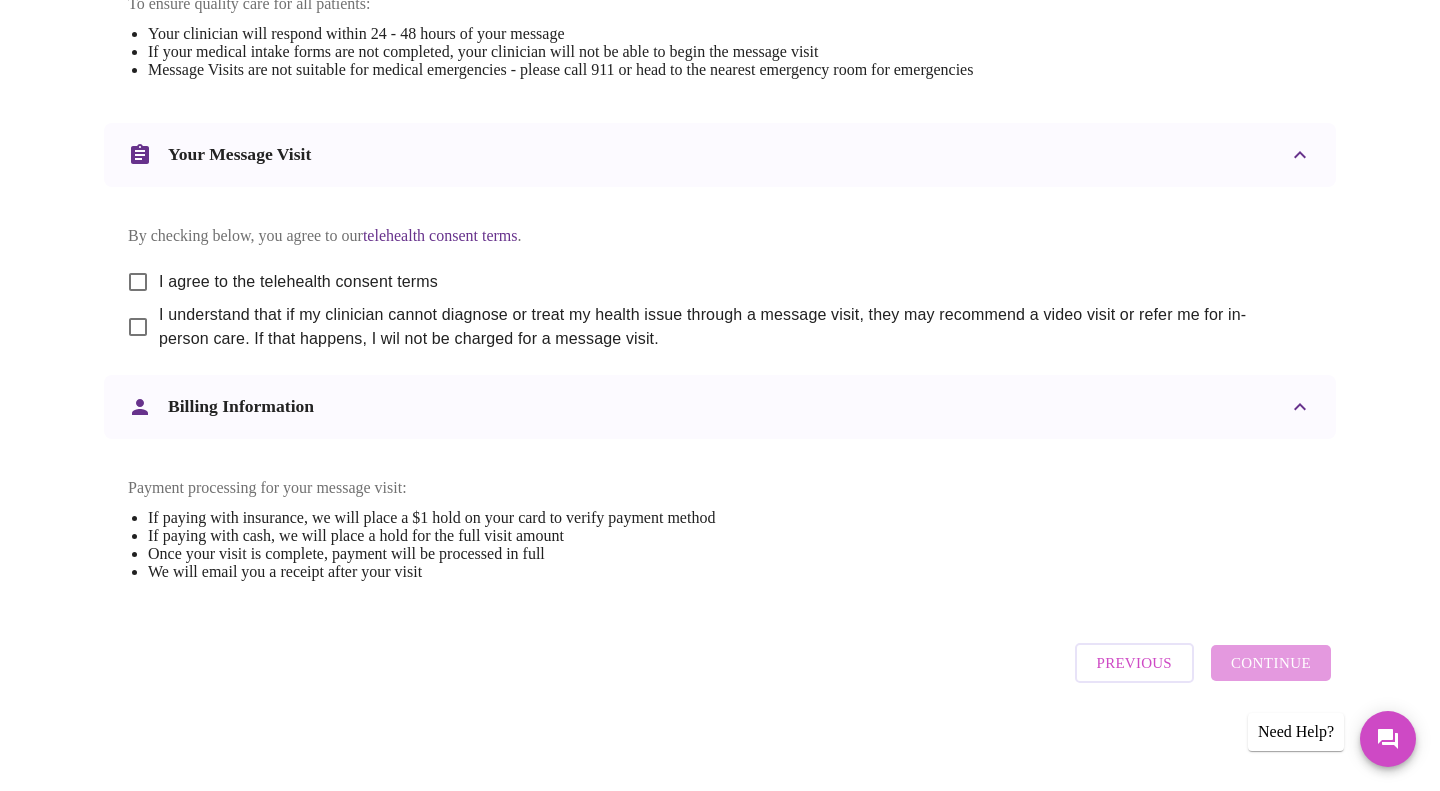 scroll, scrollTop: 977, scrollLeft: 0, axis: vertical 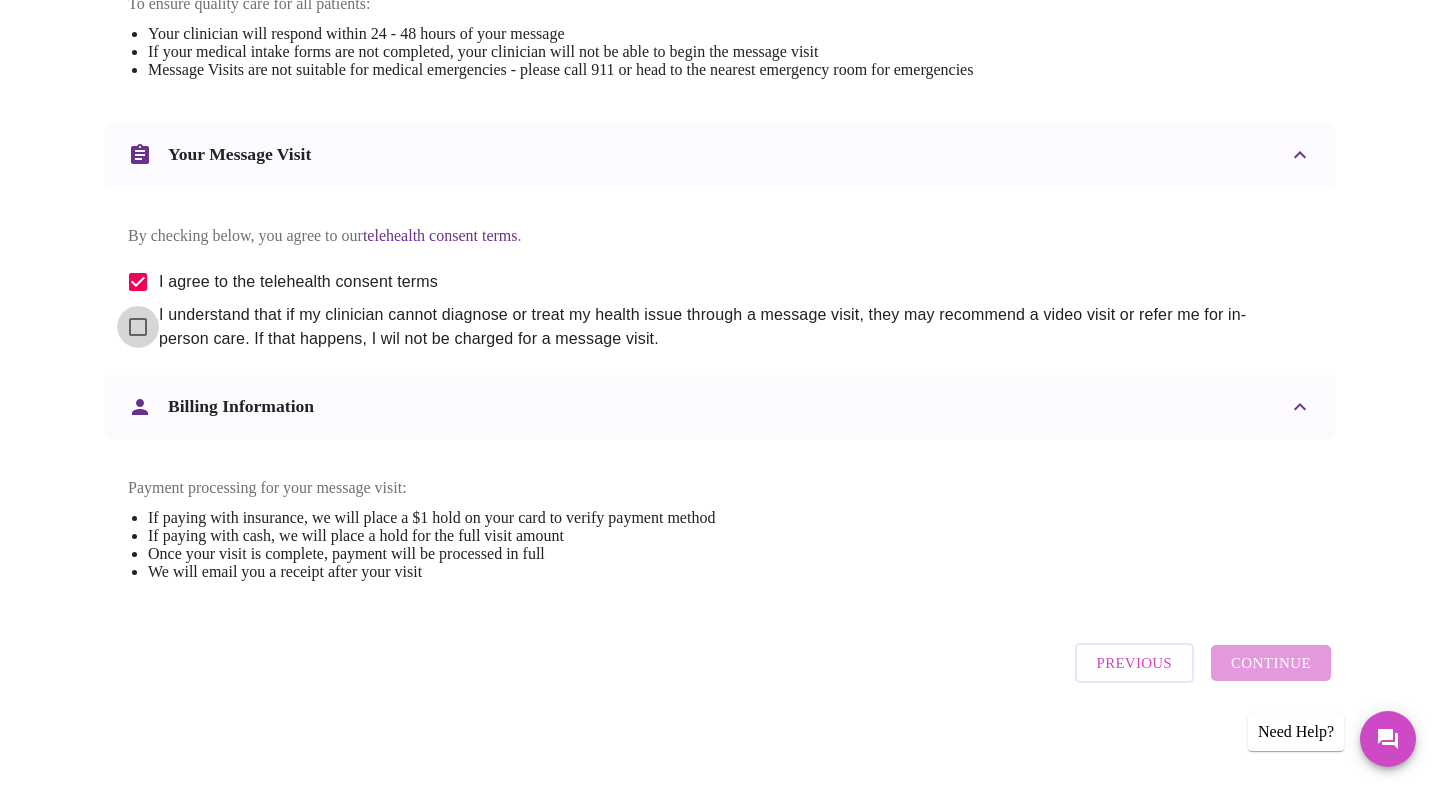 click on "I understand that if my clinician cannot diagnose or treat my health issue through a message visit, they may recommend a video visit or refer me for in-person care. If that happens, I wil not be charged for a message visit." at bounding box center [138, 327] 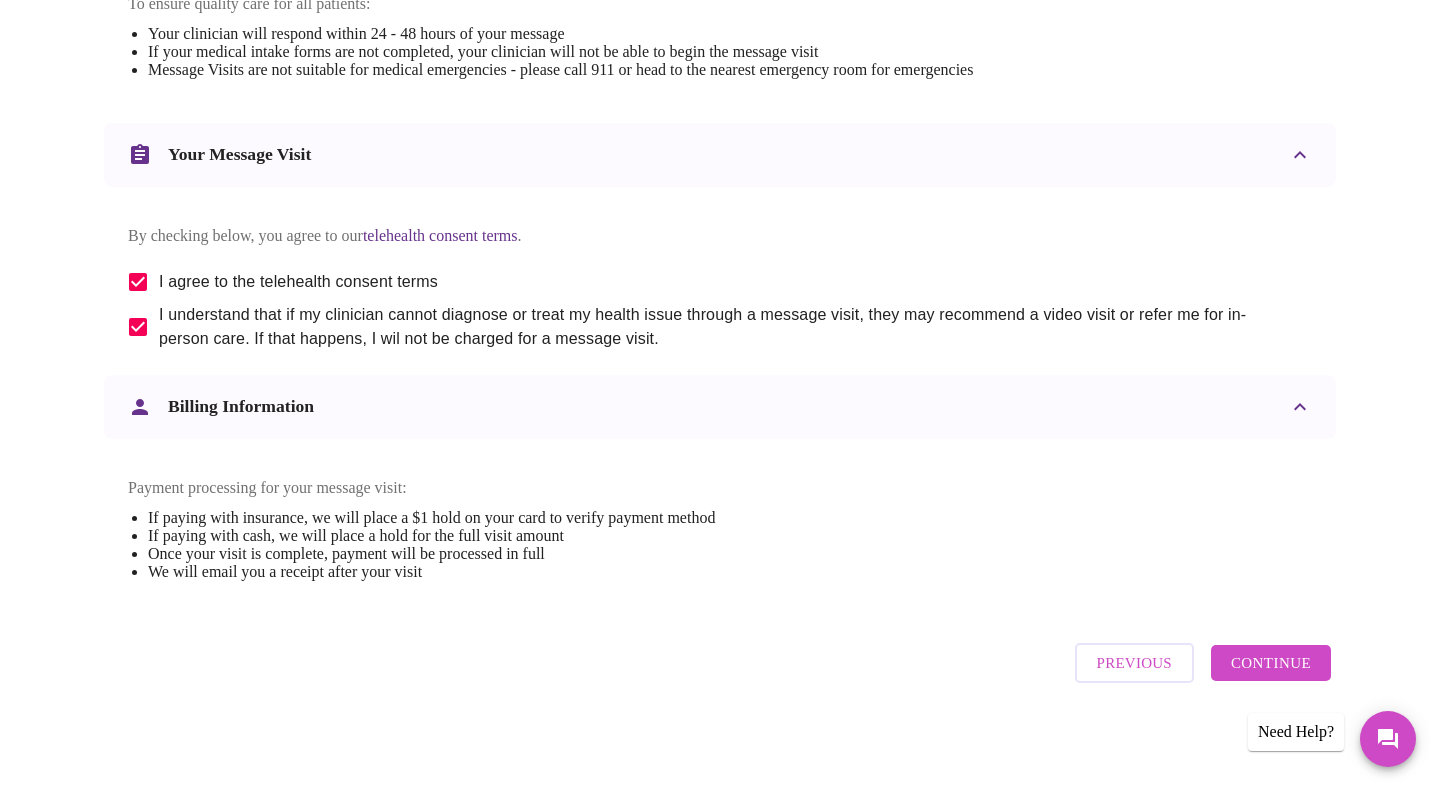 click on "Continue" at bounding box center (1271, 663) 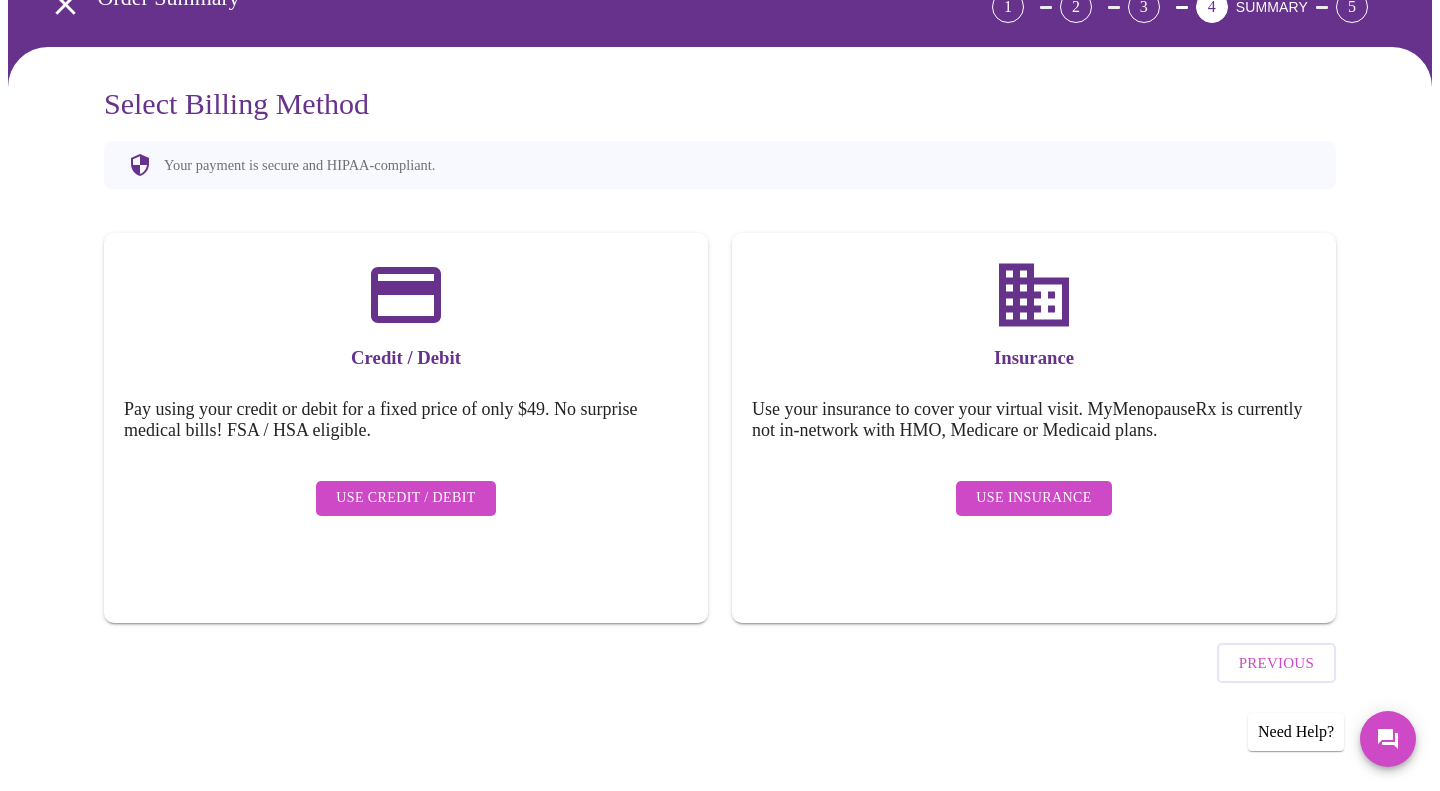 scroll, scrollTop: 61, scrollLeft: 0, axis: vertical 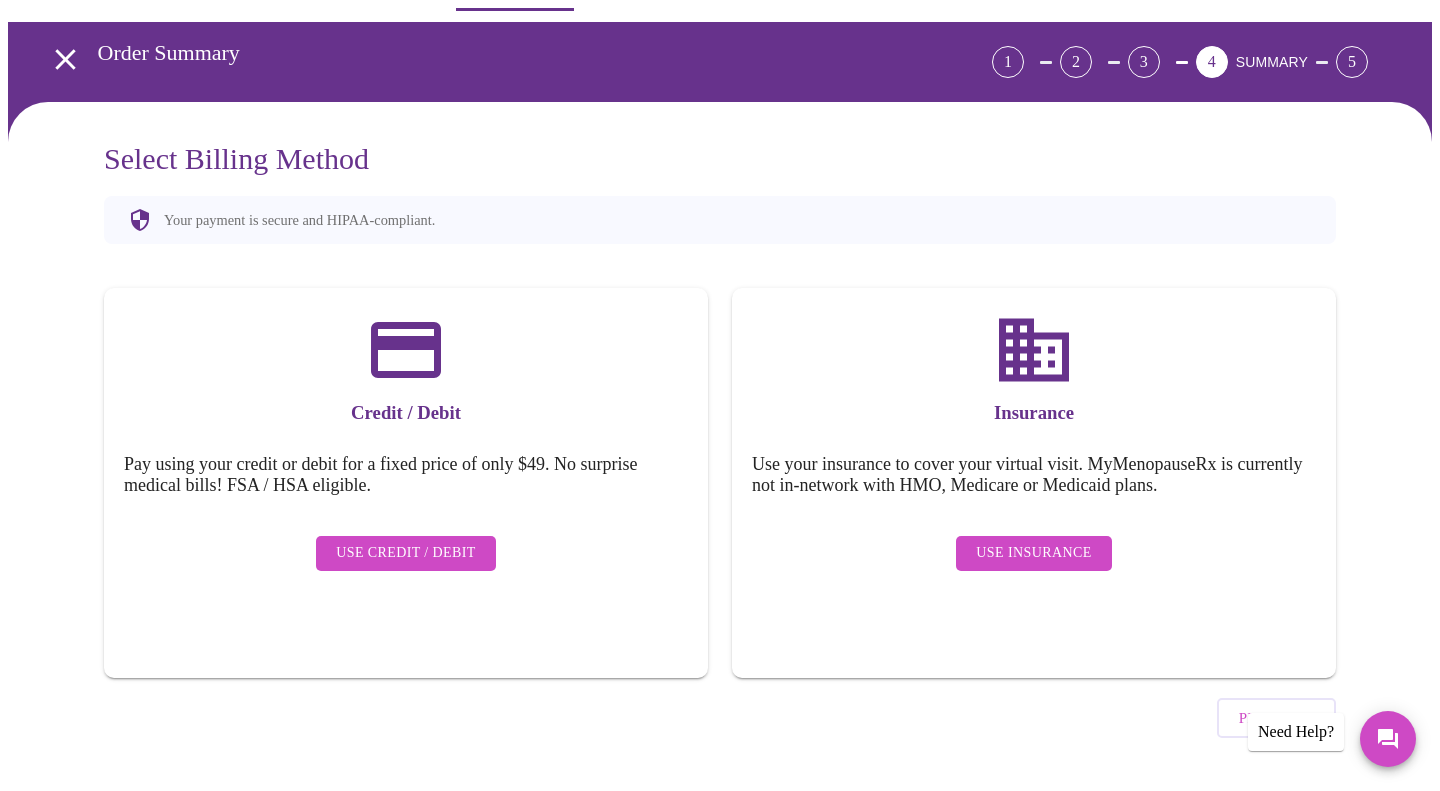 click on "Use Credit / Debit" at bounding box center [406, 553] 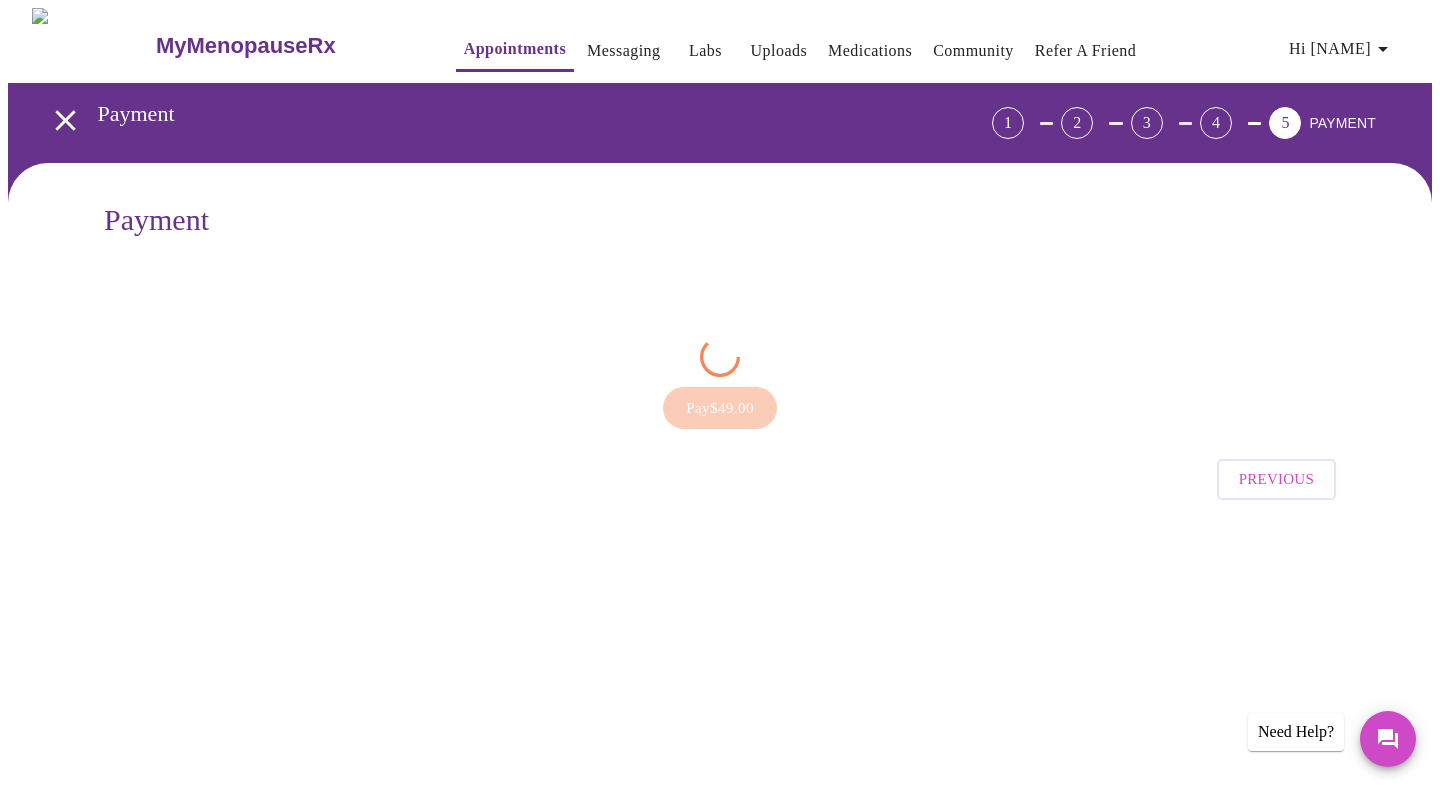 scroll, scrollTop: 0, scrollLeft: 0, axis: both 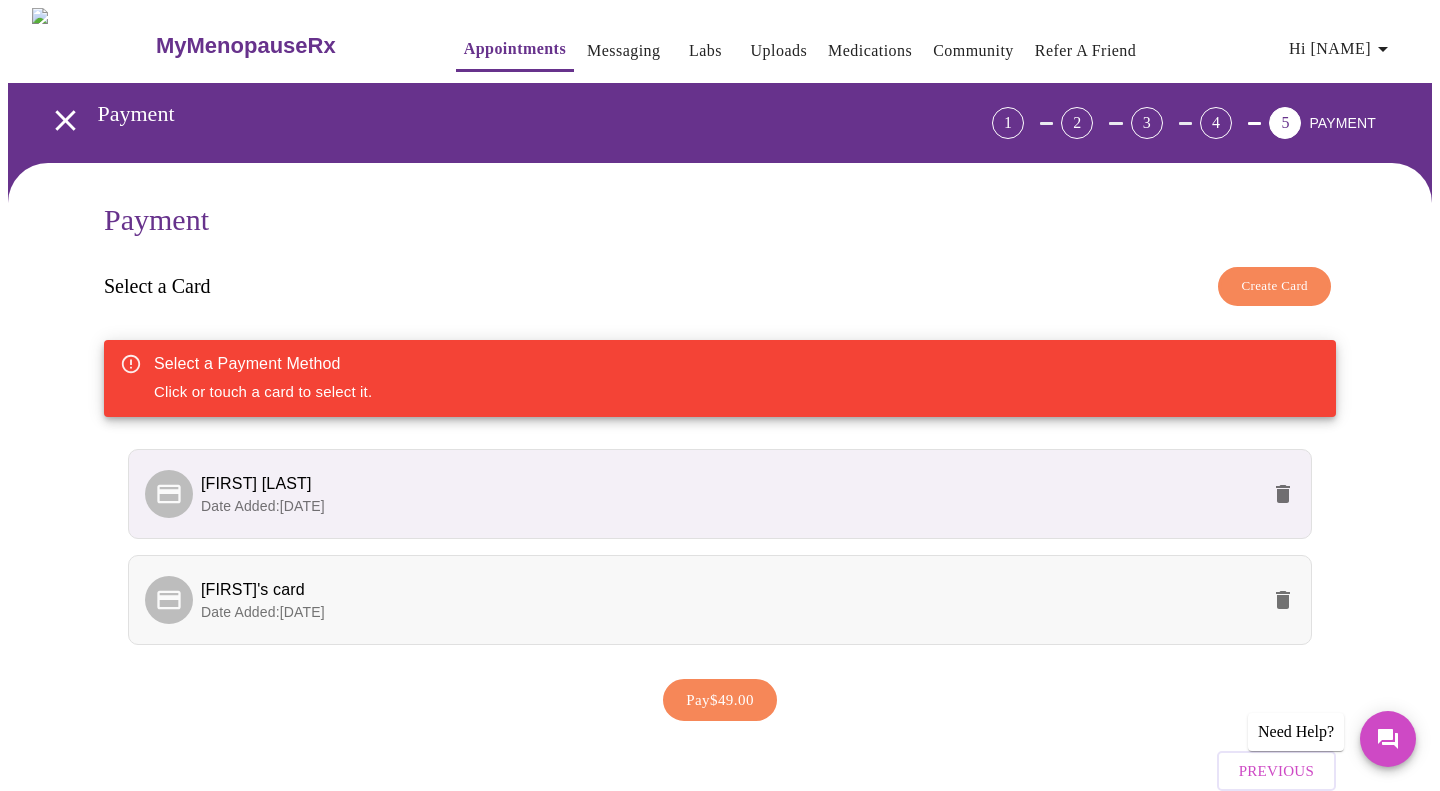 click on "krista's card Date Added:  04-08-2025" at bounding box center [720, 600] 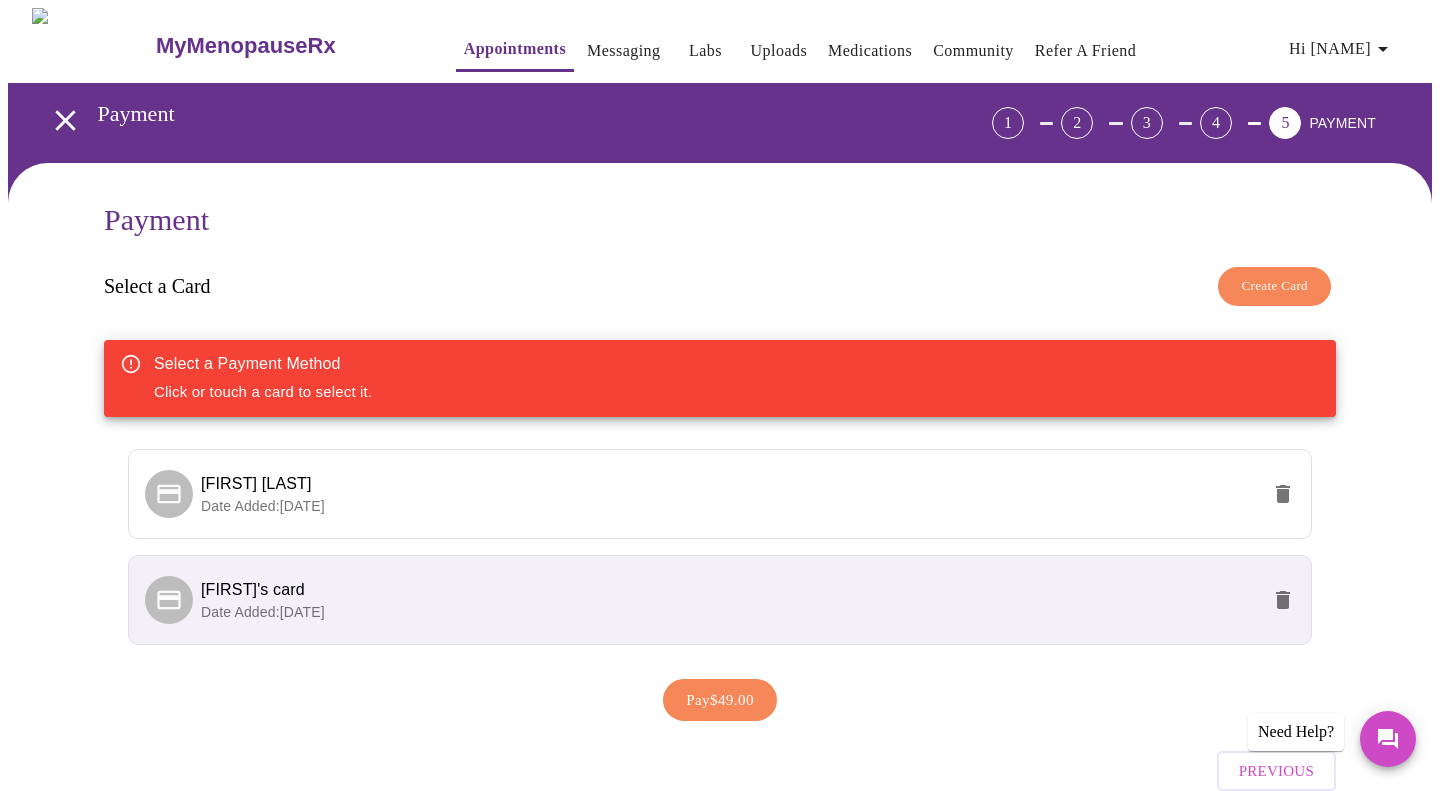 click on "Pay  $[PRICE]" at bounding box center [720, 700] 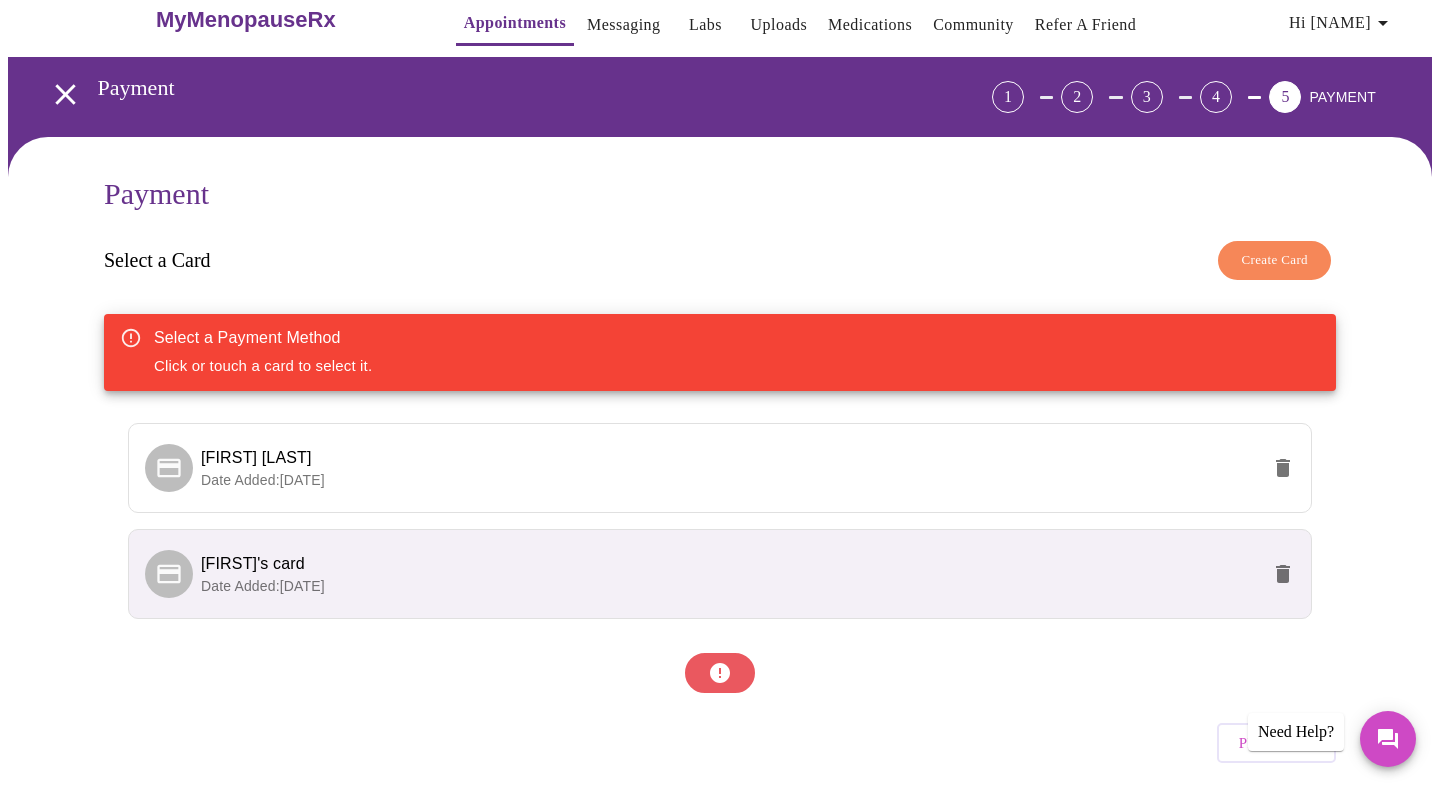 scroll, scrollTop: 0, scrollLeft: 0, axis: both 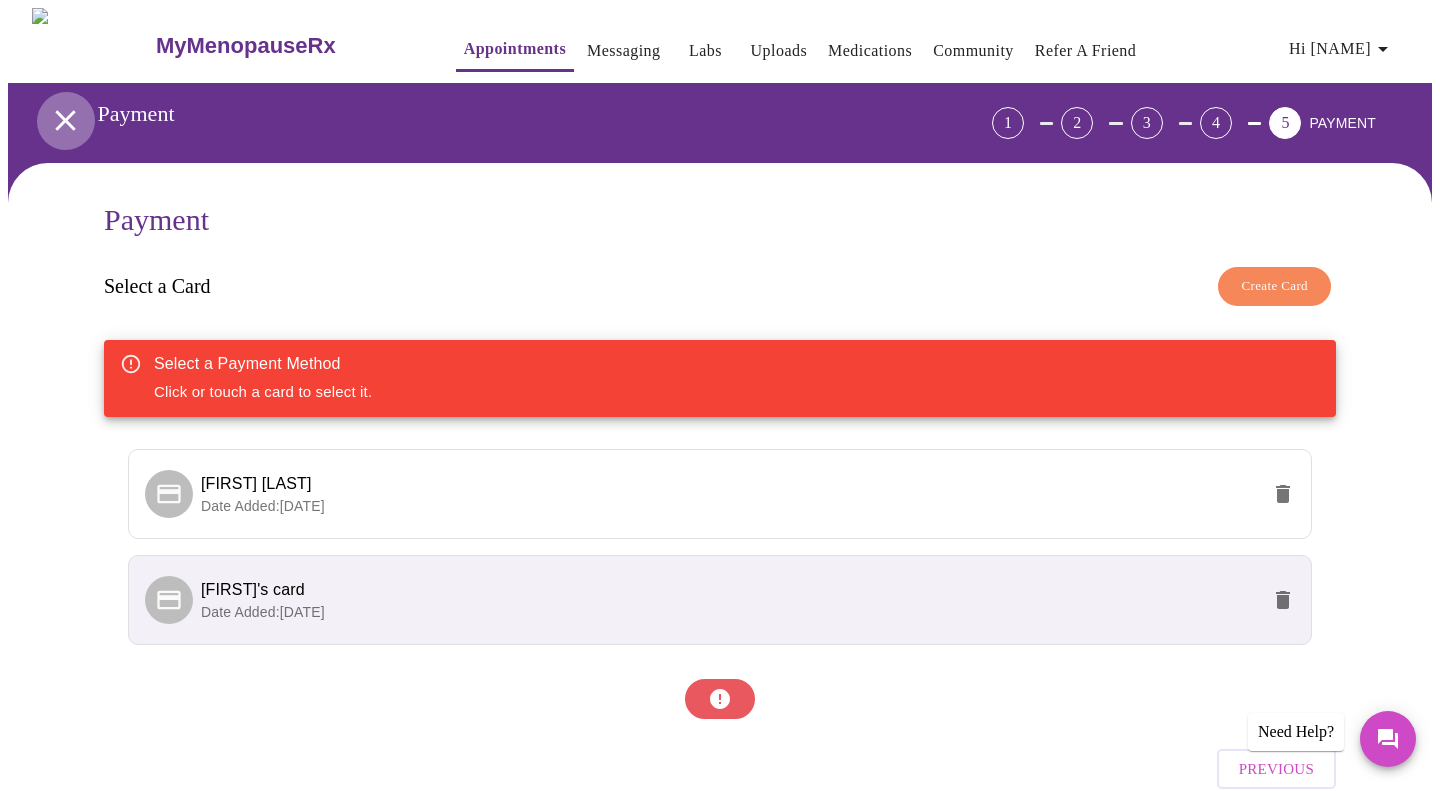 click 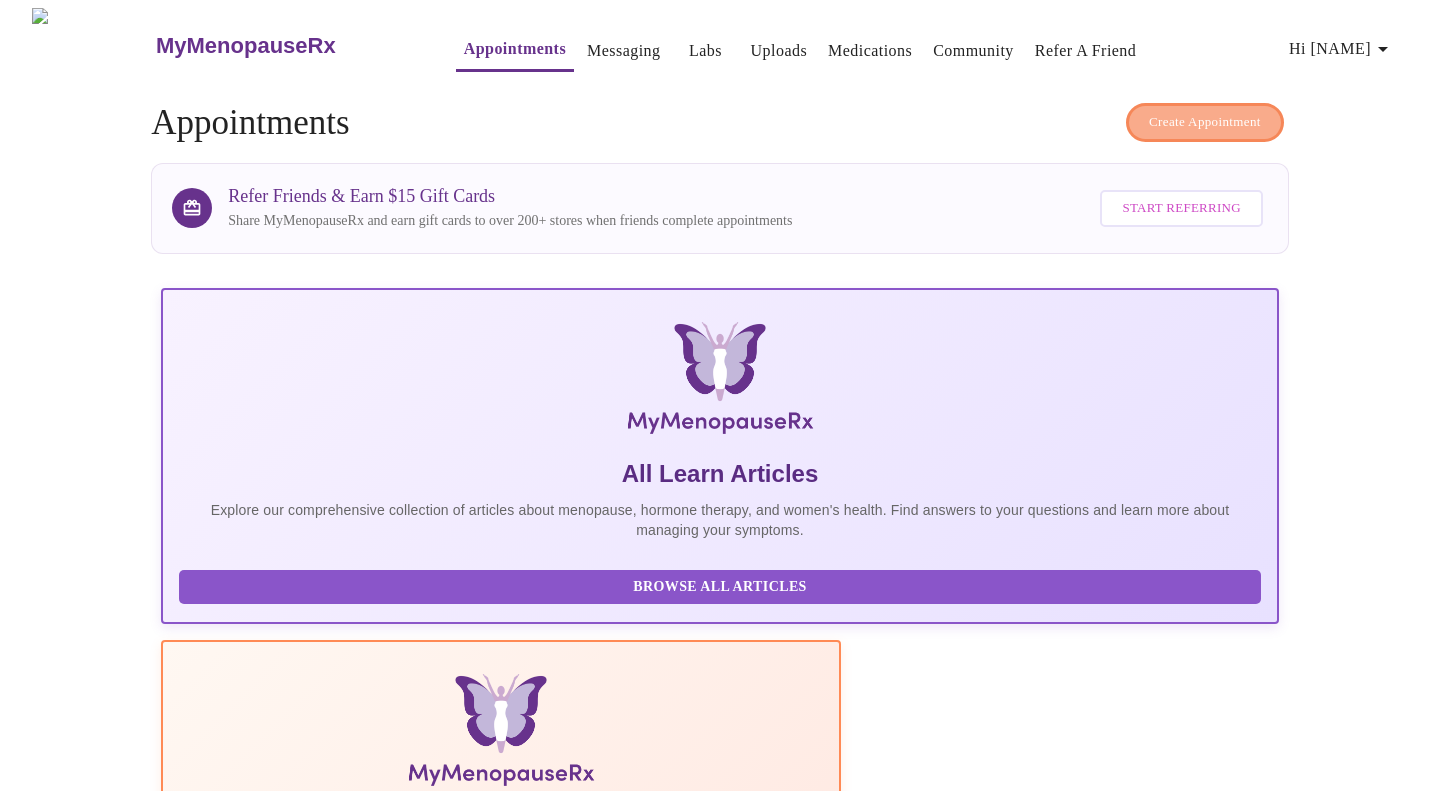 click on "Create Appointment" at bounding box center [1205, 122] 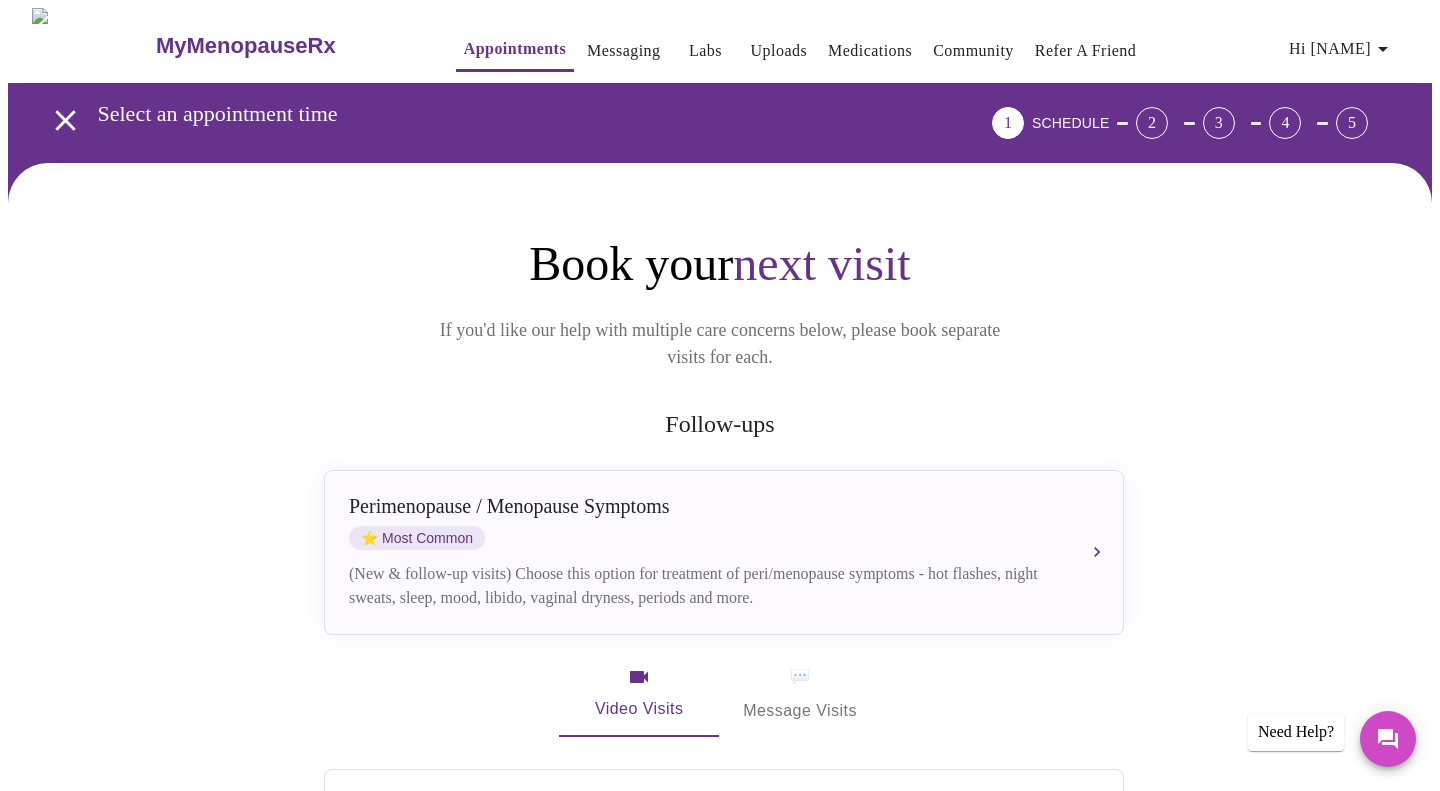 click on "💬" at bounding box center (800, 677) 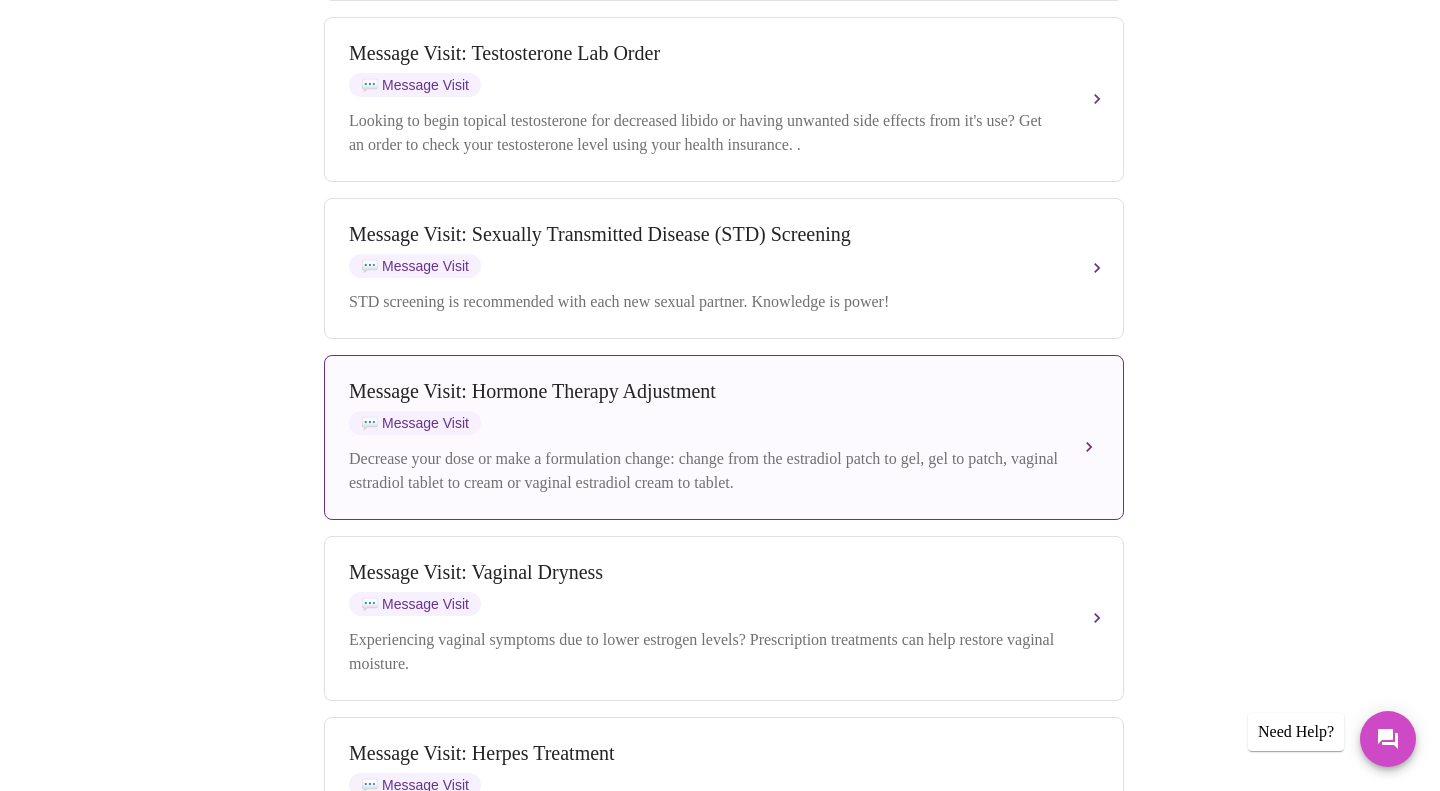 click on "Message Visit: Hormone Therapy Adjustment 💬  Message Visit Decrease your dose or make a formulation change: change from the estradiol patch to gel, gel to patch,  vaginal estradiol tablet to cream or vaginal estradiol cream to tablet." at bounding box center [724, 437] 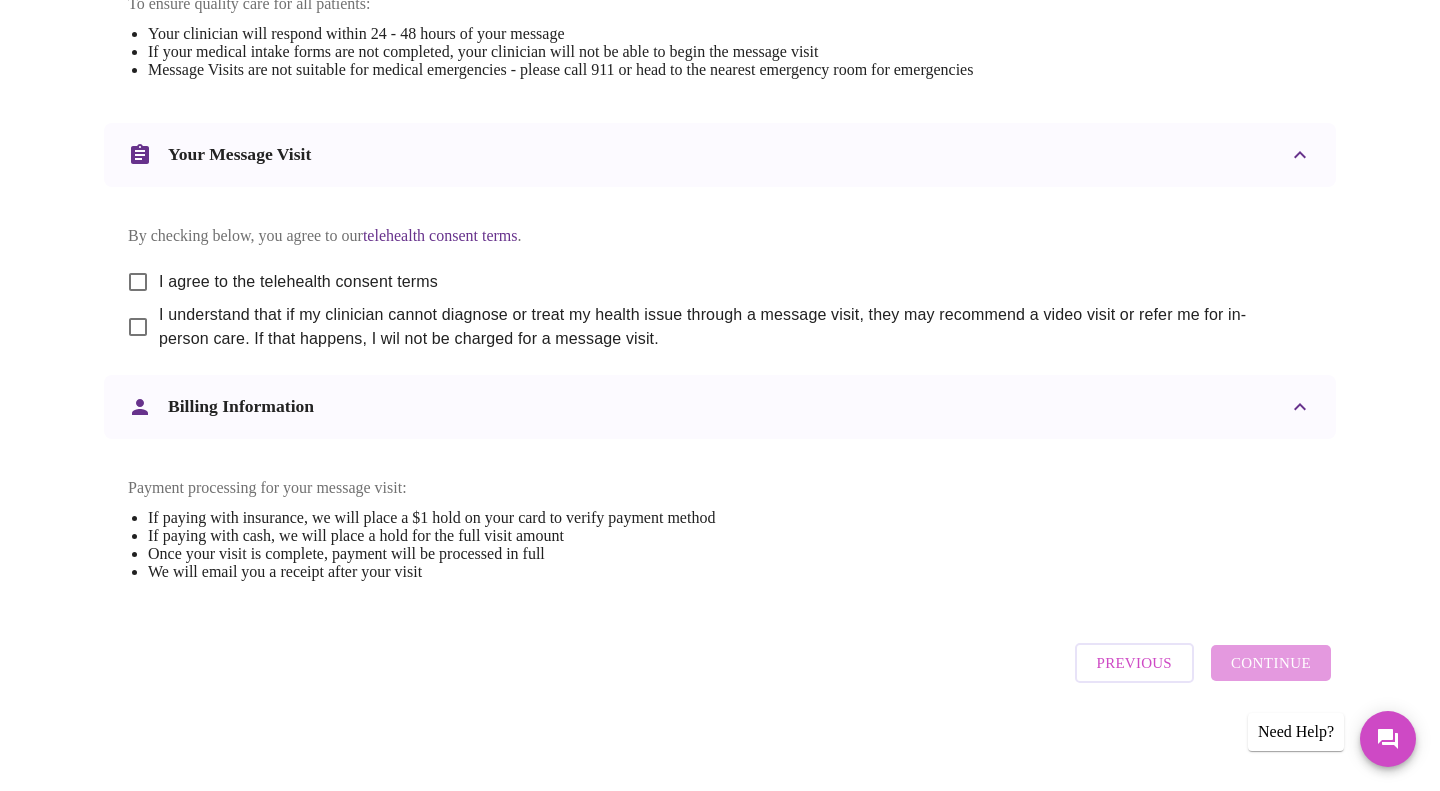click on "I agree to the telehealth consent terms" at bounding box center [138, 282] 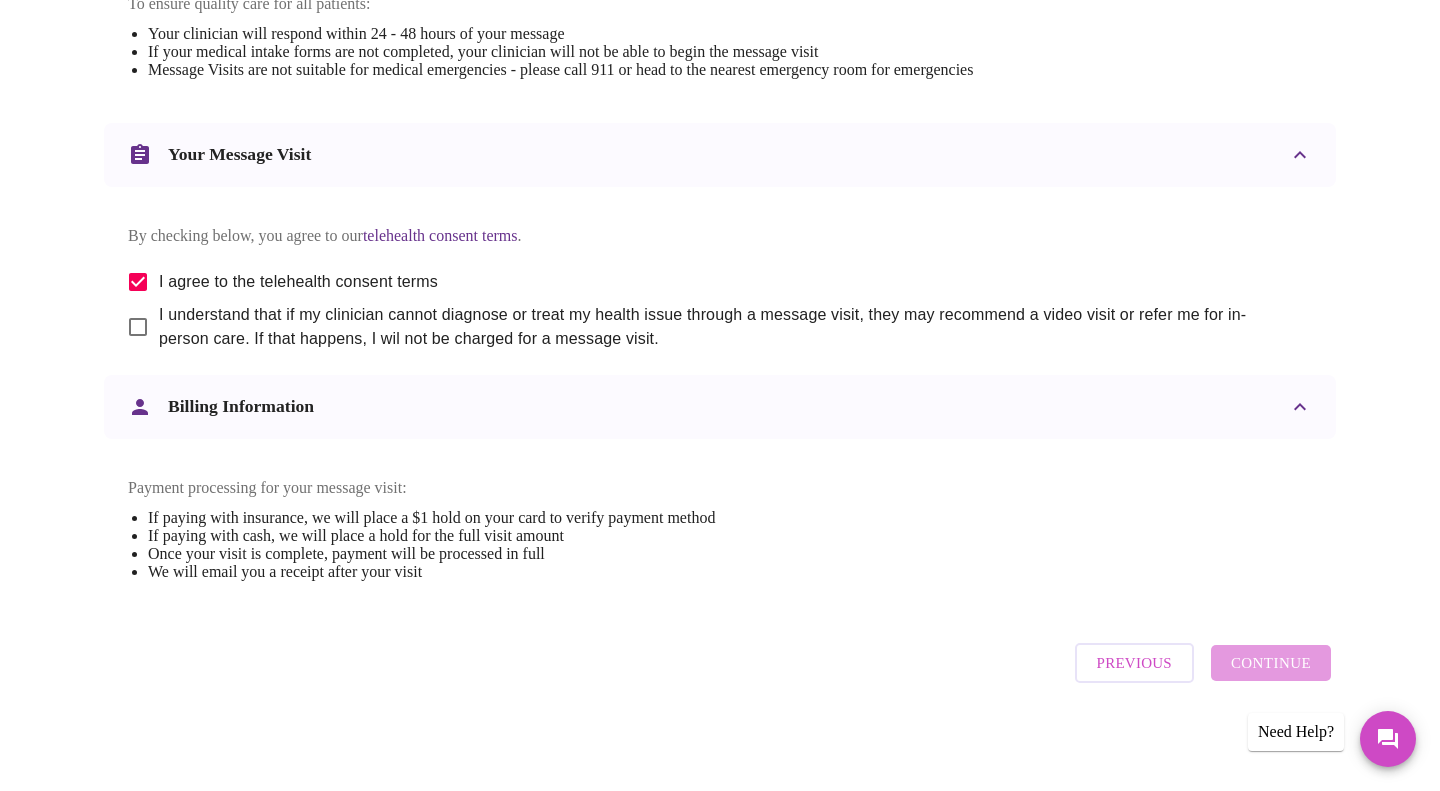 click on "I understand that if my clinician cannot diagnose or treat my health issue through a message visit, they may recommend a video visit or refer me for in-person care. If that happens, I wil not be charged for a message visit." at bounding box center [138, 327] 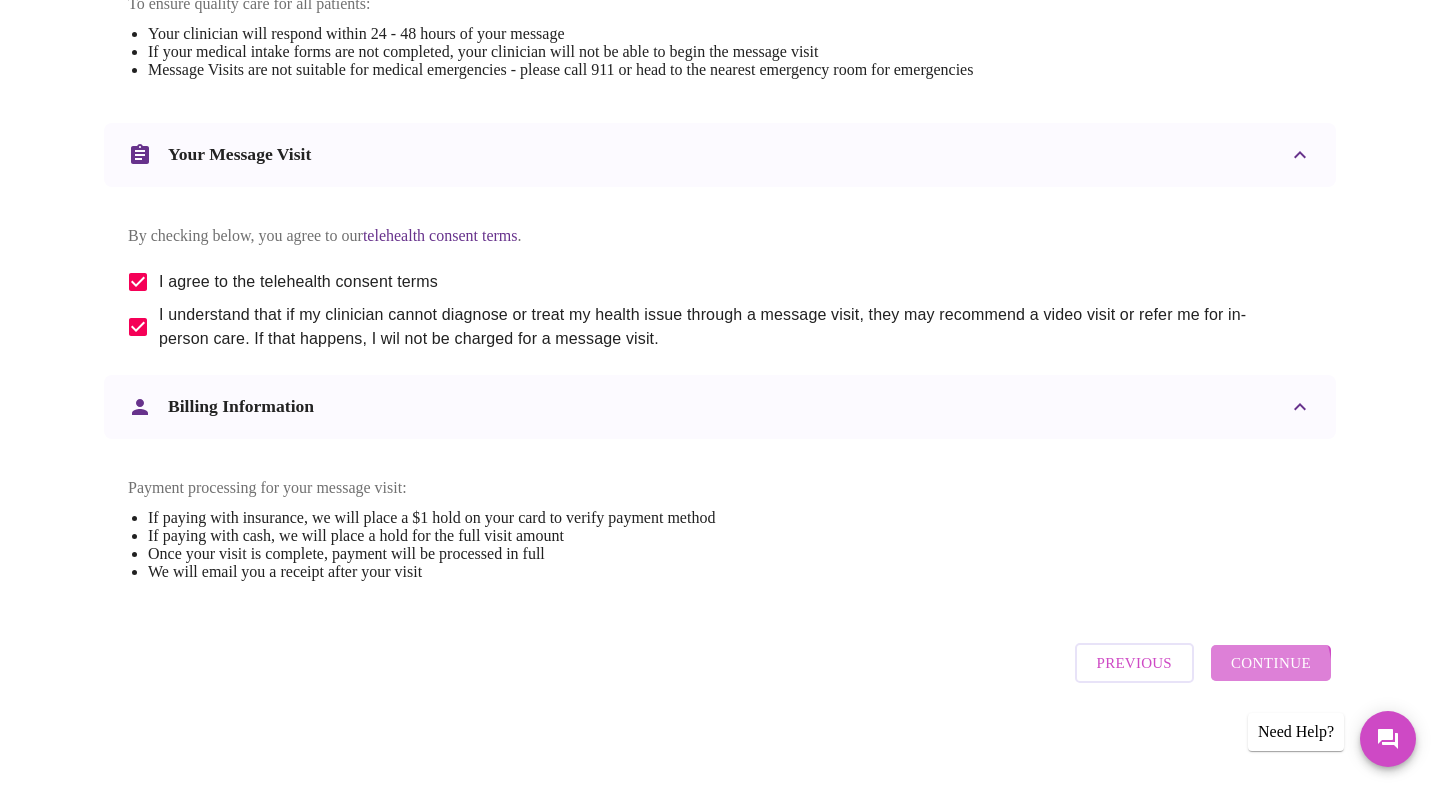 click on "Continue" at bounding box center [1271, 663] 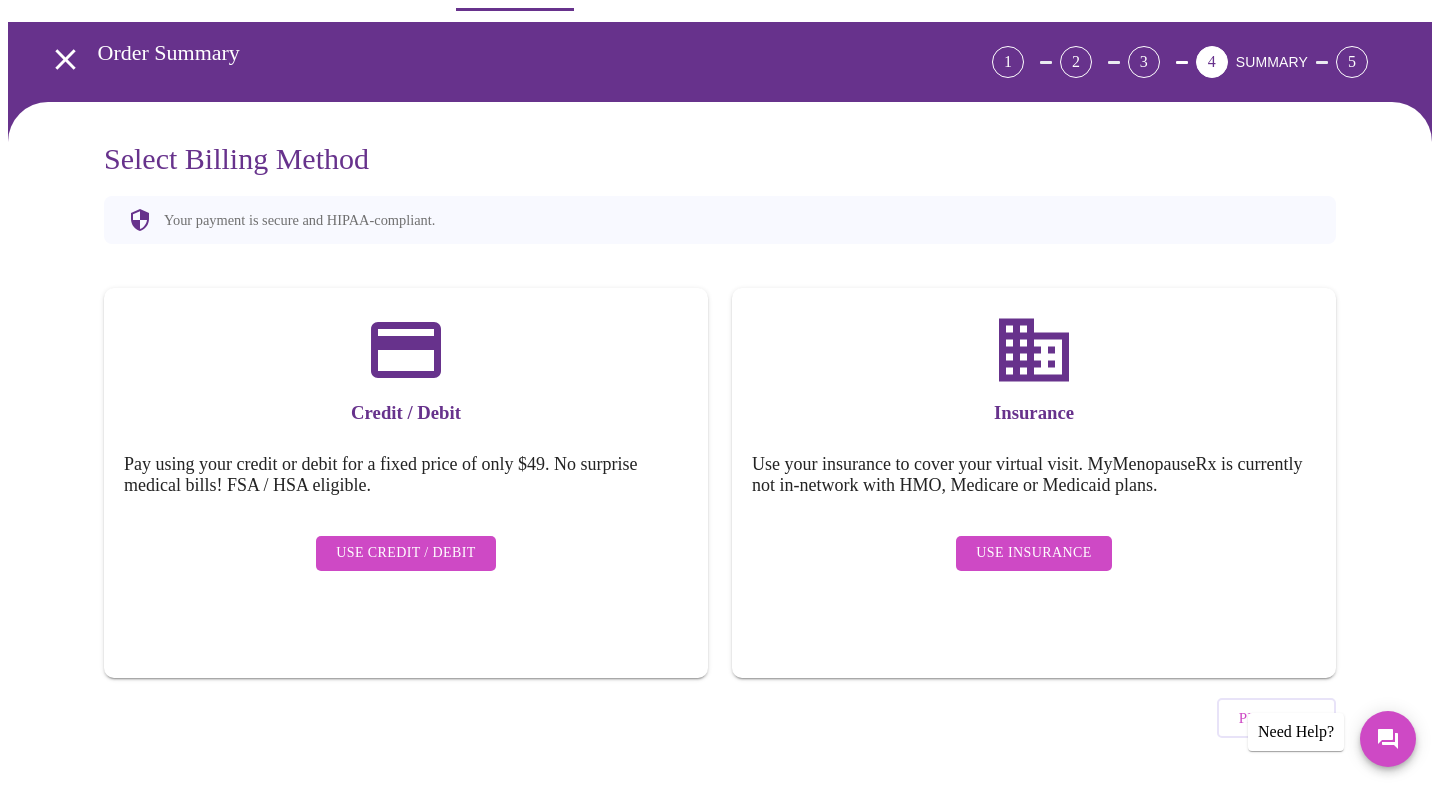 click on "Use Credit / Debit" at bounding box center (406, 553) 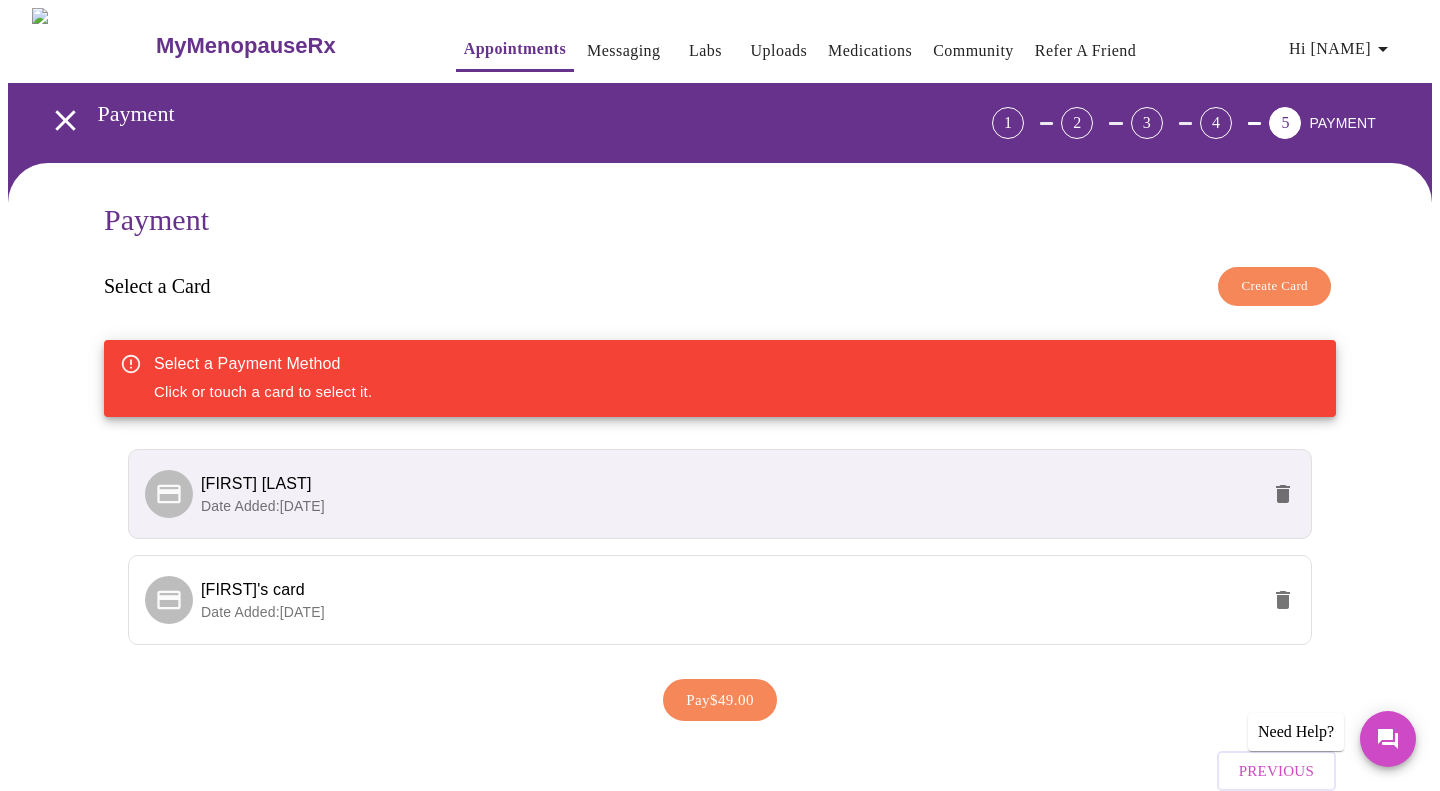 click on "Krista Eickmann" at bounding box center [730, 484] 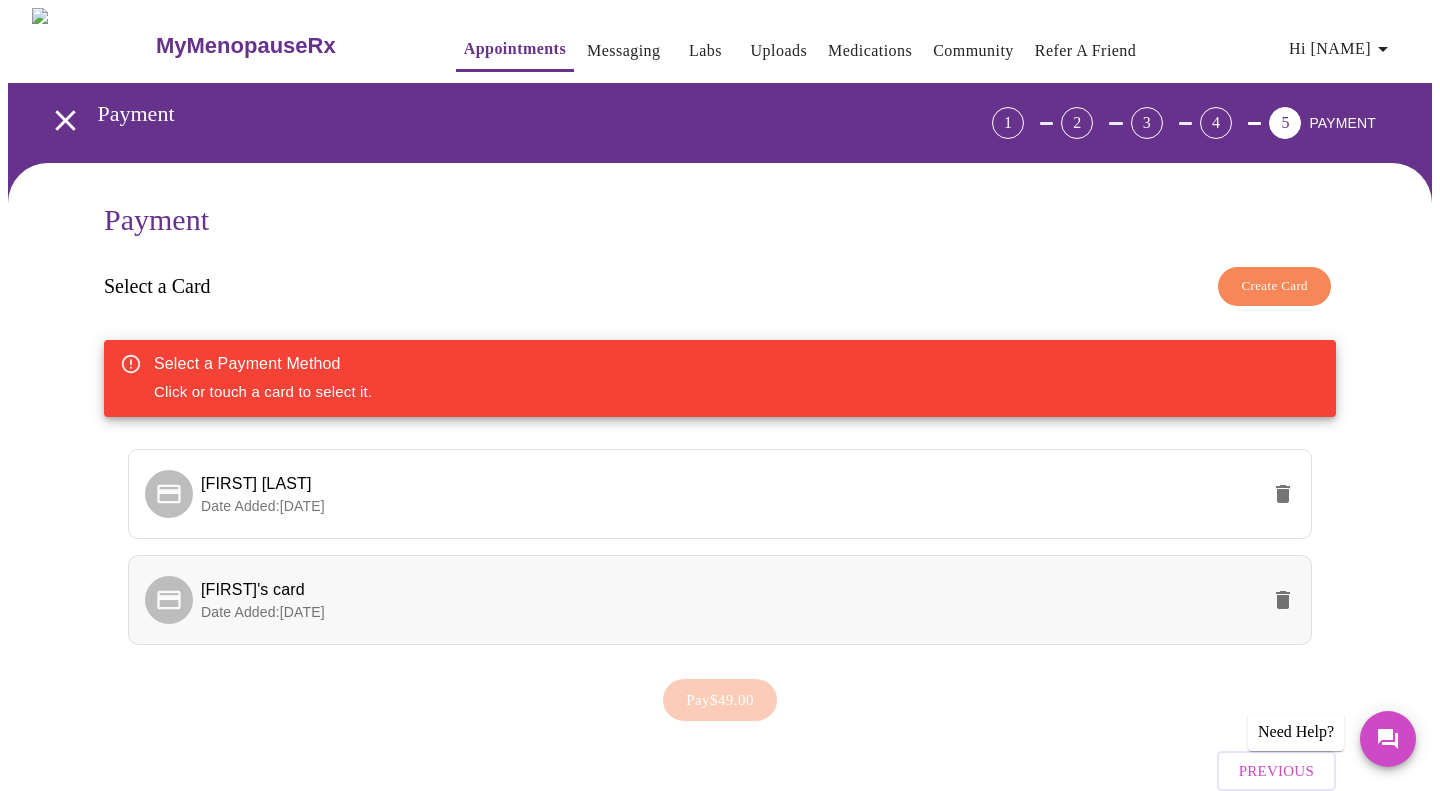 click on "[FIRST]'s card" at bounding box center (730, 590) 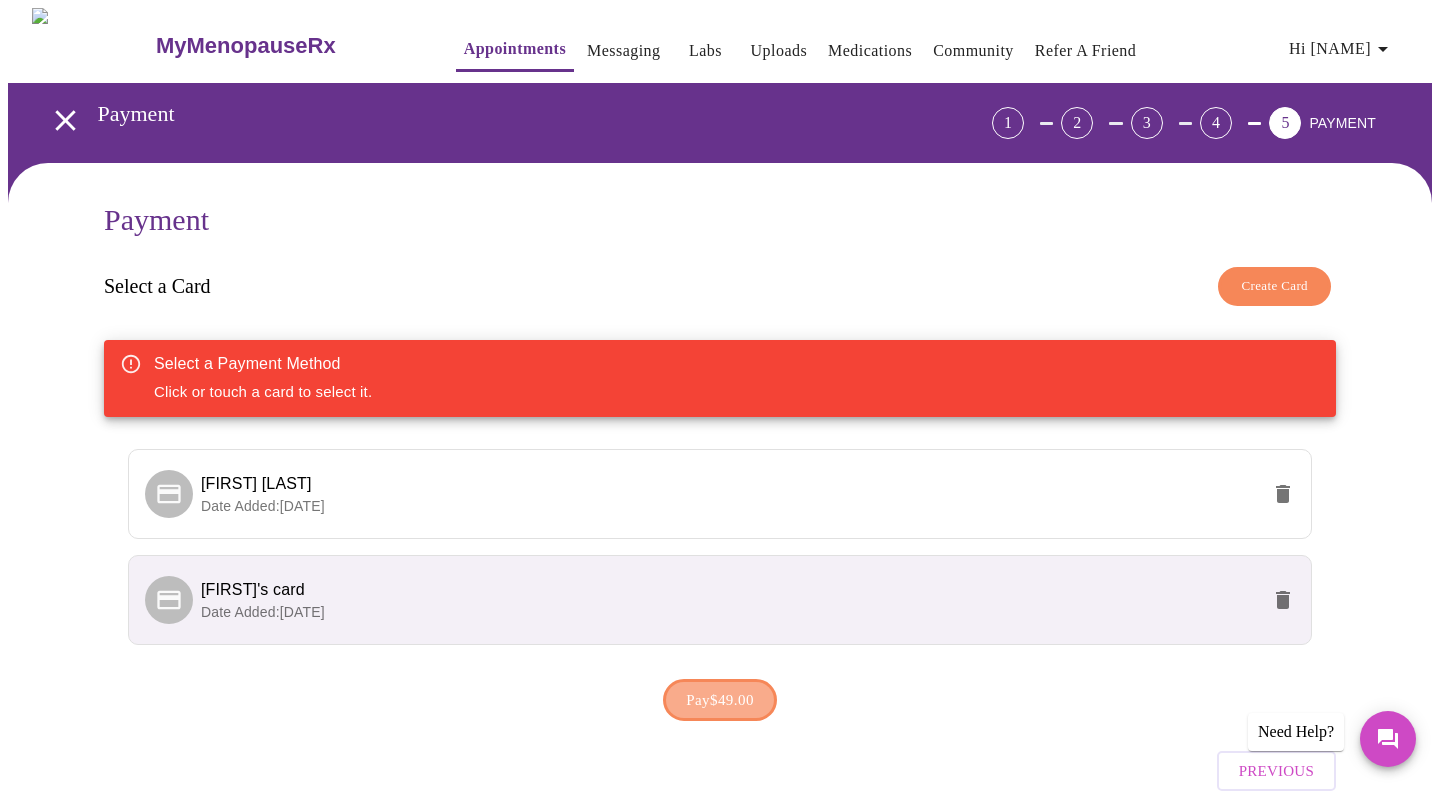 click on "Pay  $[PRICE]" at bounding box center [720, 700] 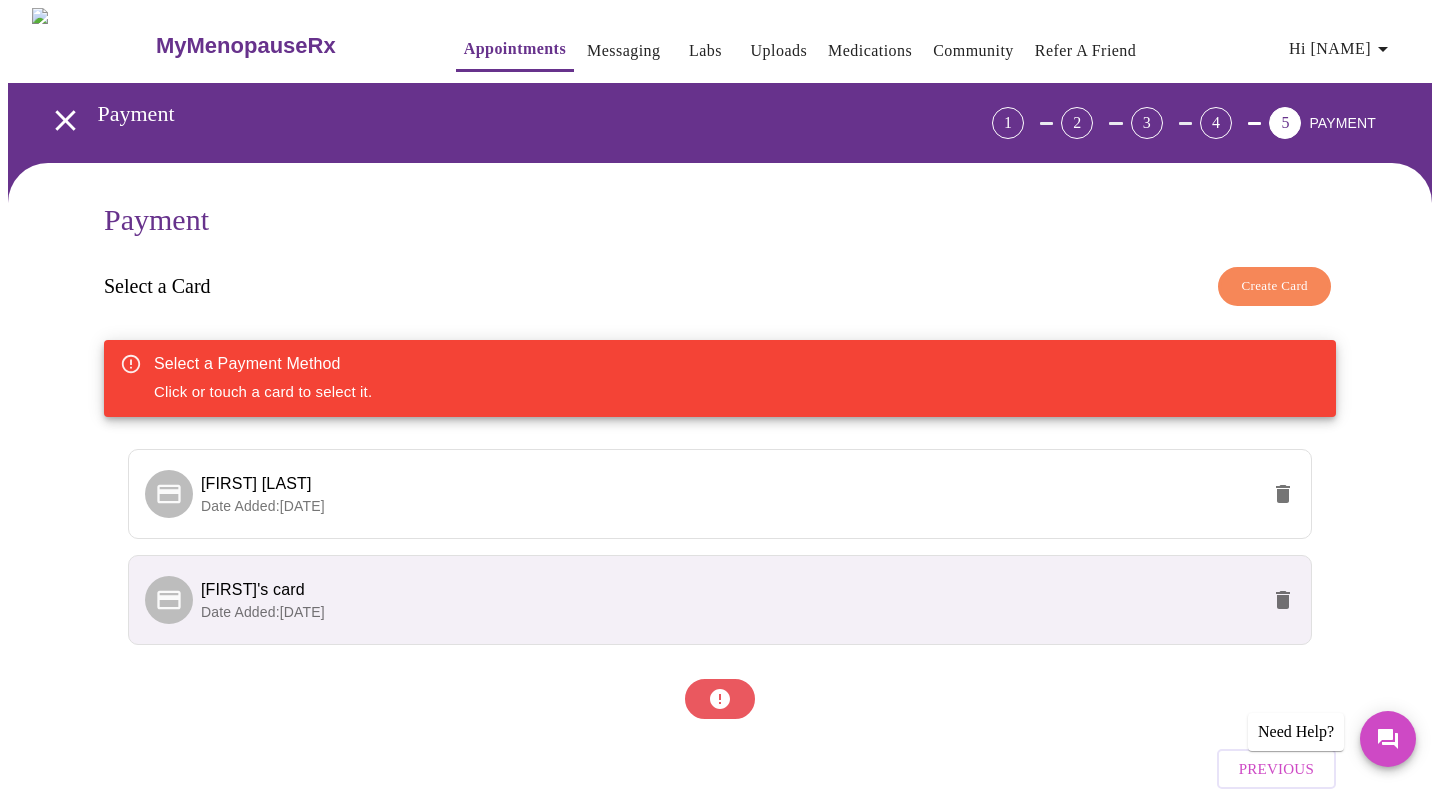 scroll, scrollTop: 90, scrollLeft: 0, axis: vertical 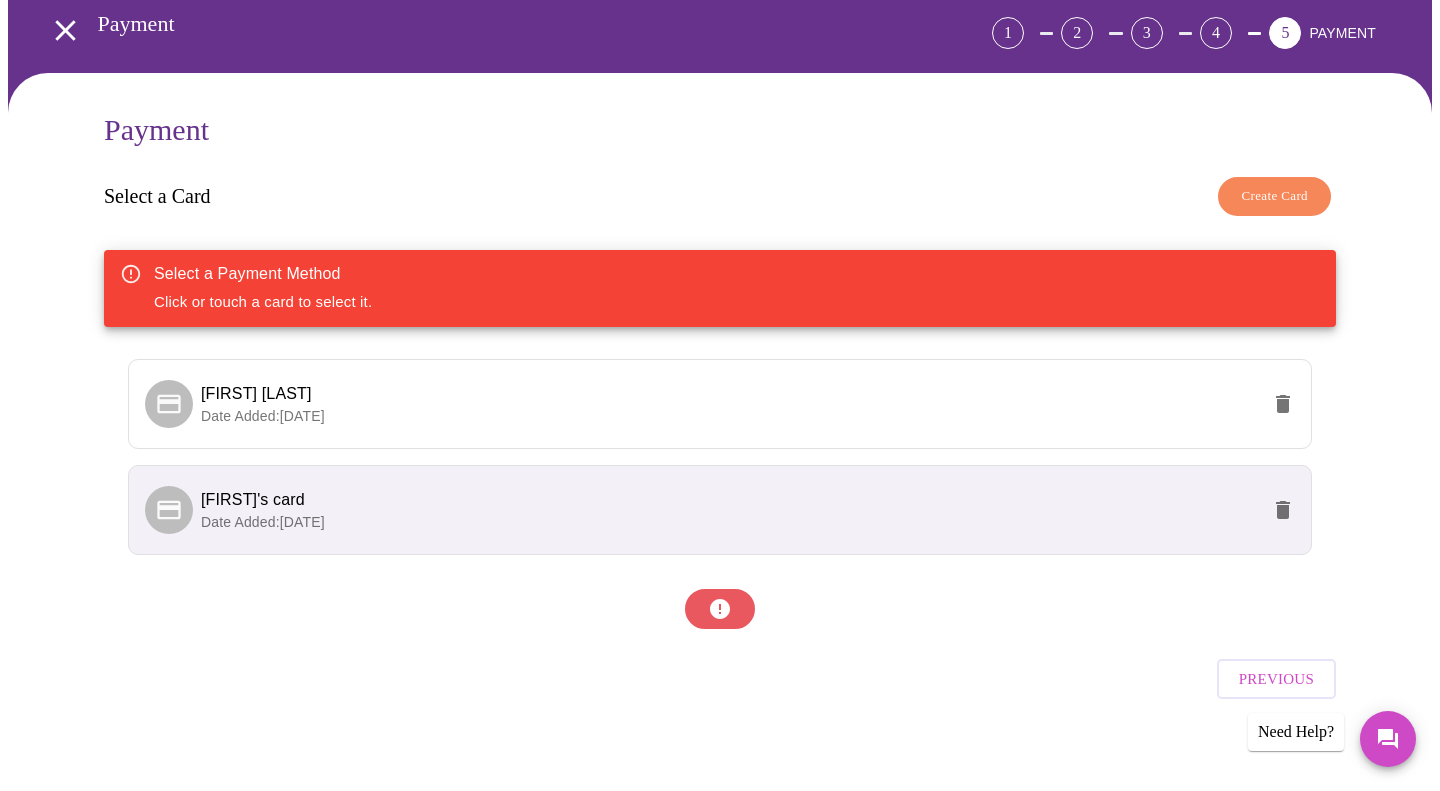 click at bounding box center (720, 609) 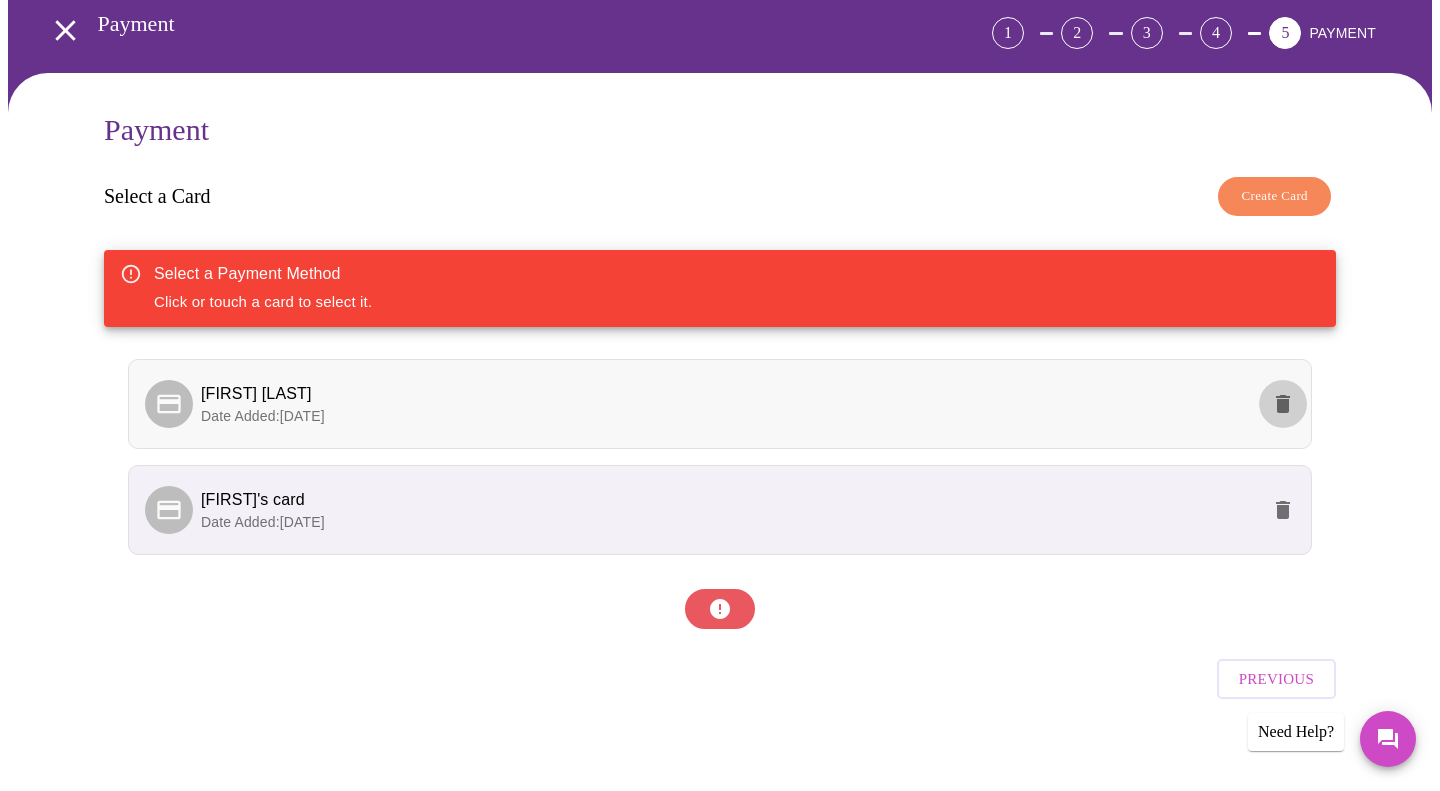click 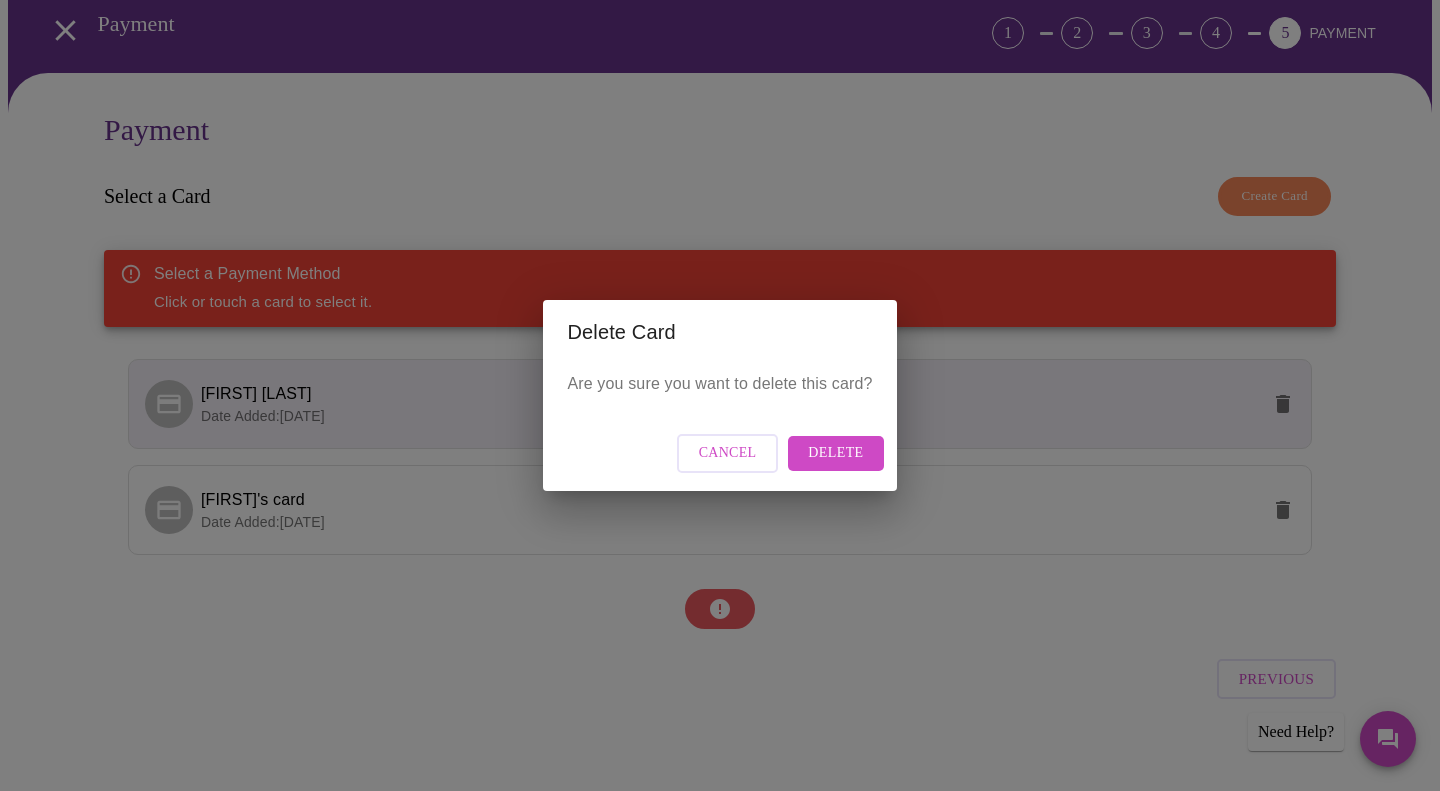 click on "Delete" at bounding box center (835, 453) 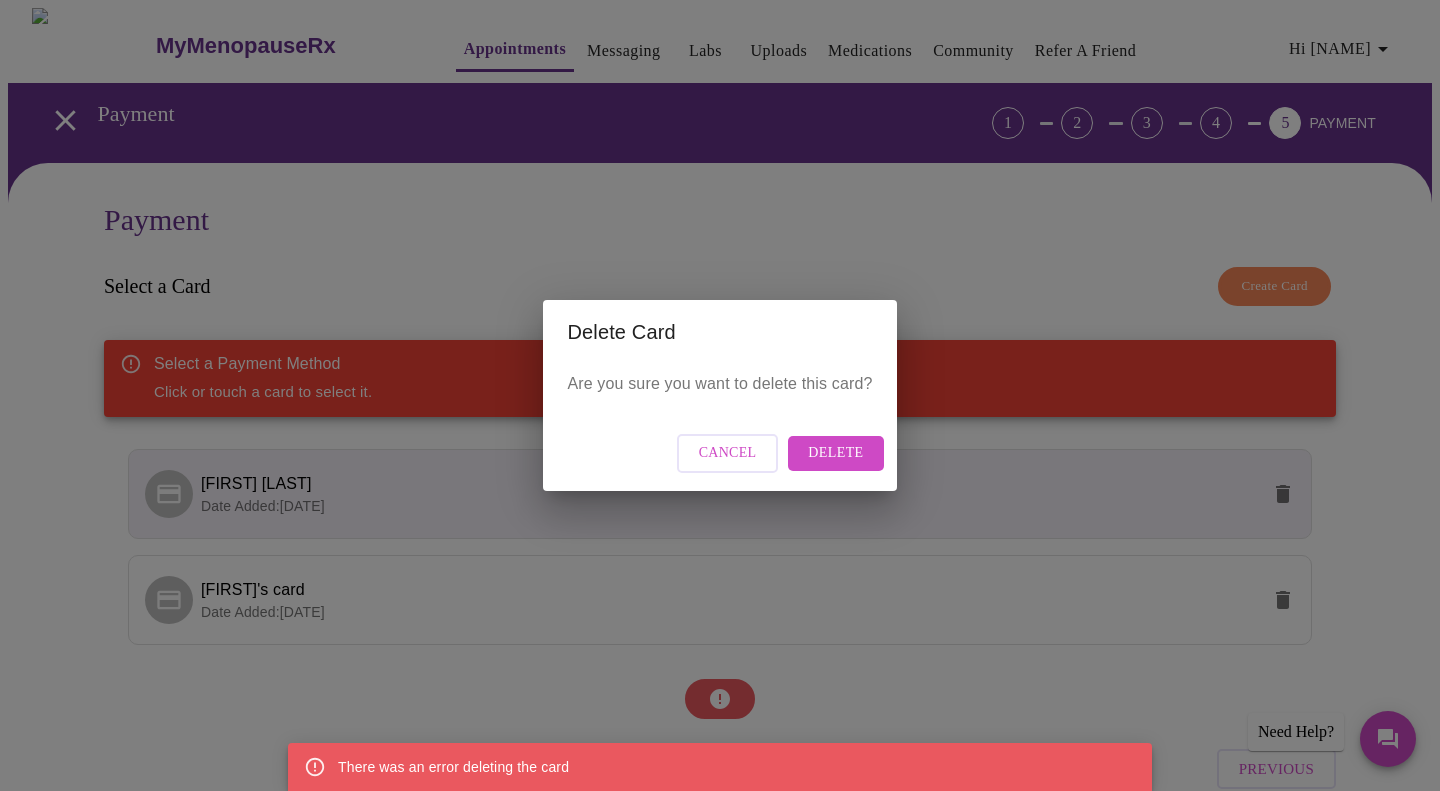 click on "Cancel" at bounding box center [728, 453] 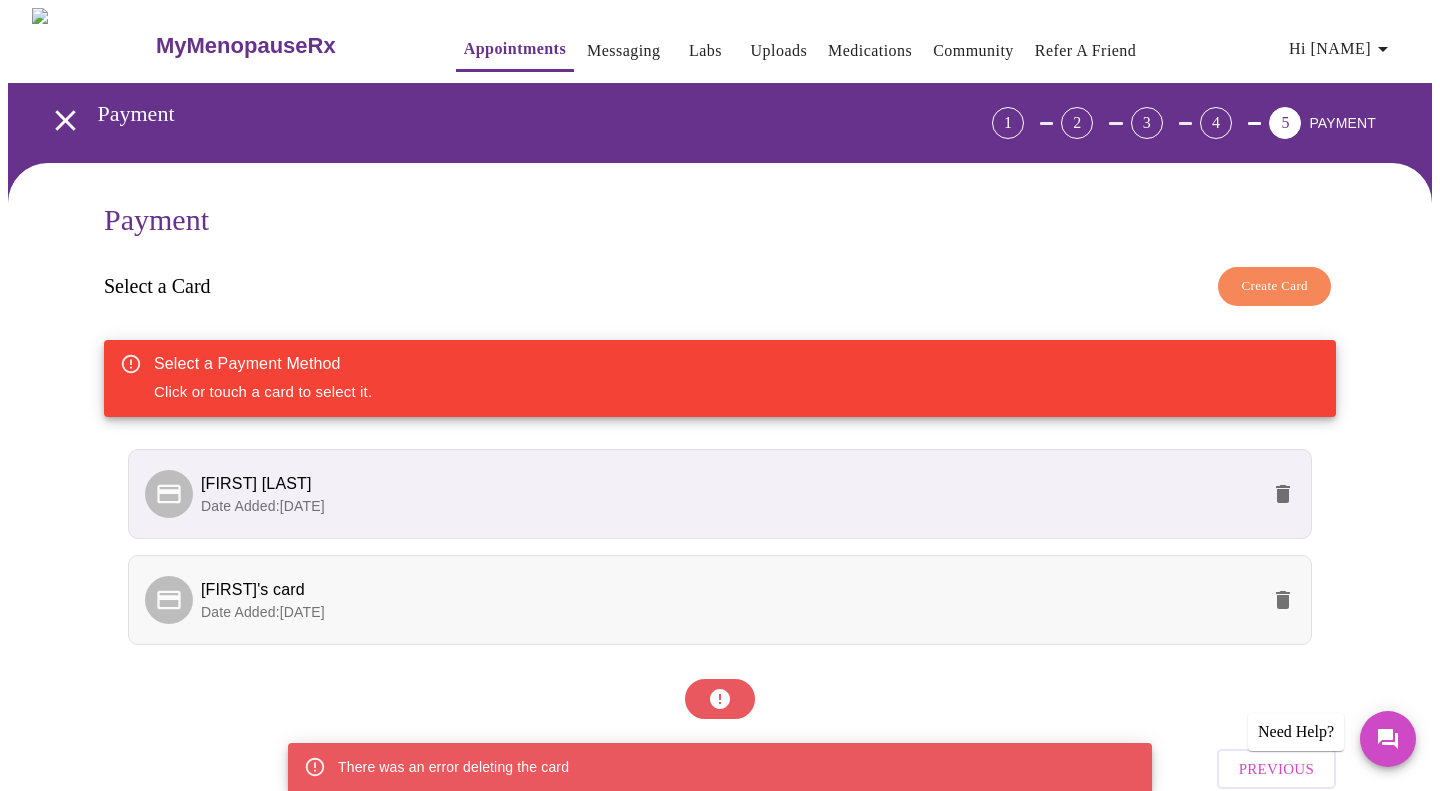 click on "[FIRST]'s card" at bounding box center [730, 590] 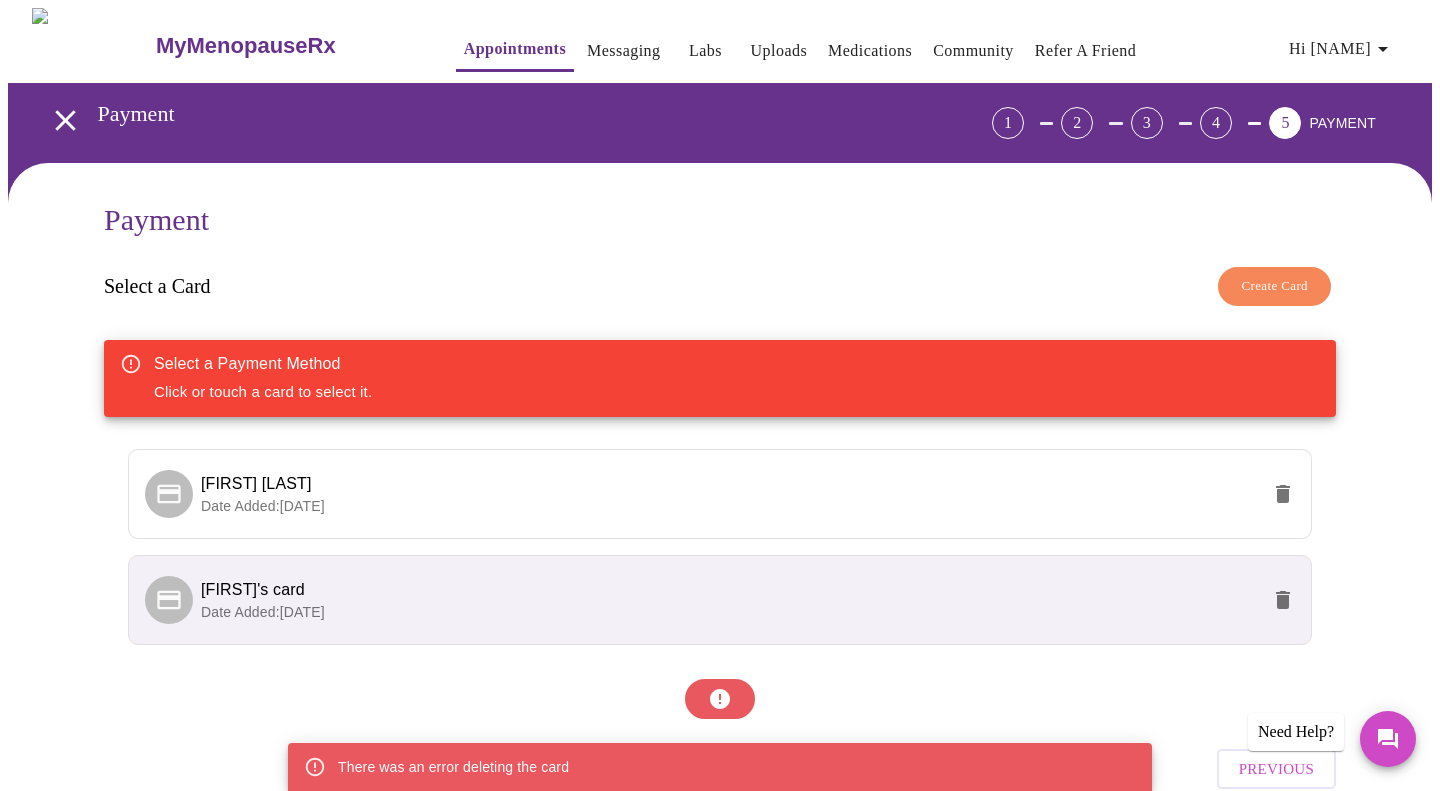 scroll, scrollTop: 90, scrollLeft: 0, axis: vertical 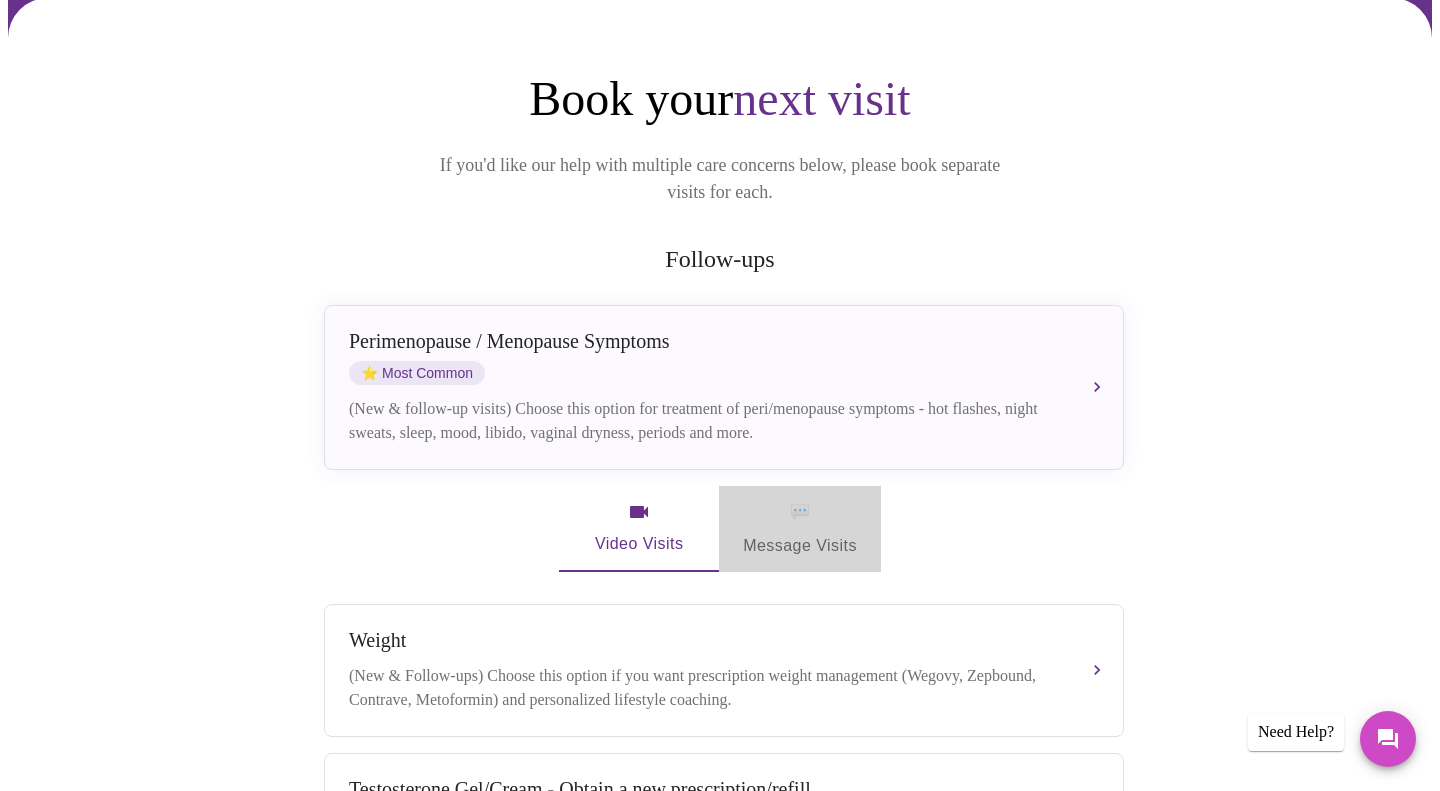 click on "💬 Message Visits" at bounding box center [800, 529] 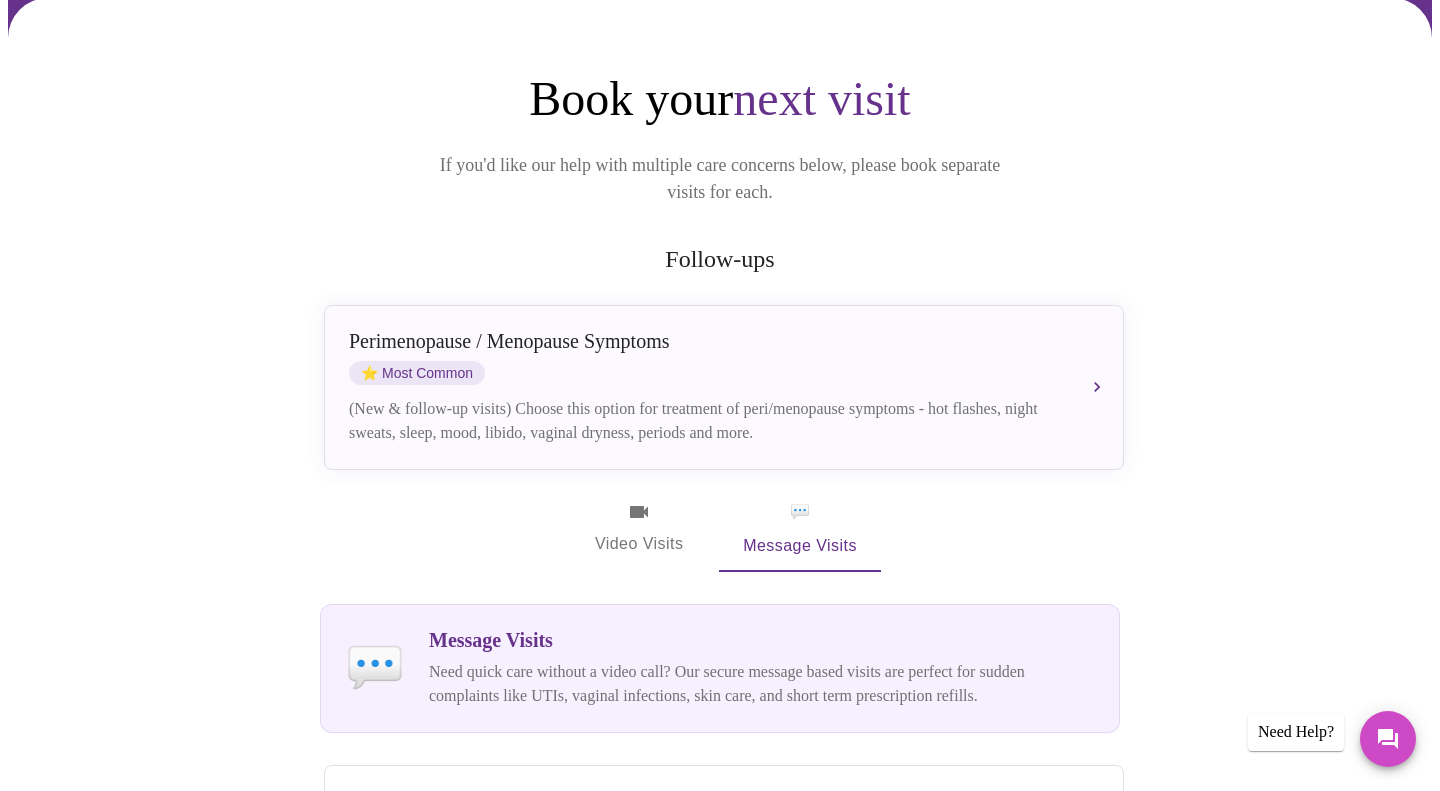 click on "Message Visits" at bounding box center (762, 640) 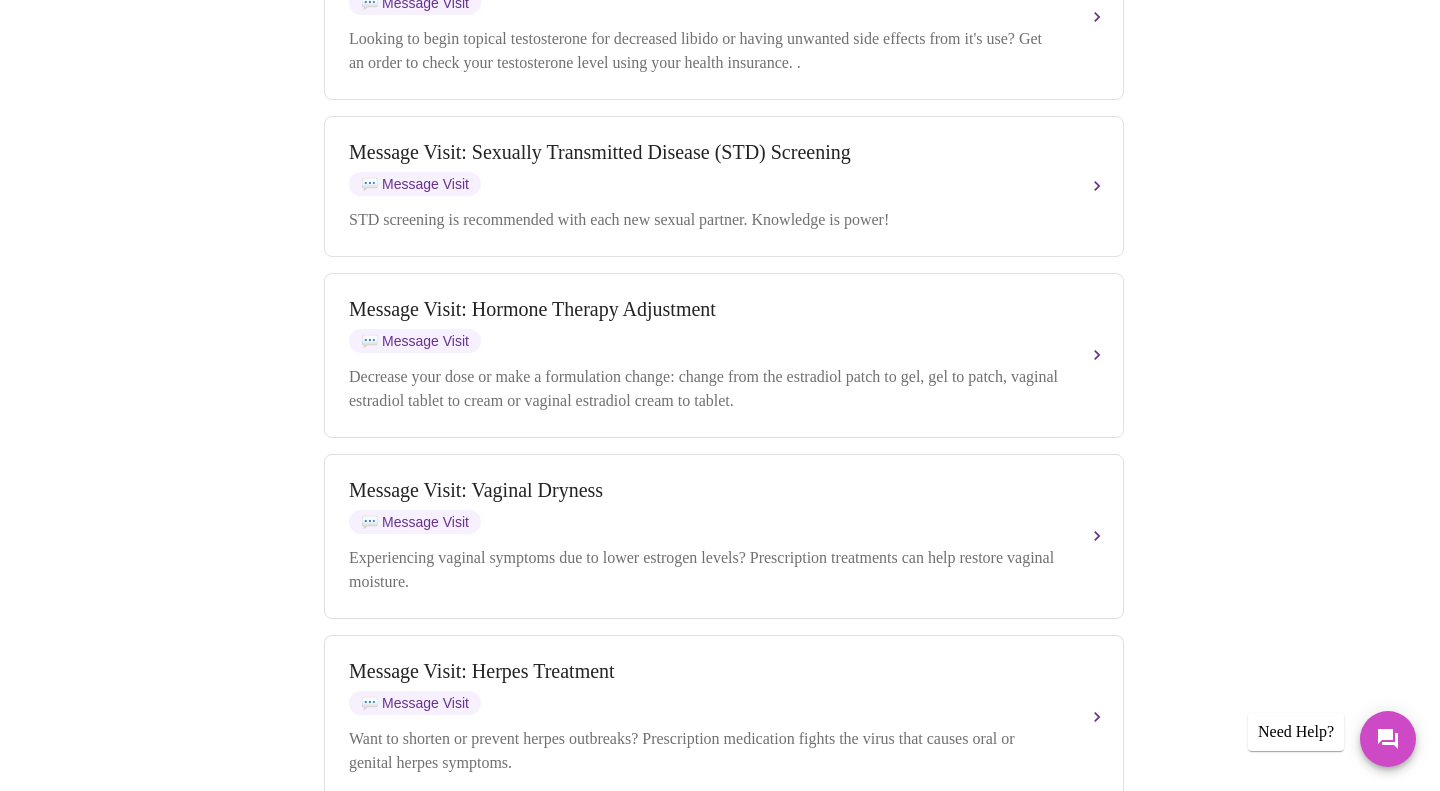 scroll, scrollTop: 1205, scrollLeft: 0, axis: vertical 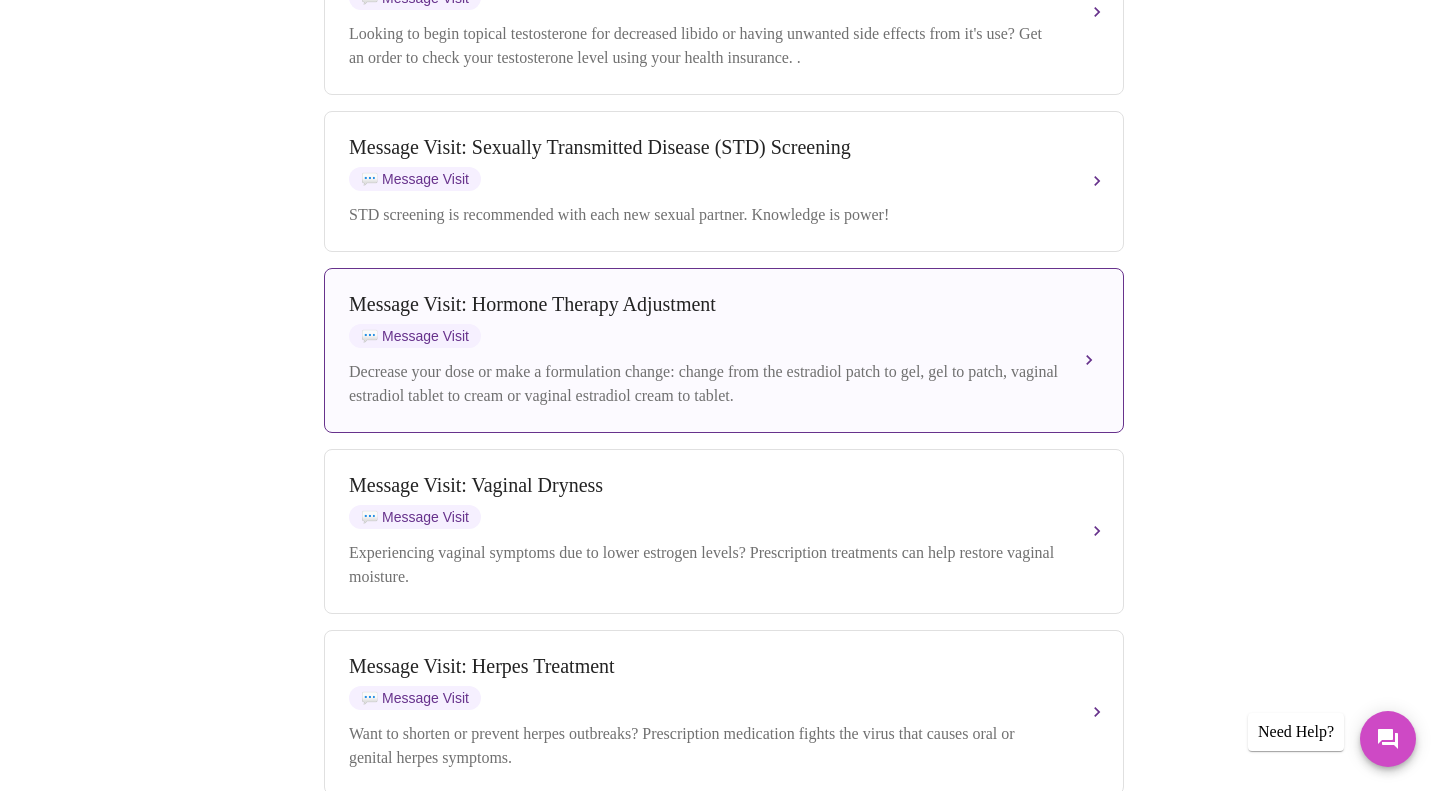 click on "Message Visit: Hormone Therapy Adjustment 💬  Message Visit Decrease your dose or make a formulation change: change from the estradiol patch to gel, gel to patch,  vaginal estradiol tablet to cream or vaginal estradiol cream to tablet." at bounding box center (724, 350) 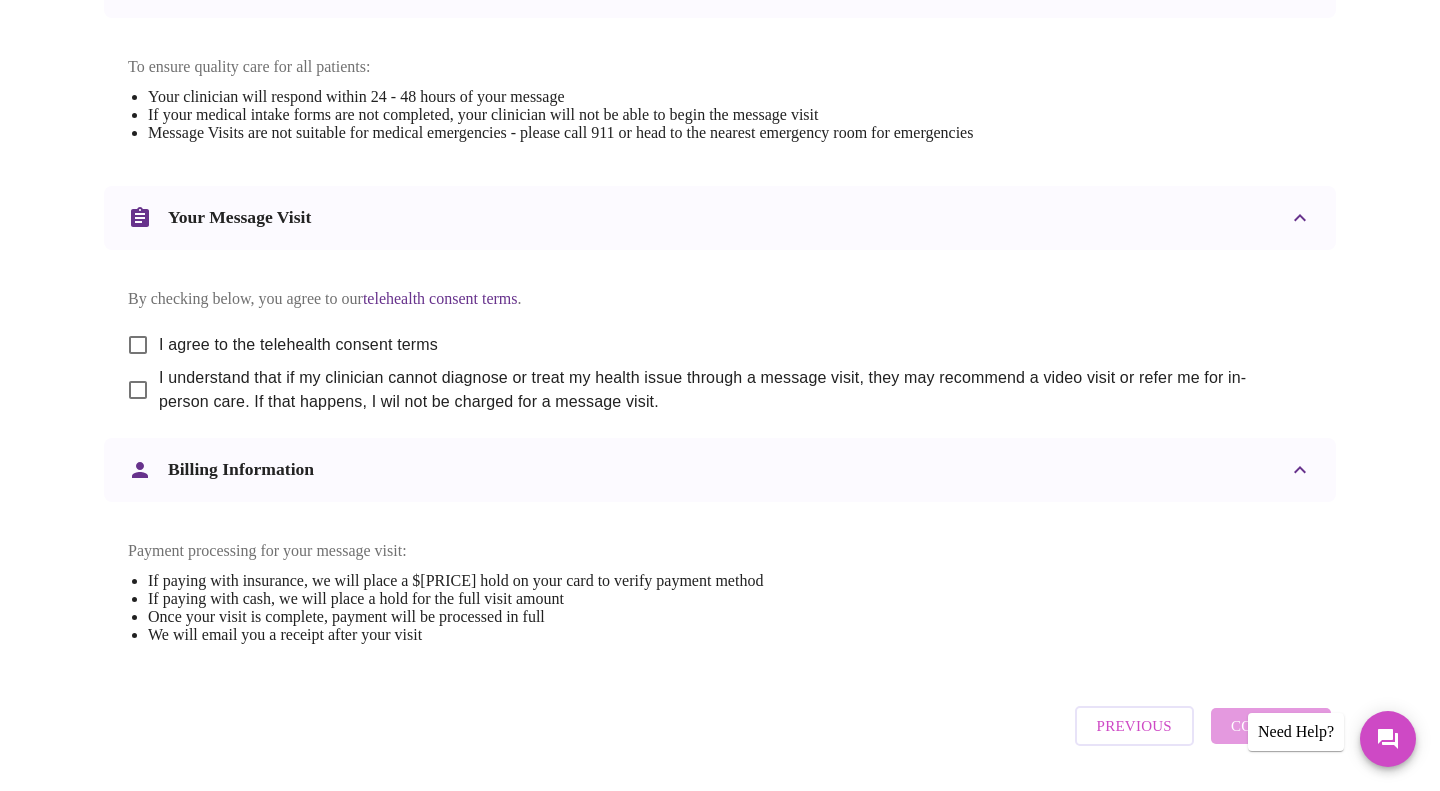 scroll, scrollTop: 876, scrollLeft: 0, axis: vertical 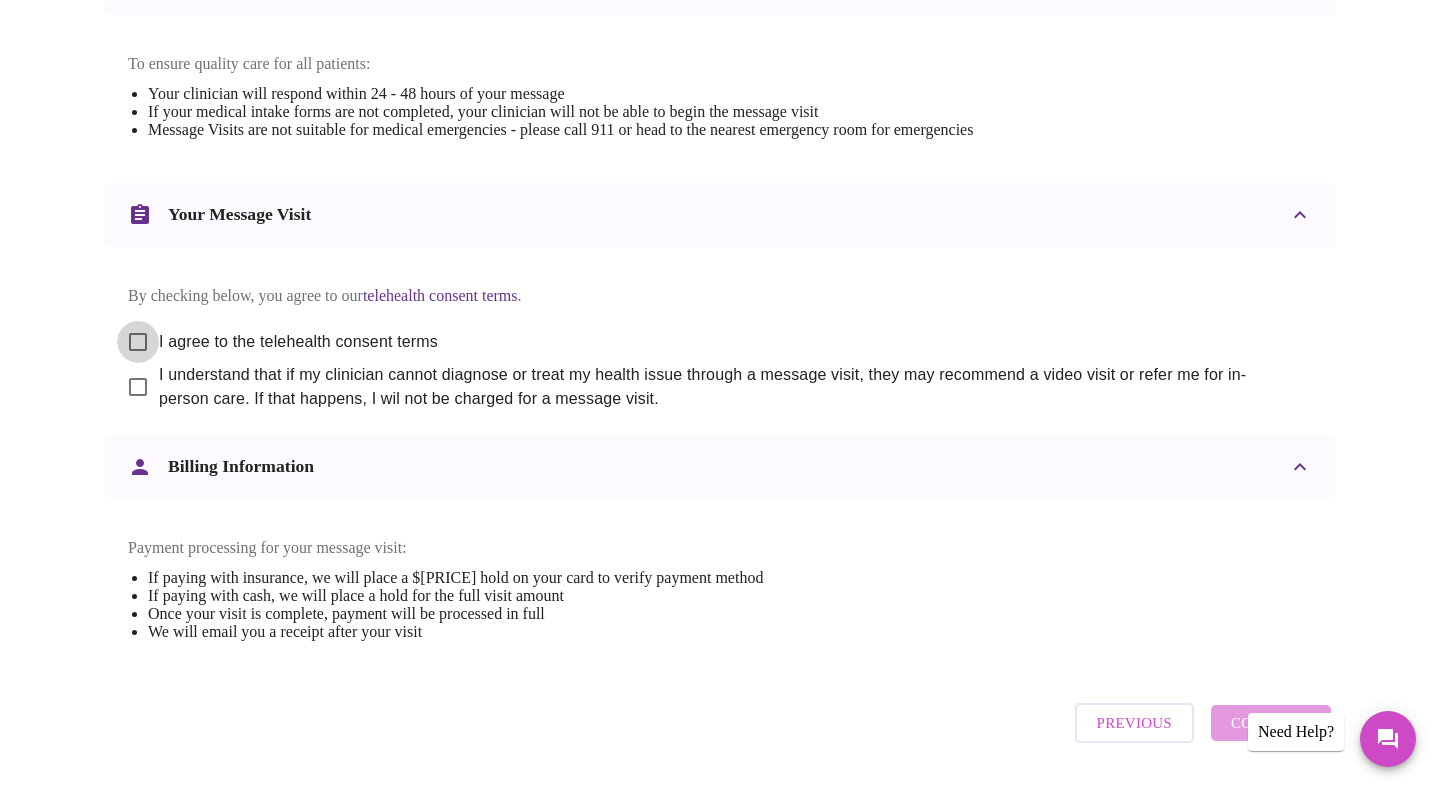 click on "I agree to the telehealth consent terms" at bounding box center (138, 342) 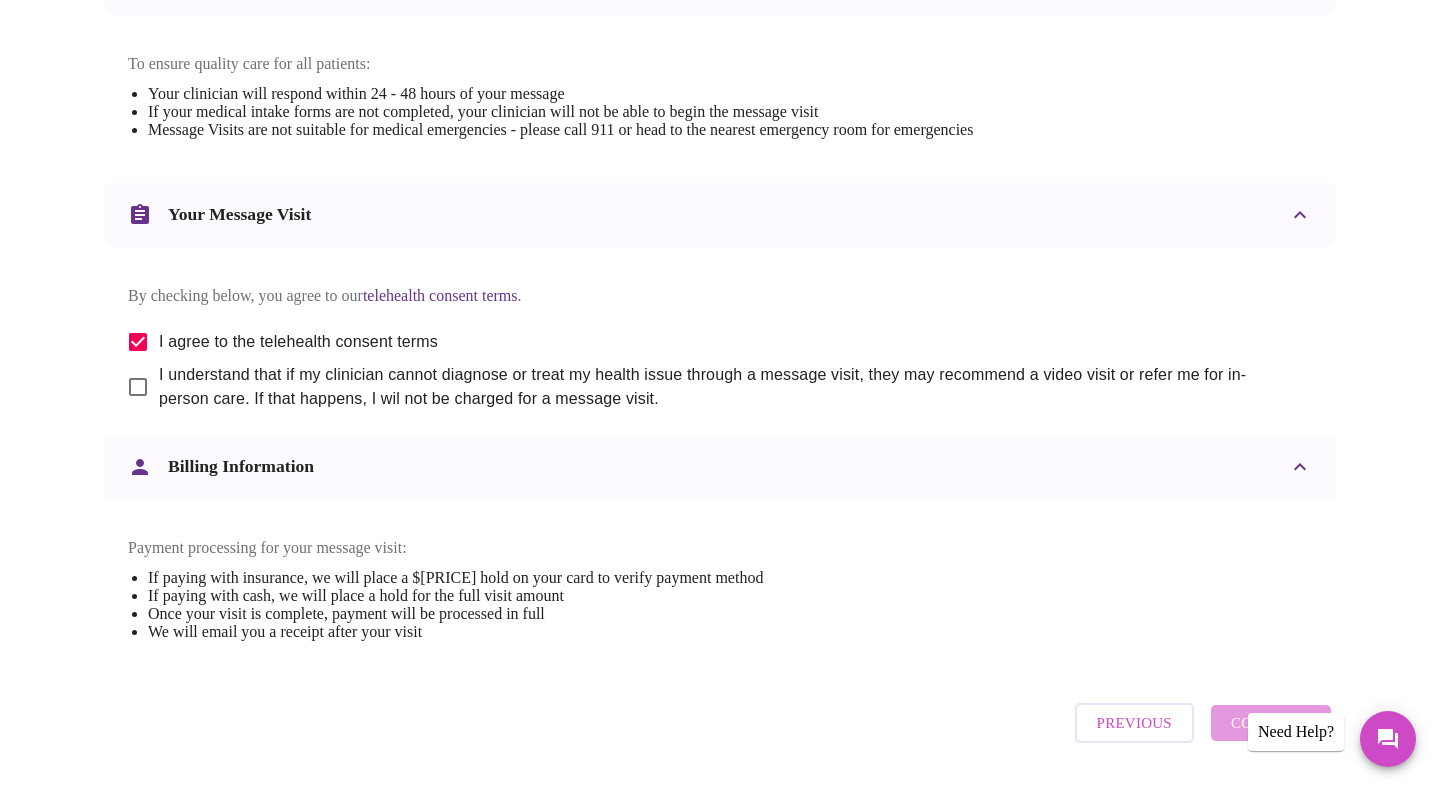 click on "I understand that if my clinician cannot diagnose or treat my health issue through a message visit, they may recommend a video visit or refer me for in-person care. If that happens, I wil not be charged for a message visit." at bounding box center (138, 387) 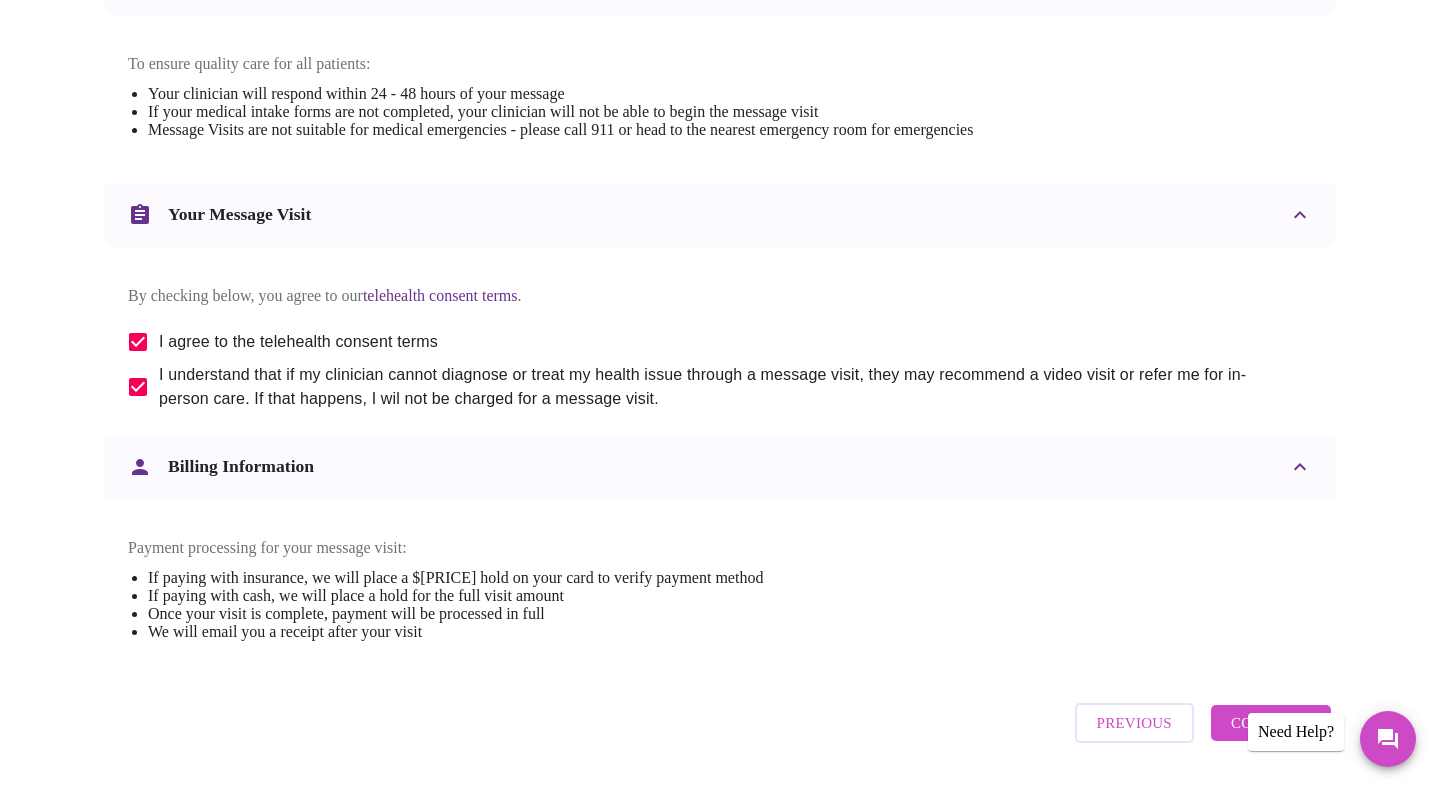 scroll, scrollTop: 977, scrollLeft: 0, axis: vertical 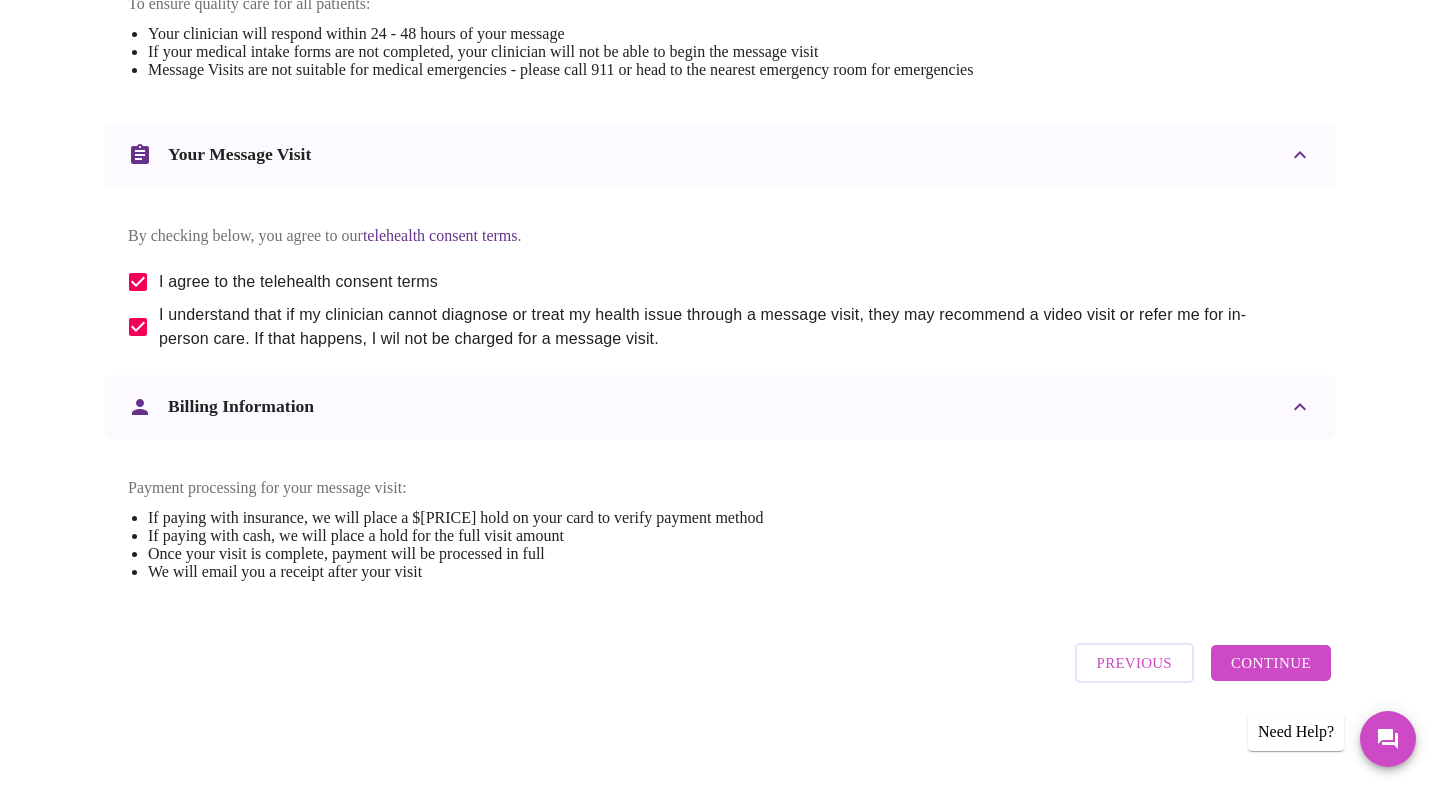 click on "Continue" at bounding box center [1271, 663] 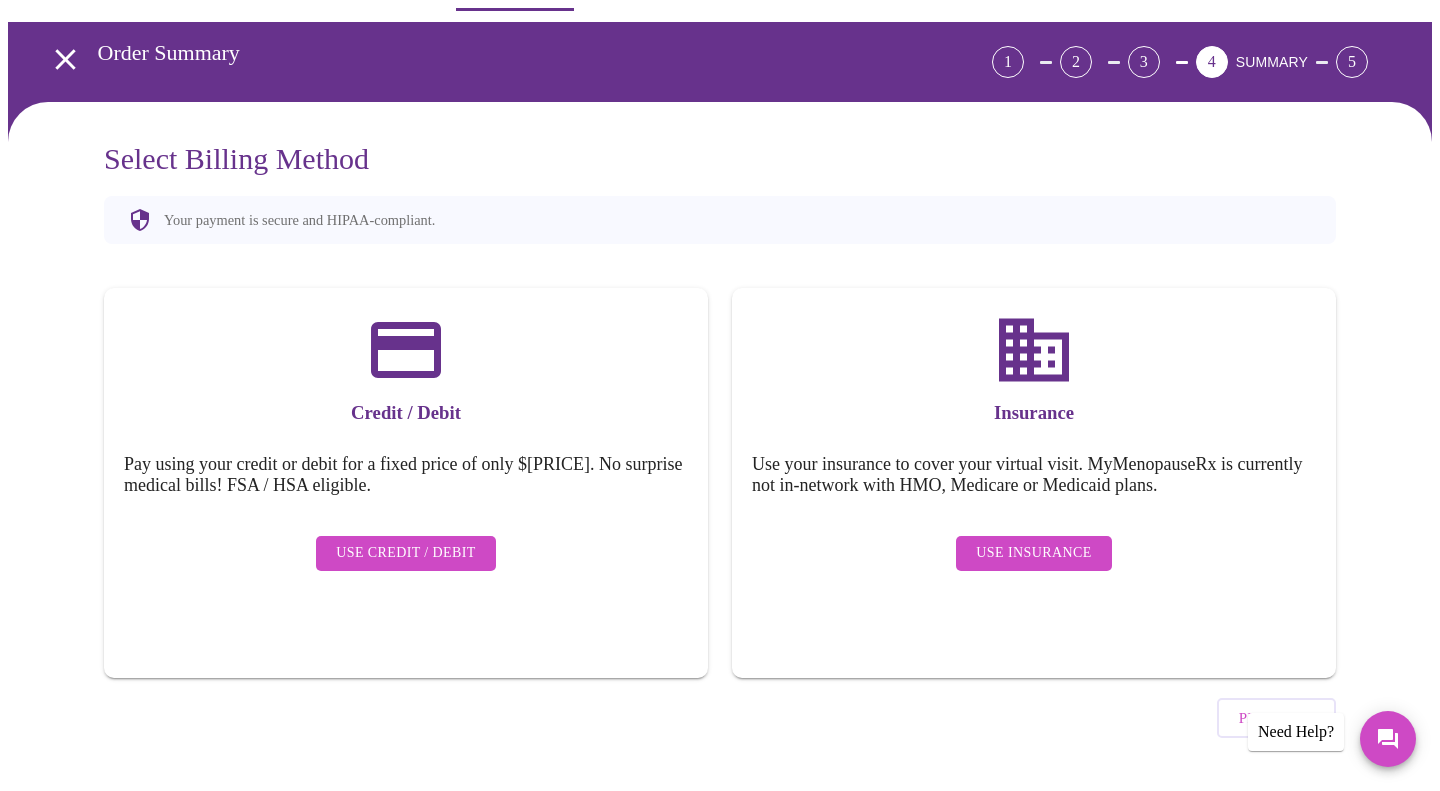 click on "Use Credit / Debit" at bounding box center [406, 553] 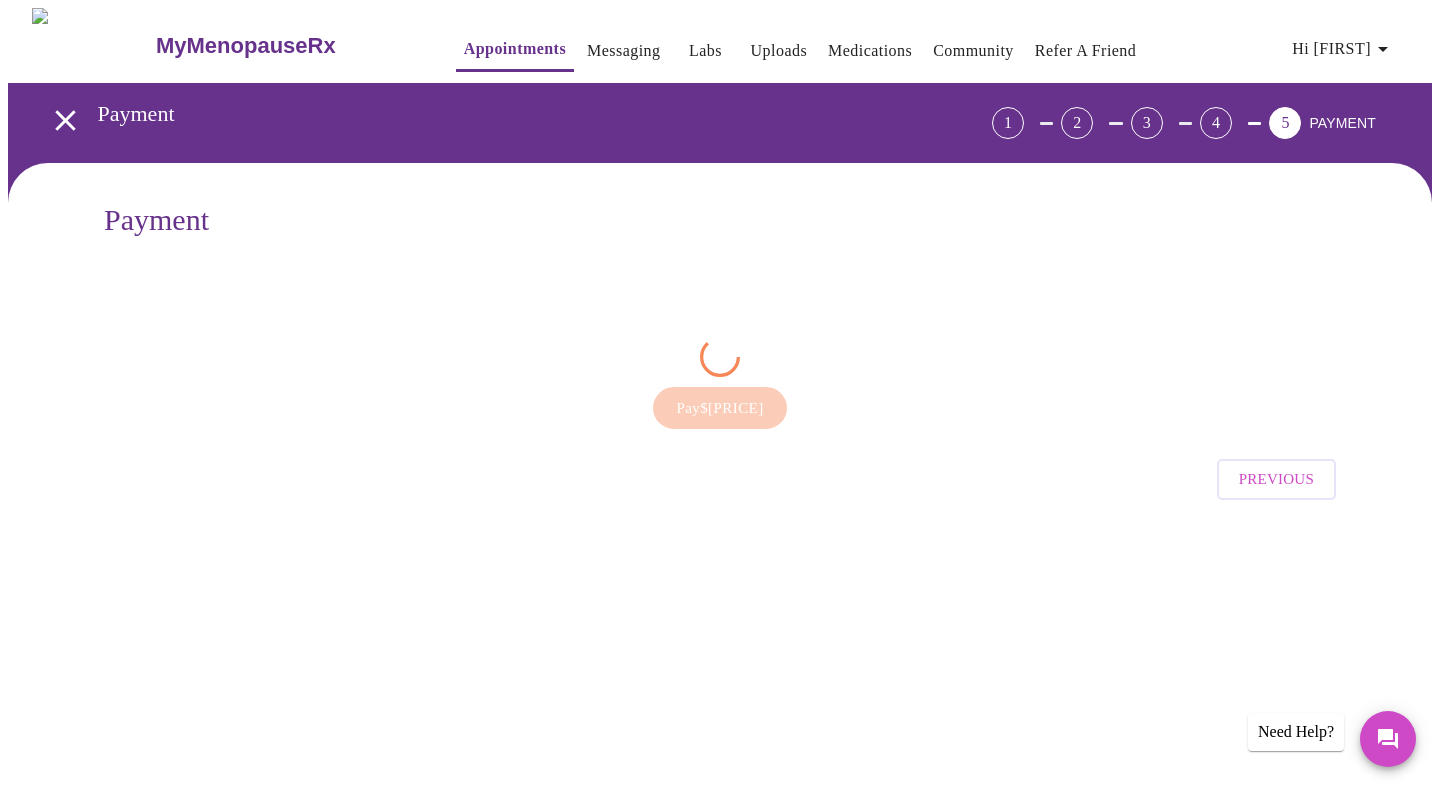 scroll, scrollTop: 0, scrollLeft: 0, axis: both 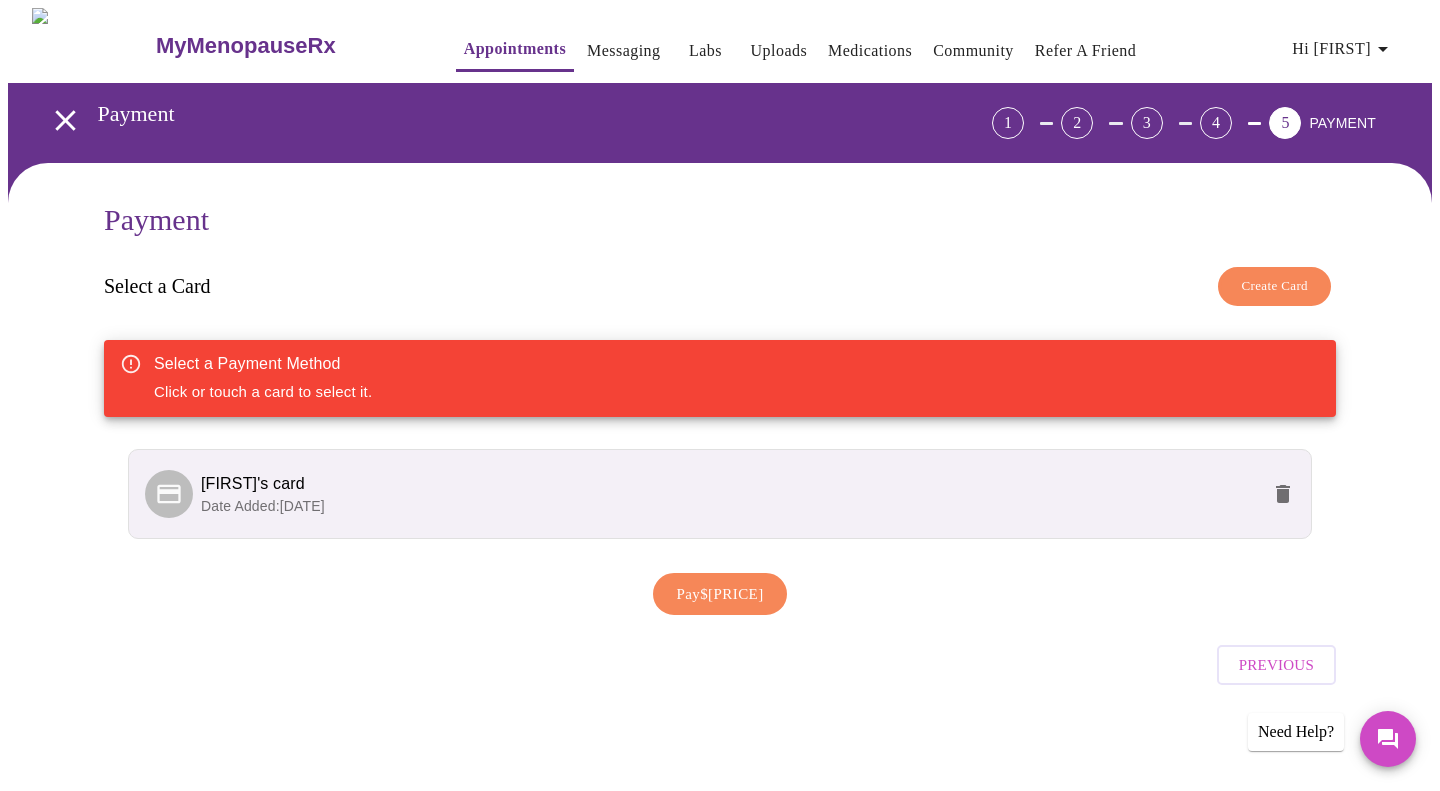 click on "Date Added:  [DATE]" at bounding box center (730, 506) 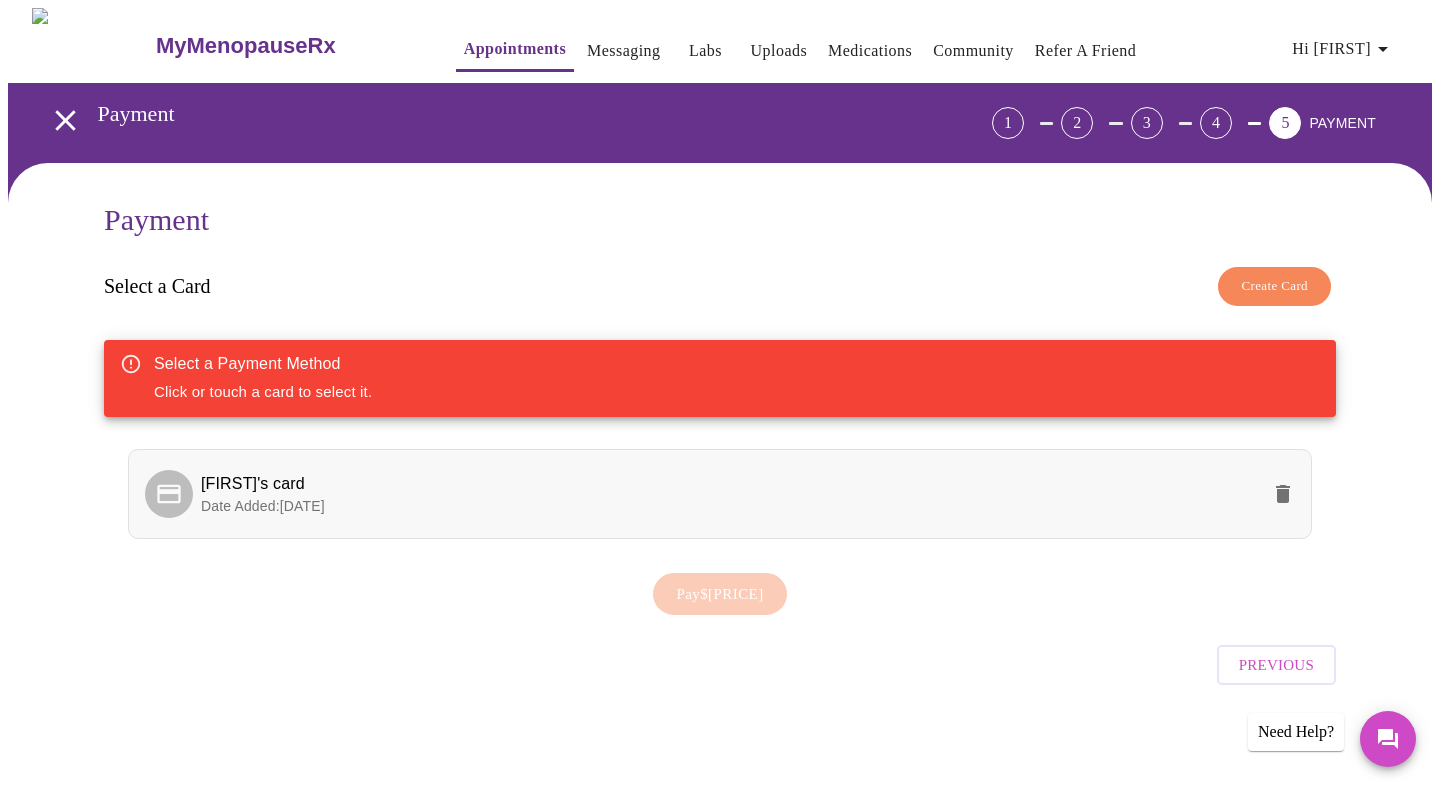 click on "Date Added:  [DATE]" at bounding box center (730, 506) 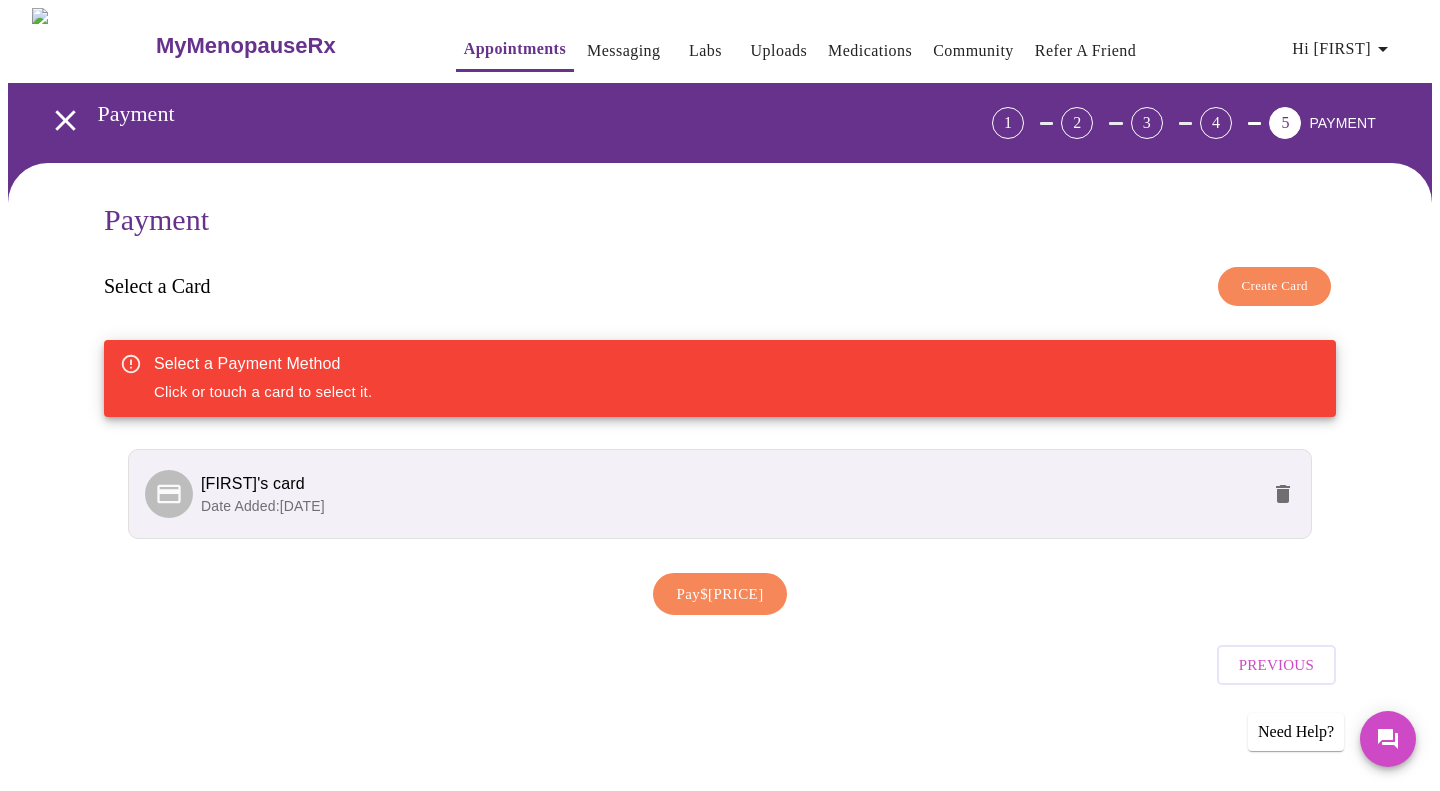 click on "Pay  $[PRICE]" at bounding box center [719, 594] 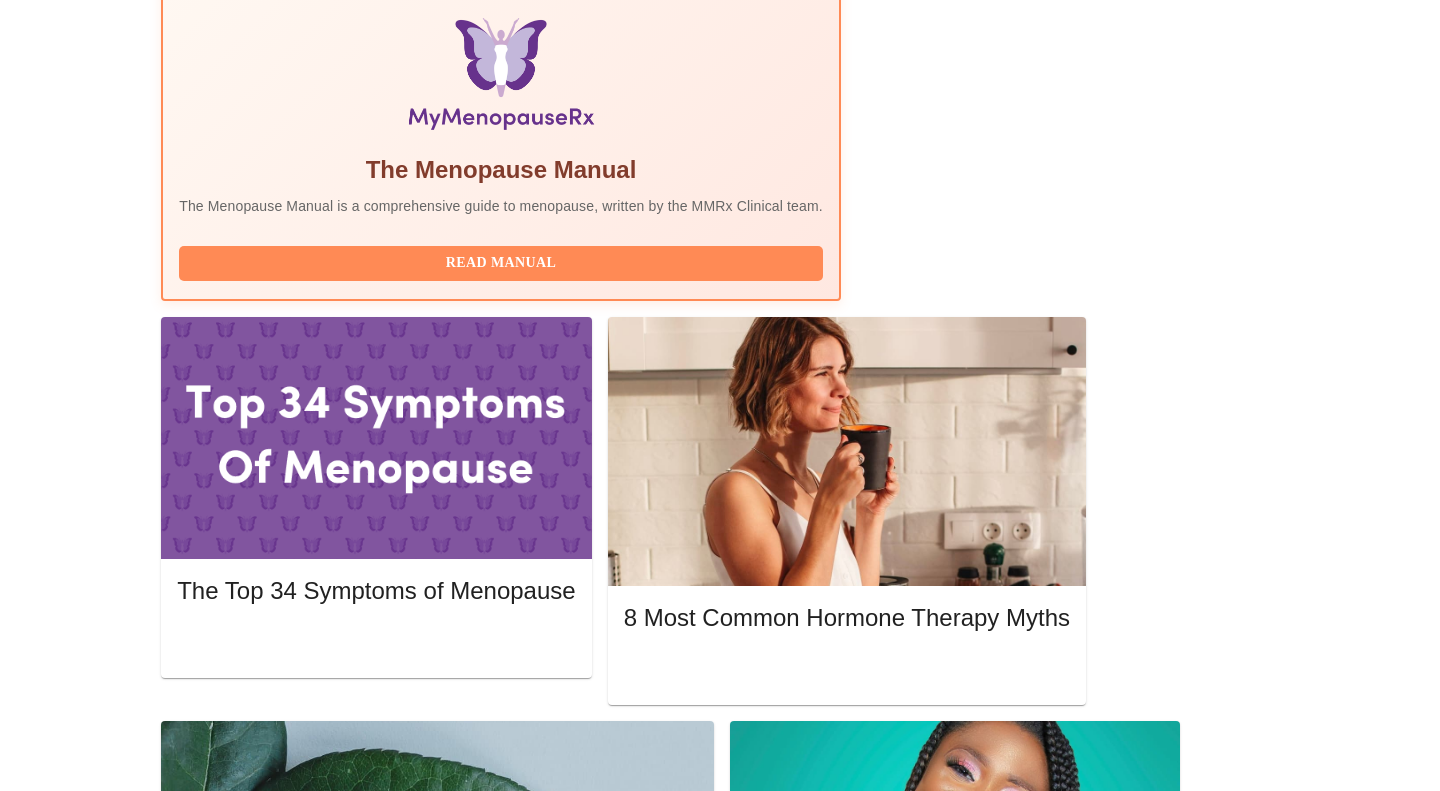 scroll, scrollTop: 655, scrollLeft: 0, axis: vertical 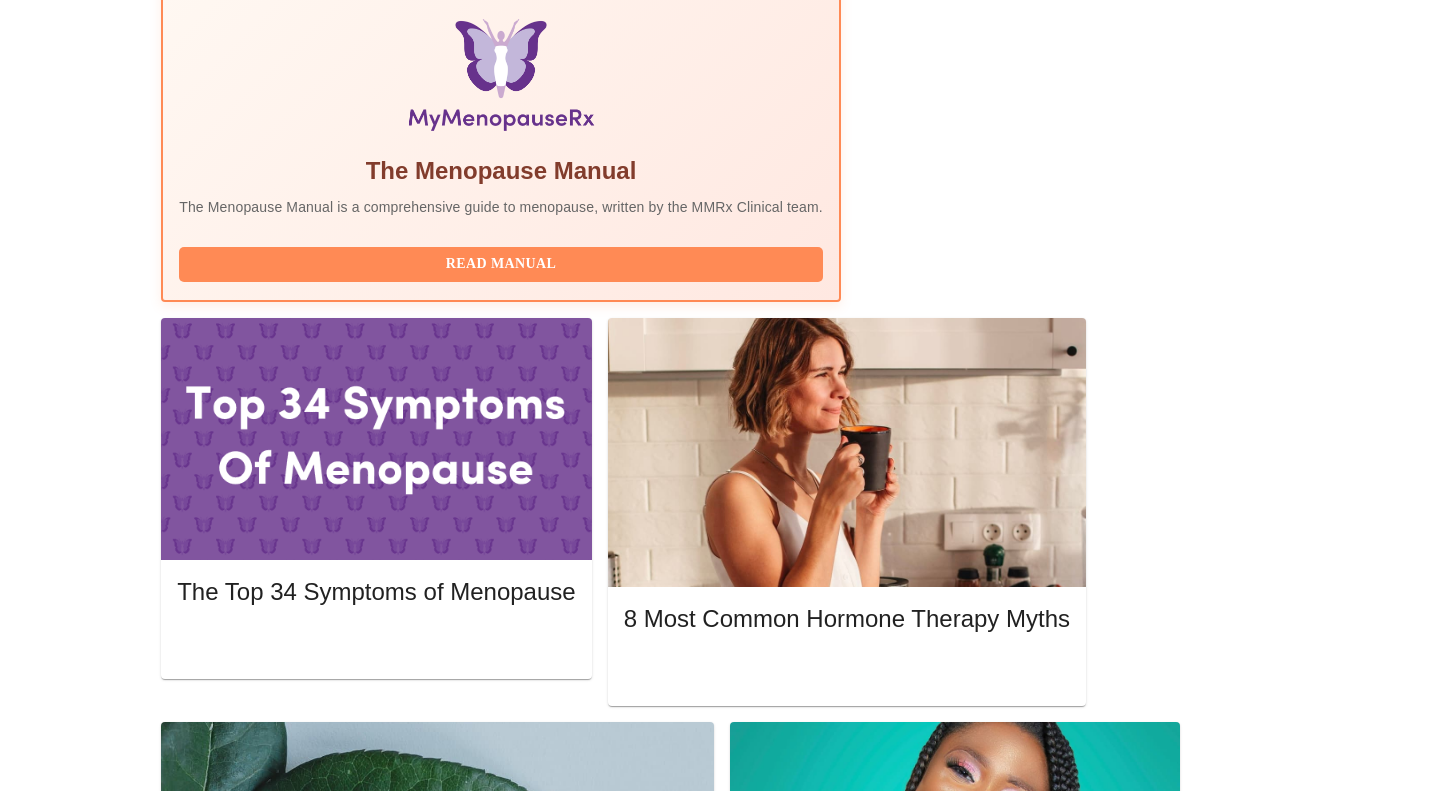 click on "Complete Pre-Assessment" at bounding box center [1143, 1896] 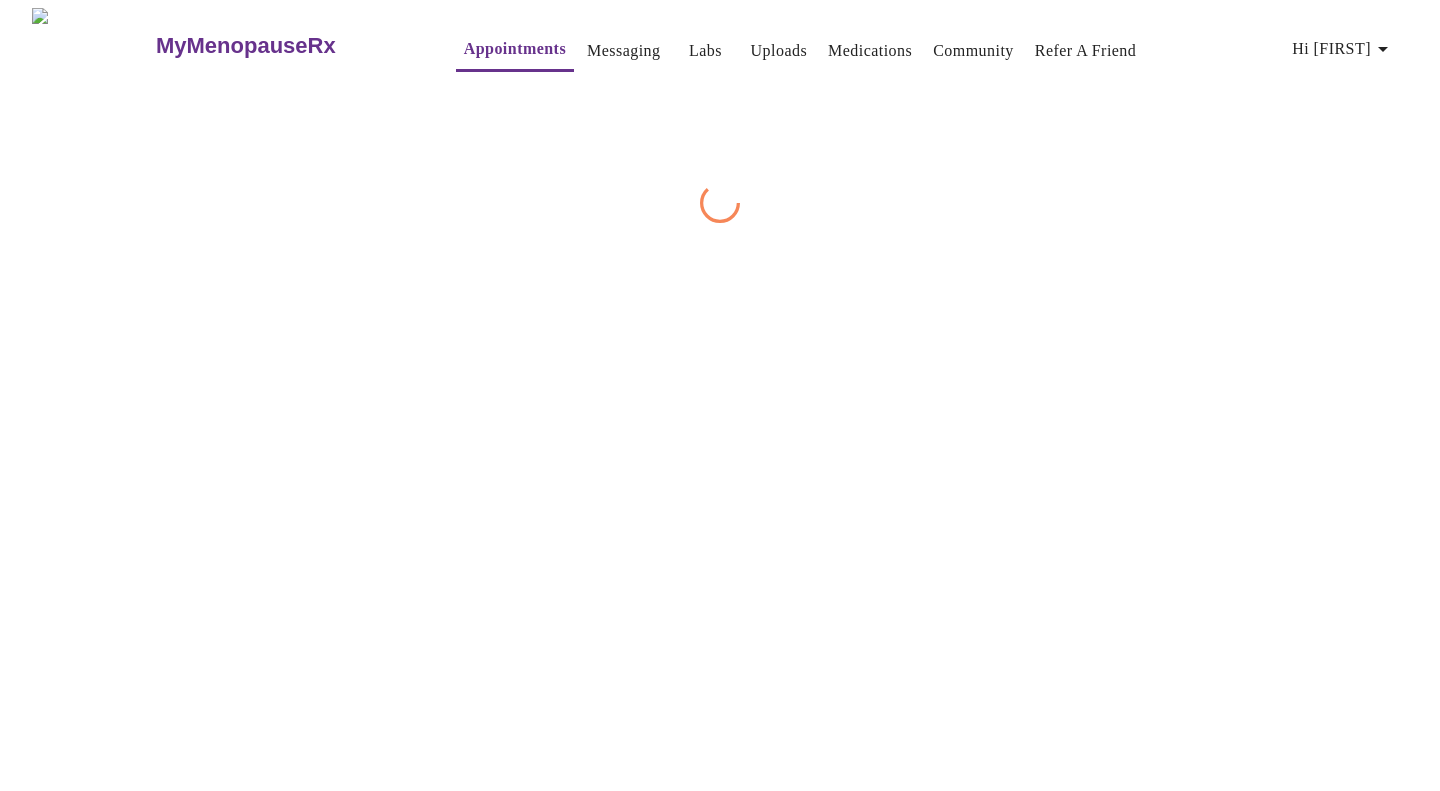 scroll, scrollTop: 0, scrollLeft: 0, axis: both 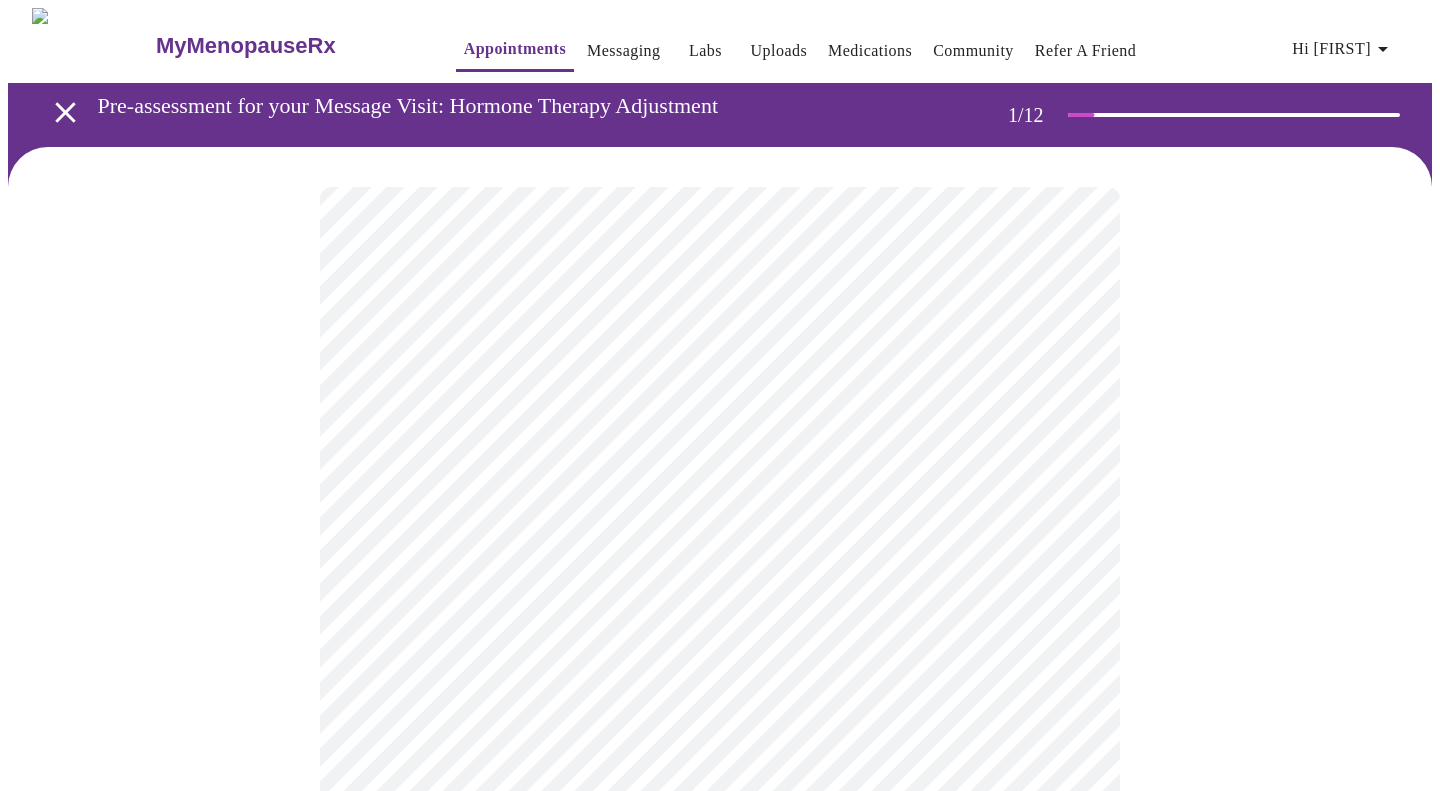 click on "MyMenopauseRx Appointments Messaging Labs Uploads Medications Community Refer a Friend Hi [FIRST]   Pre-assessment for your Message Visit: Hormone Therapy Adjustment 1  /  12 Settings Billing Invoices Log out" at bounding box center (720, 921) 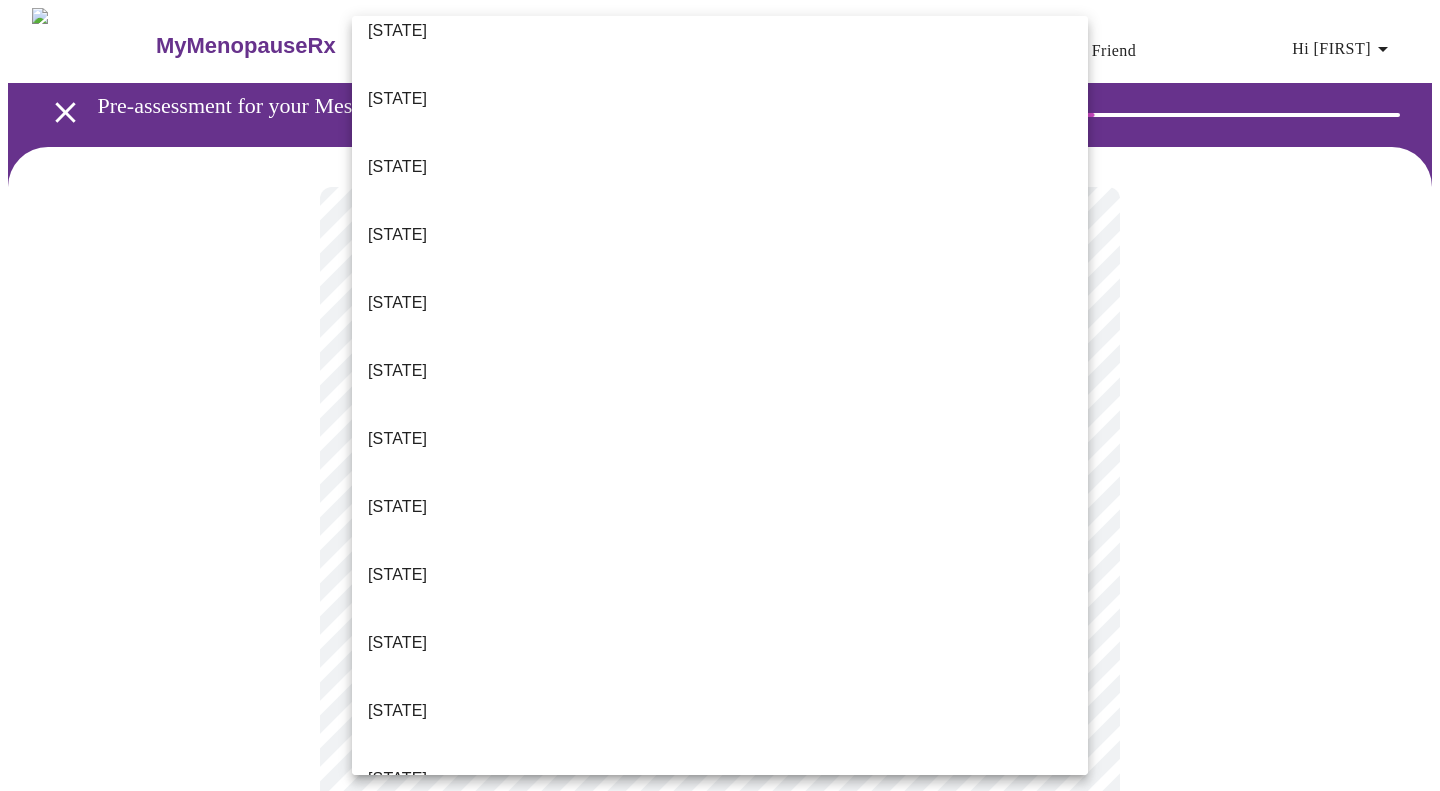 scroll, scrollTop: 1679, scrollLeft: 0, axis: vertical 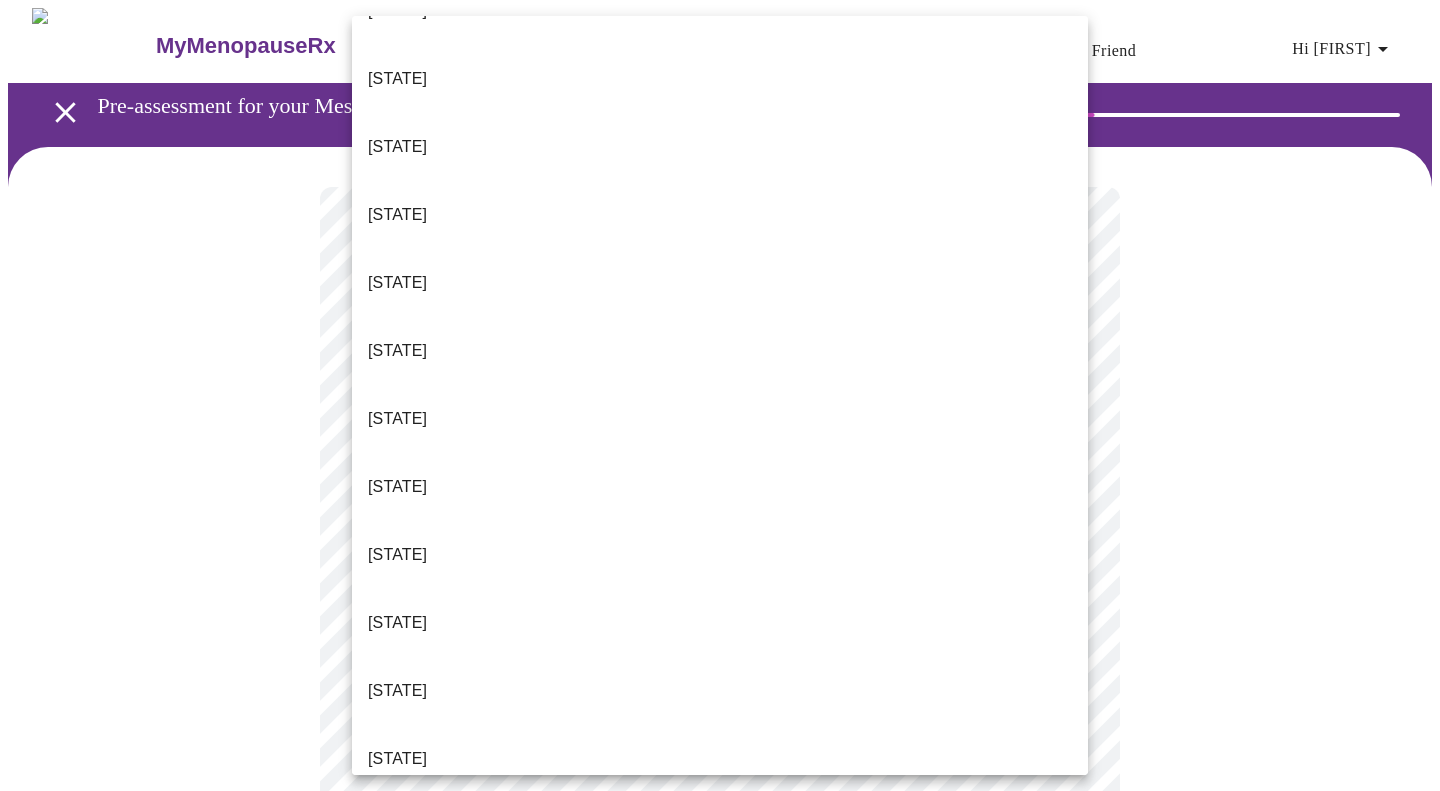 click on "[STATE]" at bounding box center (720, 1099) 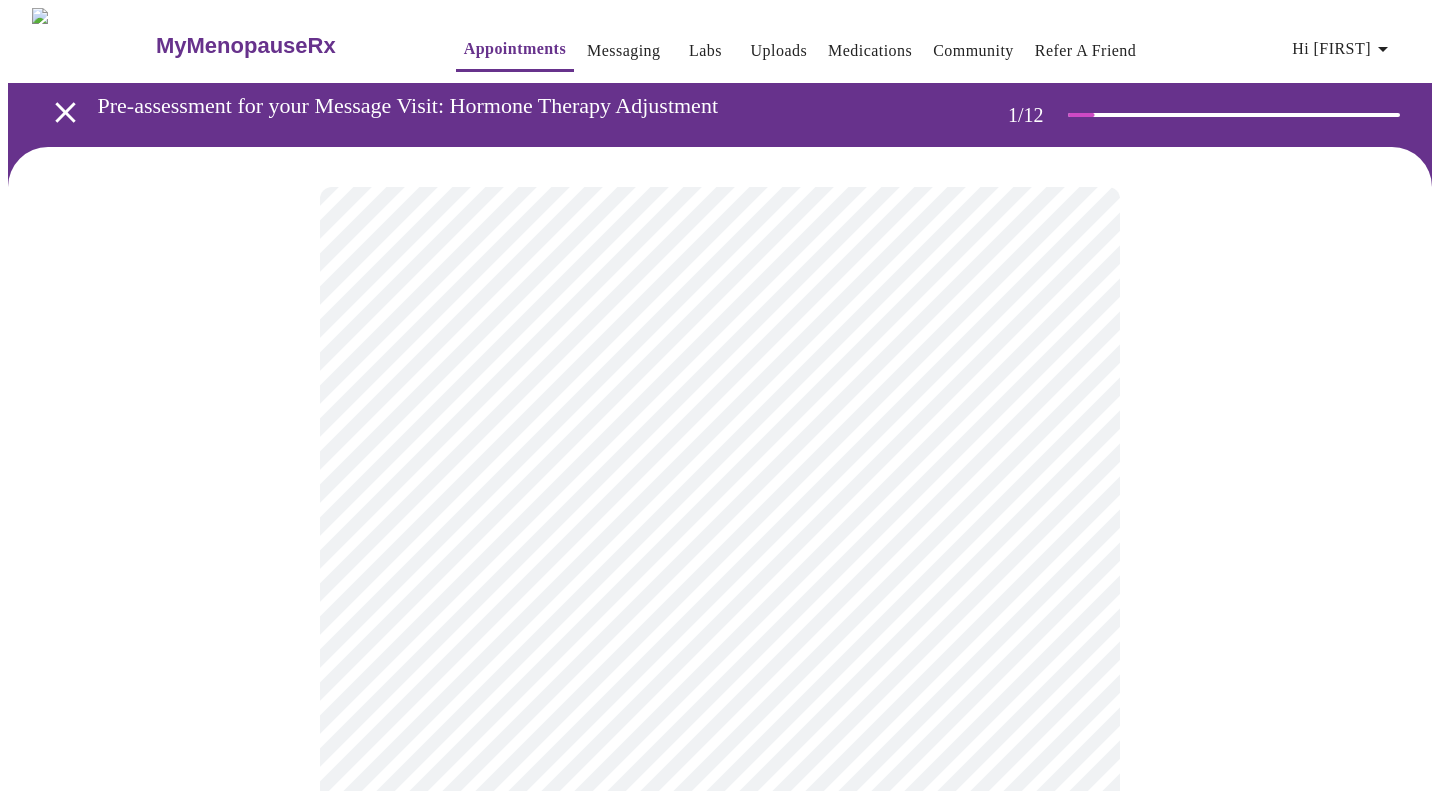 click on "MyMenopauseRx Appointments Messaging Labs Uploads Medications Community Refer a Friend Hi [FIRST]   Pre-assessment for your Message Visit: Hormone Therapy Adjustment 1  /  12 Settings Billing Invoices Log out" at bounding box center (720, 915) 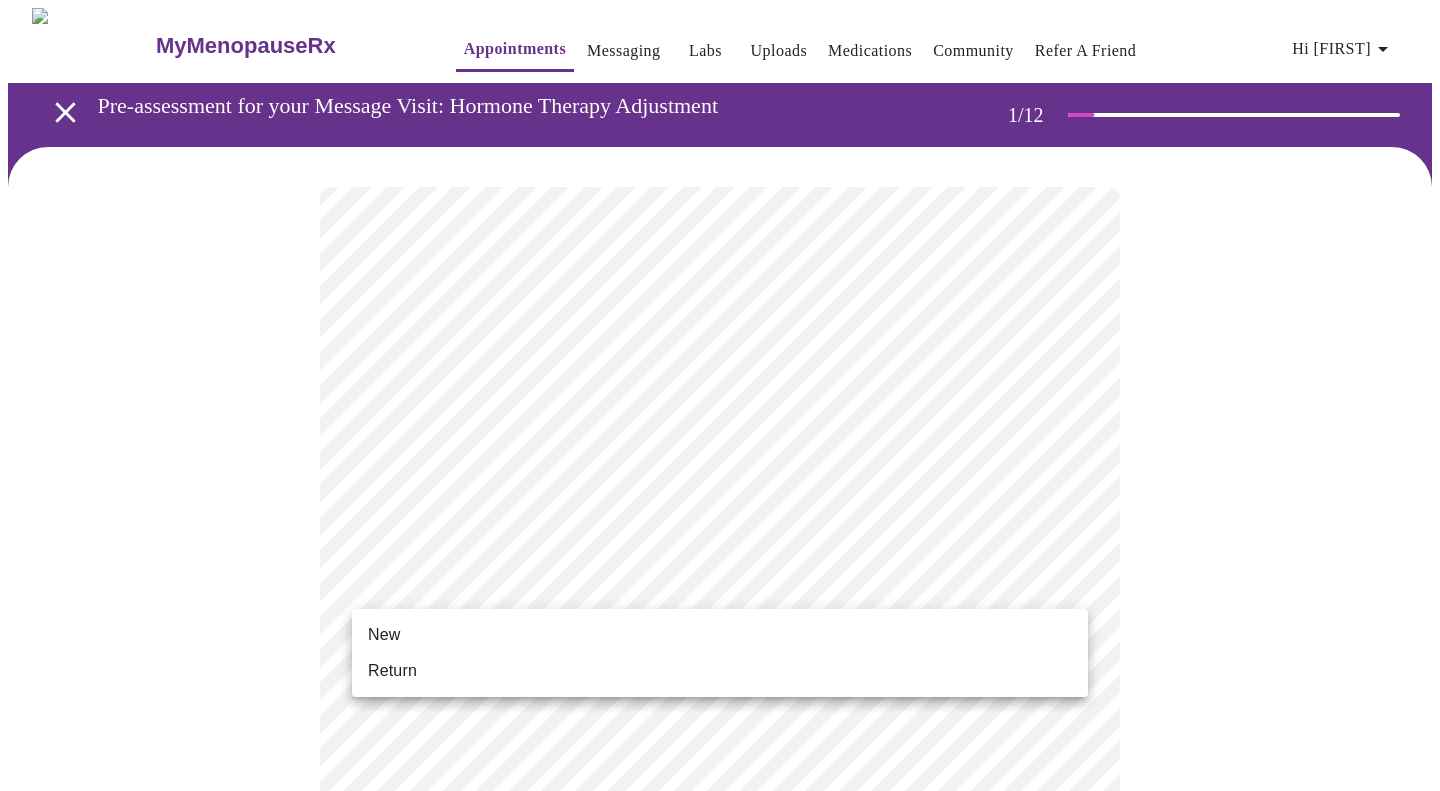 click on "Return" at bounding box center [720, 671] 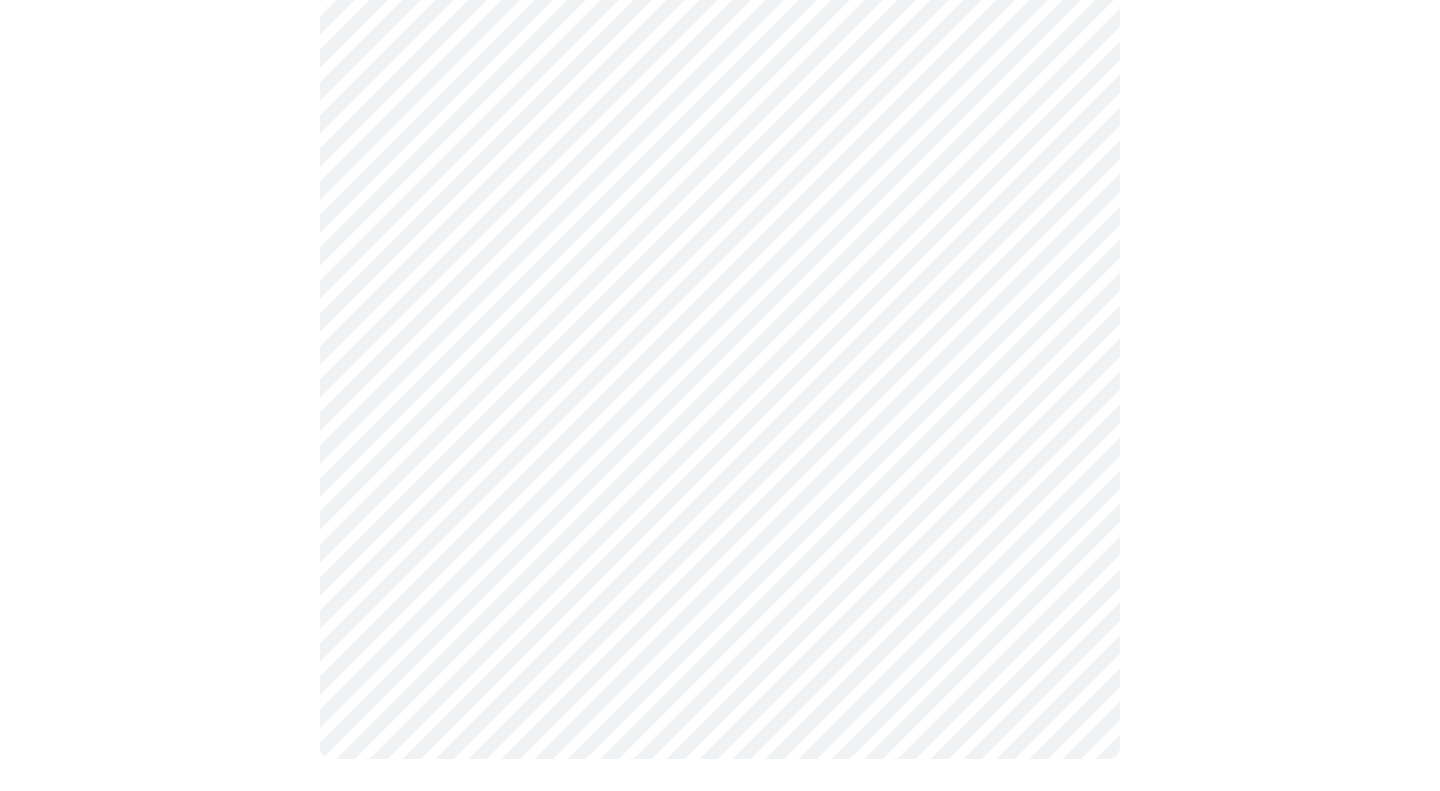 scroll, scrollTop: 0, scrollLeft: 0, axis: both 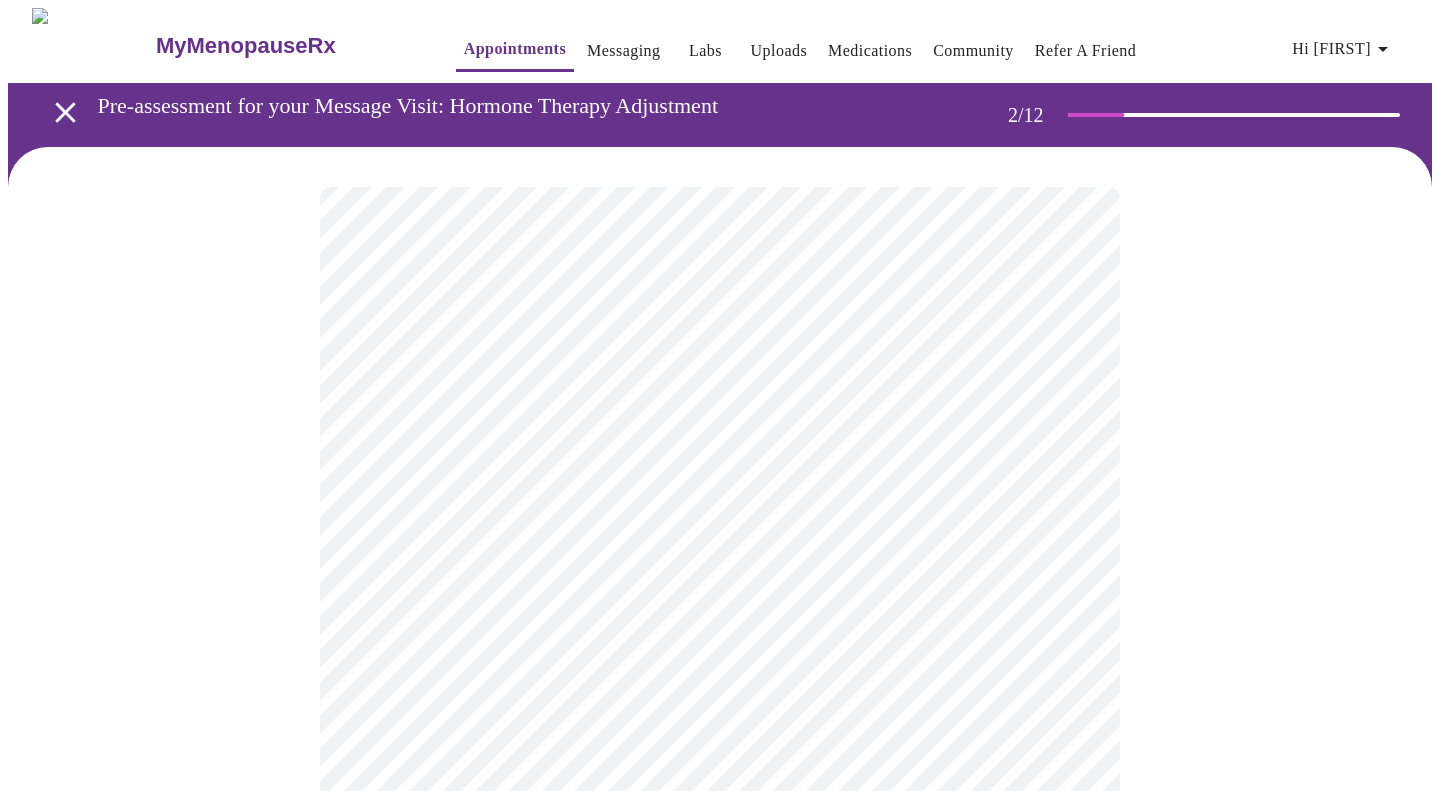 click on "MyMenopauseRx Appointments Messaging Labs Uploads Medications Community Refer a Friend Hi [FIRST]   Pre-assessment for your Message Visit: Hormone Therapy Adjustment 2  /  12 Settings Billing Invoices Log out" at bounding box center [720, 830] 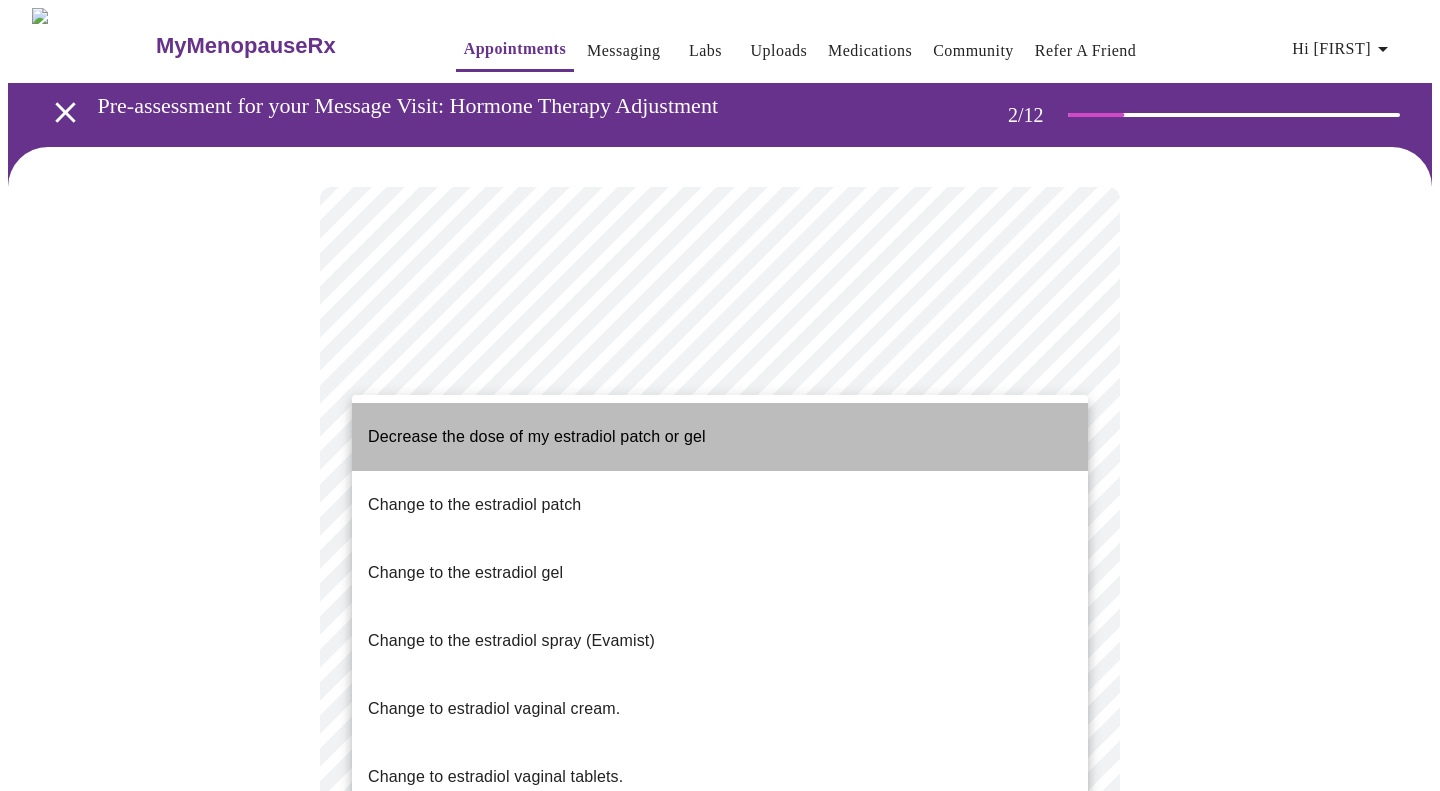click on "Decrease the dose of my estradiol patch or gel" at bounding box center (720, 437) 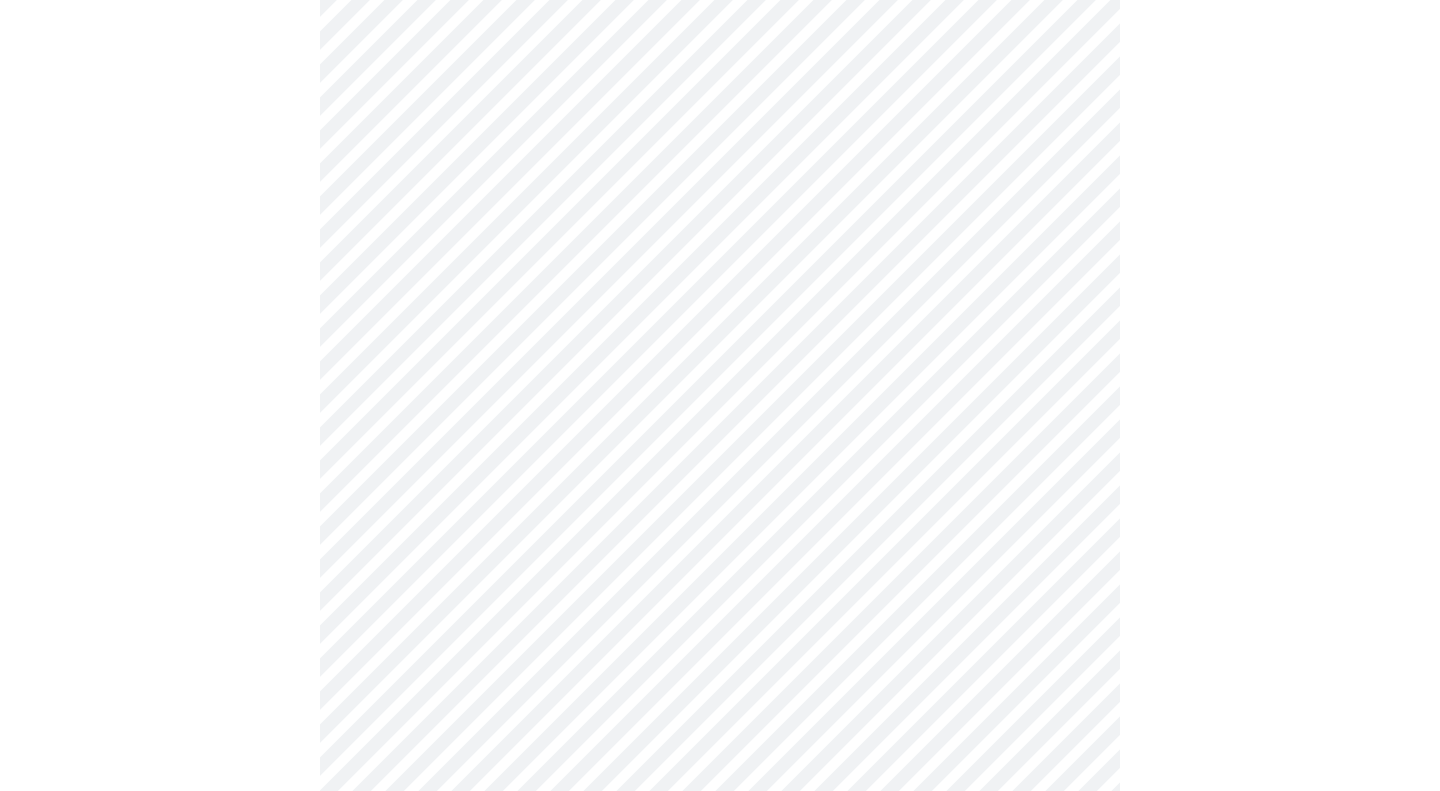 scroll, scrollTop: 588, scrollLeft: 0, axis: vertical 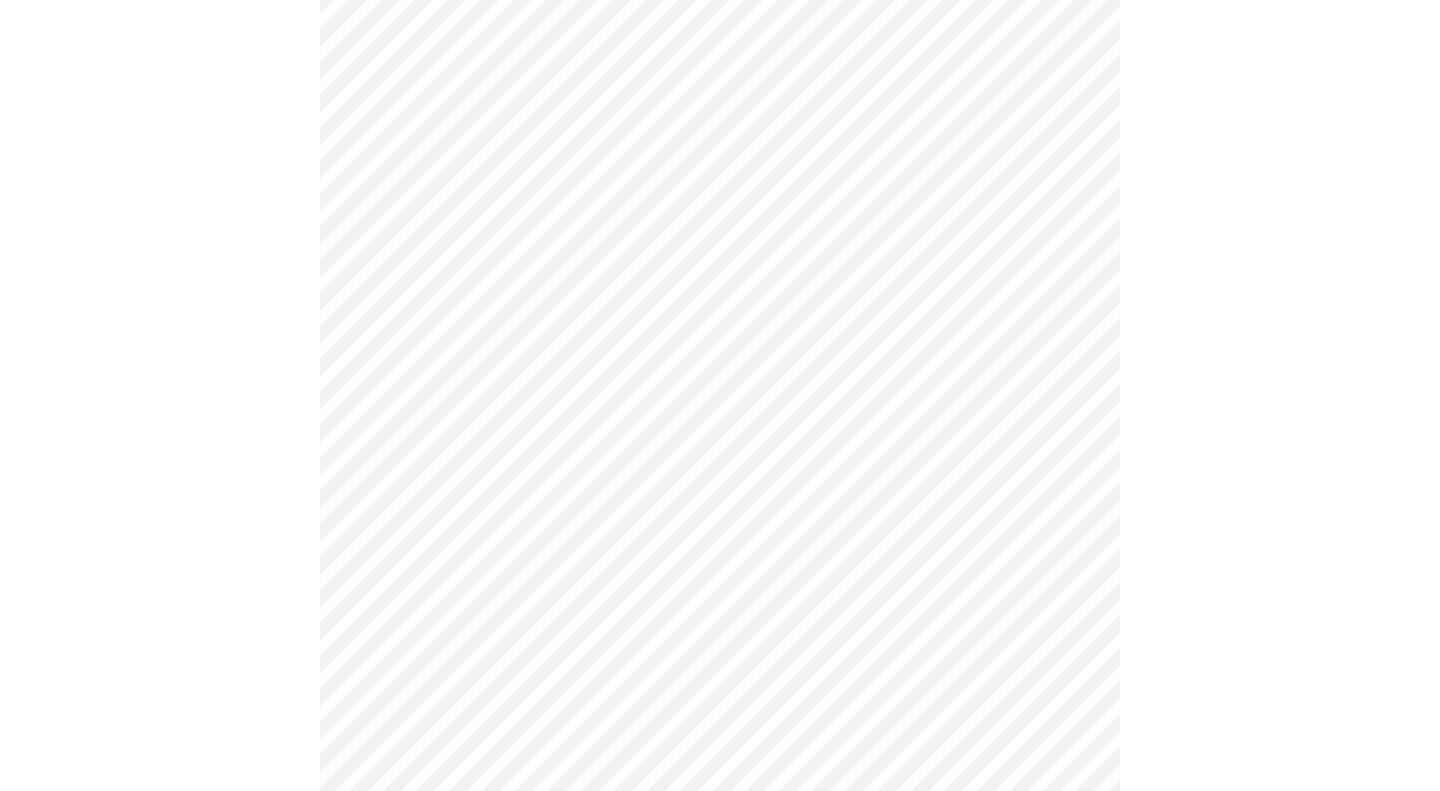 click on "MyMenopauseRx Appointments Messaging Labs Uploads Medications Community Refer a Friend Hi [FIRST]   Pre-assessment for your Message Visit: Hormone Therapy Adjustment 2  /  12 Settings Billing Invoices Log out" at bounding box center [720, 171] 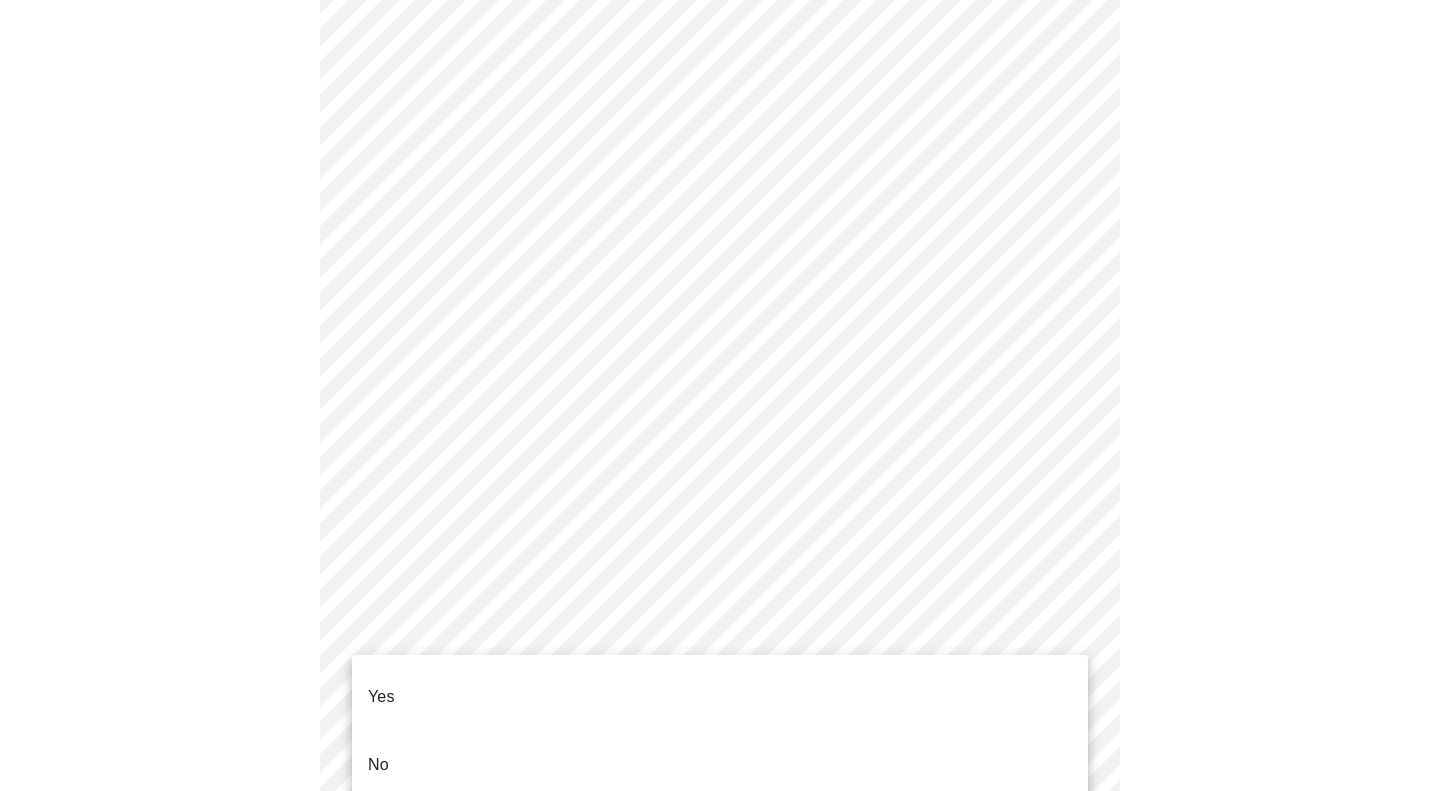 click on "Yes" at bounding box center (720, 697) 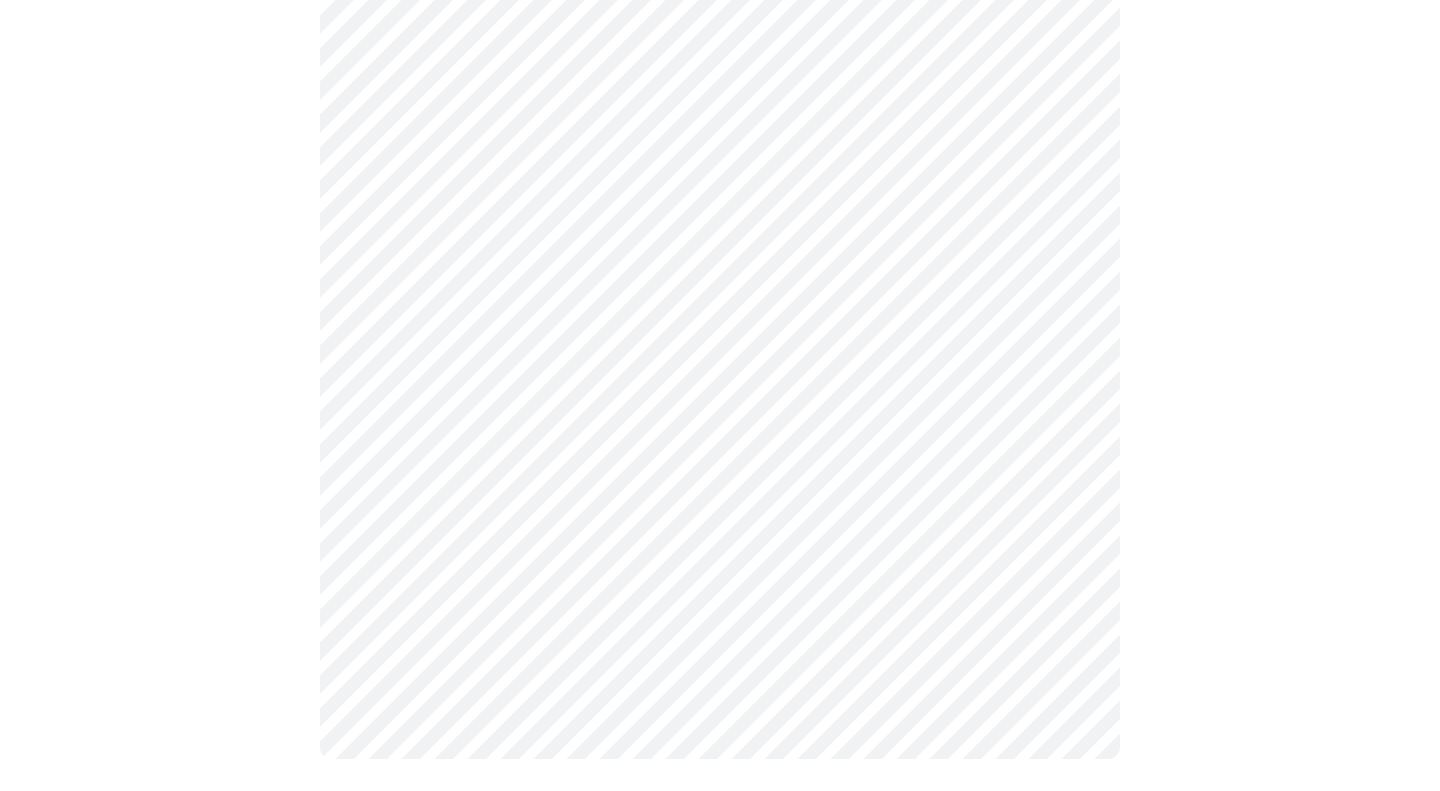 scroll, scrollTop: 0, scrollLeft: 0, axis: both 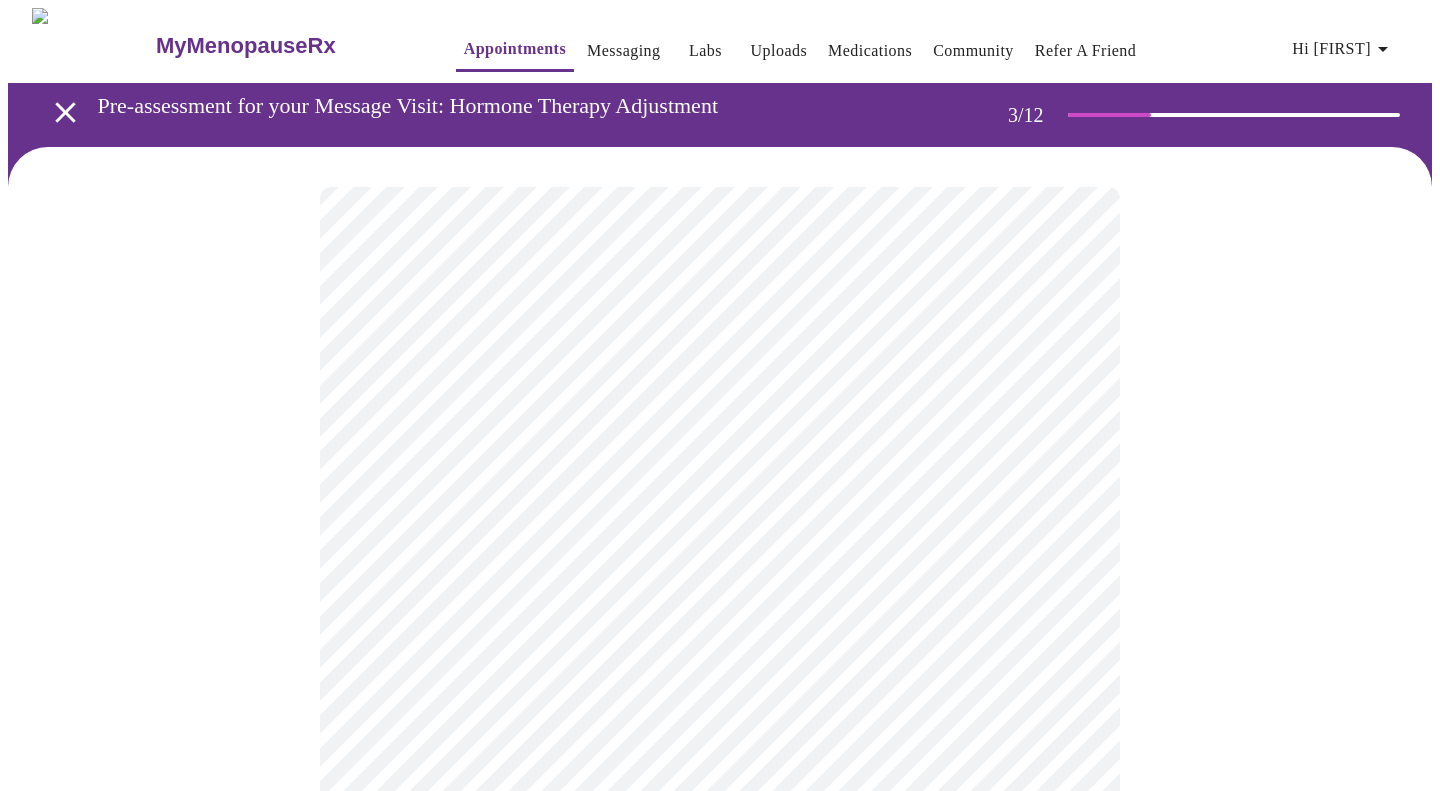click on "MyMenopauseRx Appointments Messaging Labs Uploads Medications Community Refer a Friend Hi [FIRST]   Pre-assessment for your Message Visit: Hormone Therapy Adjustment 3  /  12 Settings Billing Invoices Log out" at bounding box center [720, 1359] 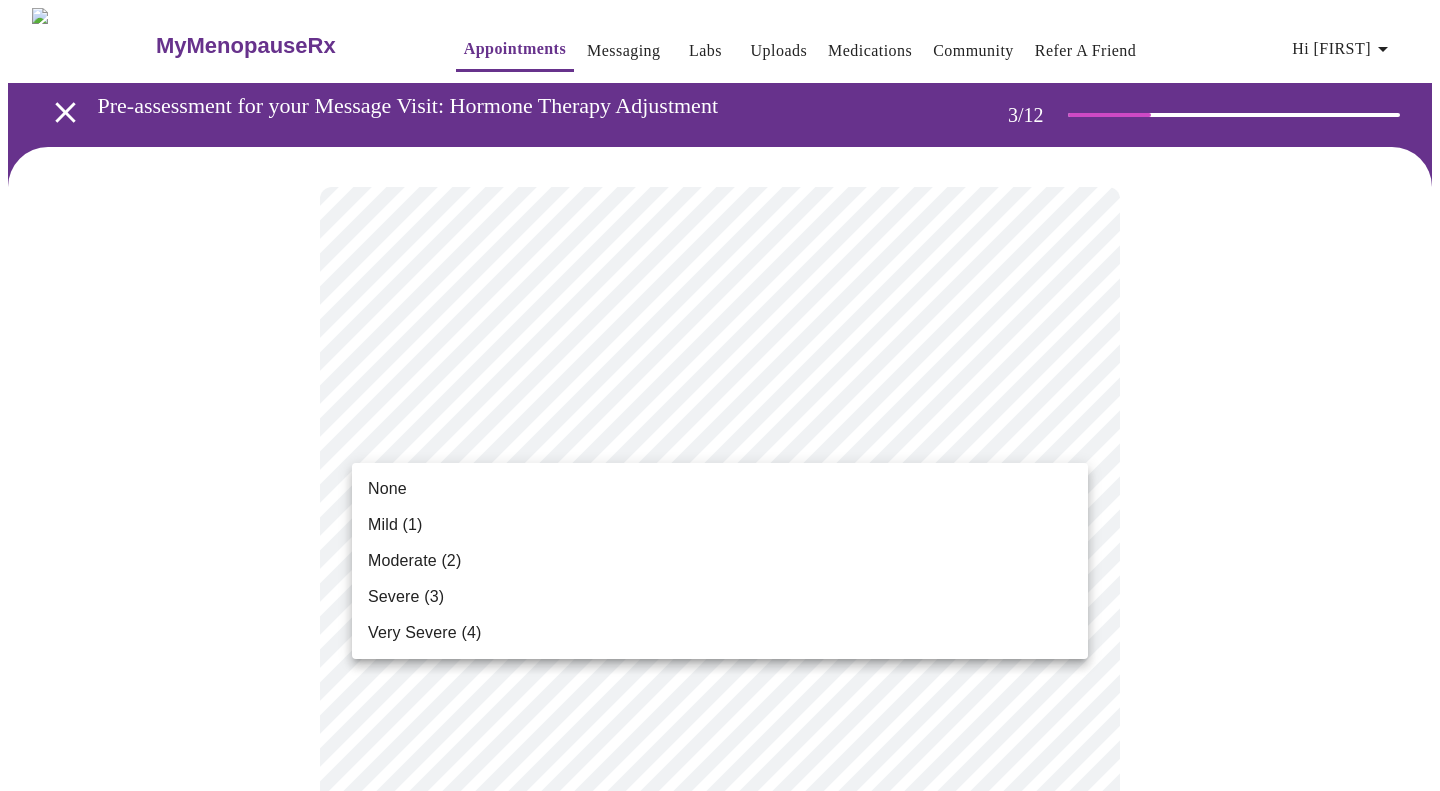click on "None" at bounding box center (720, 489) 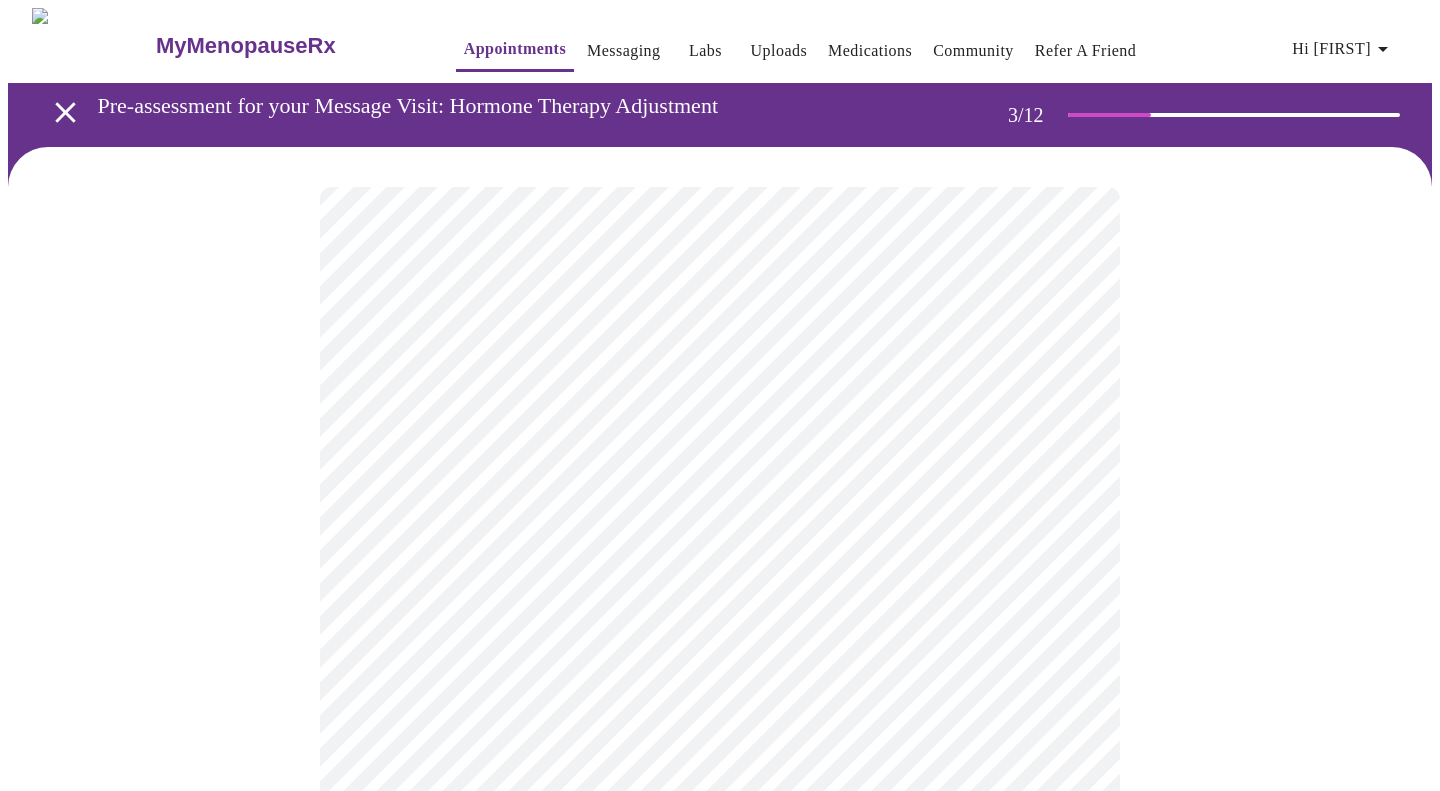 click on "MyMenopauseRx Appointments Messaging Labs Uploads Medications Community Refer a Friend Hi [FIRST]   Pre-assessment for your Message Visit: Hormone Therapy Adjustment 3  /  12 Settings Billing Invoices Log out" at bounding box center (720, 1324) 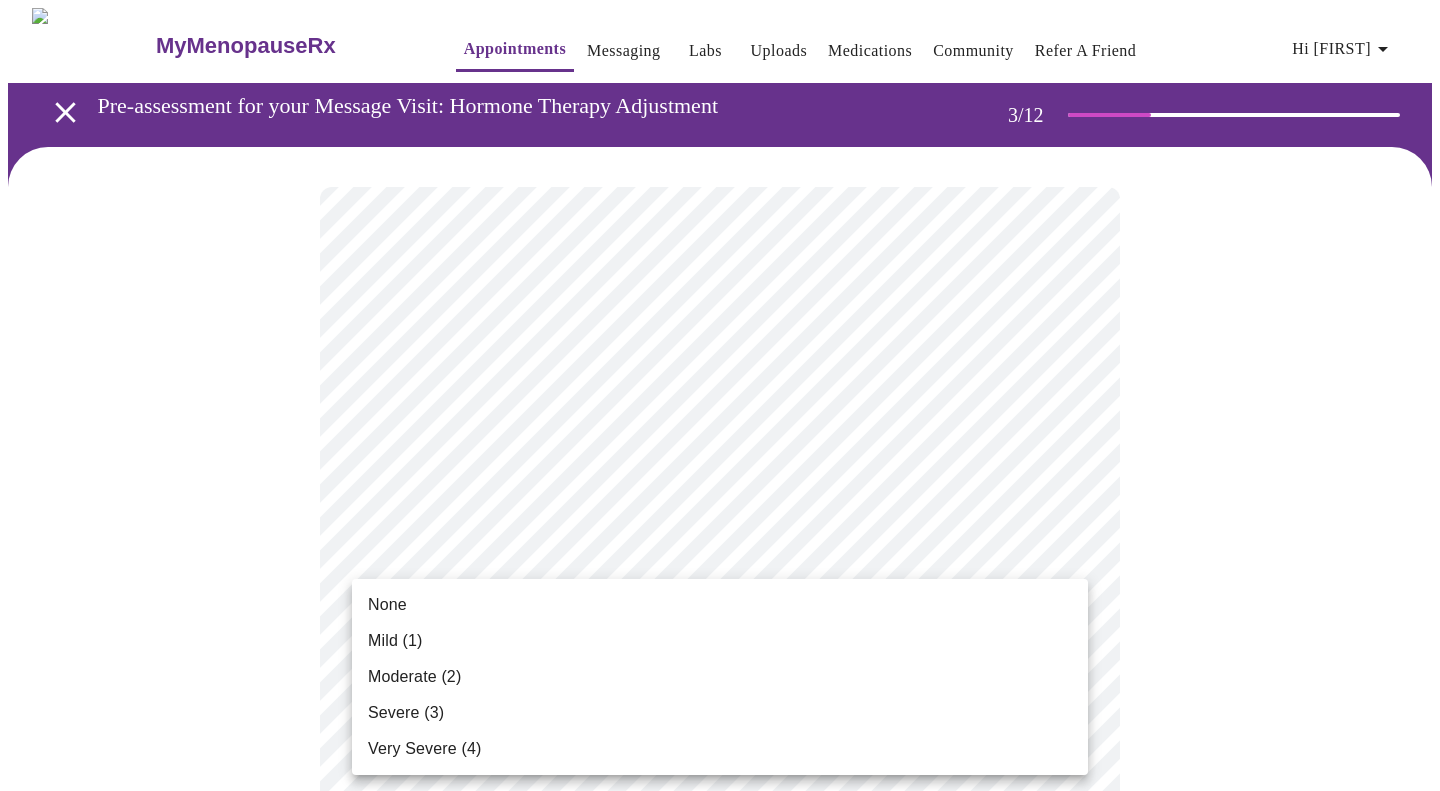 click on "None" at bounding box center [720, 605] 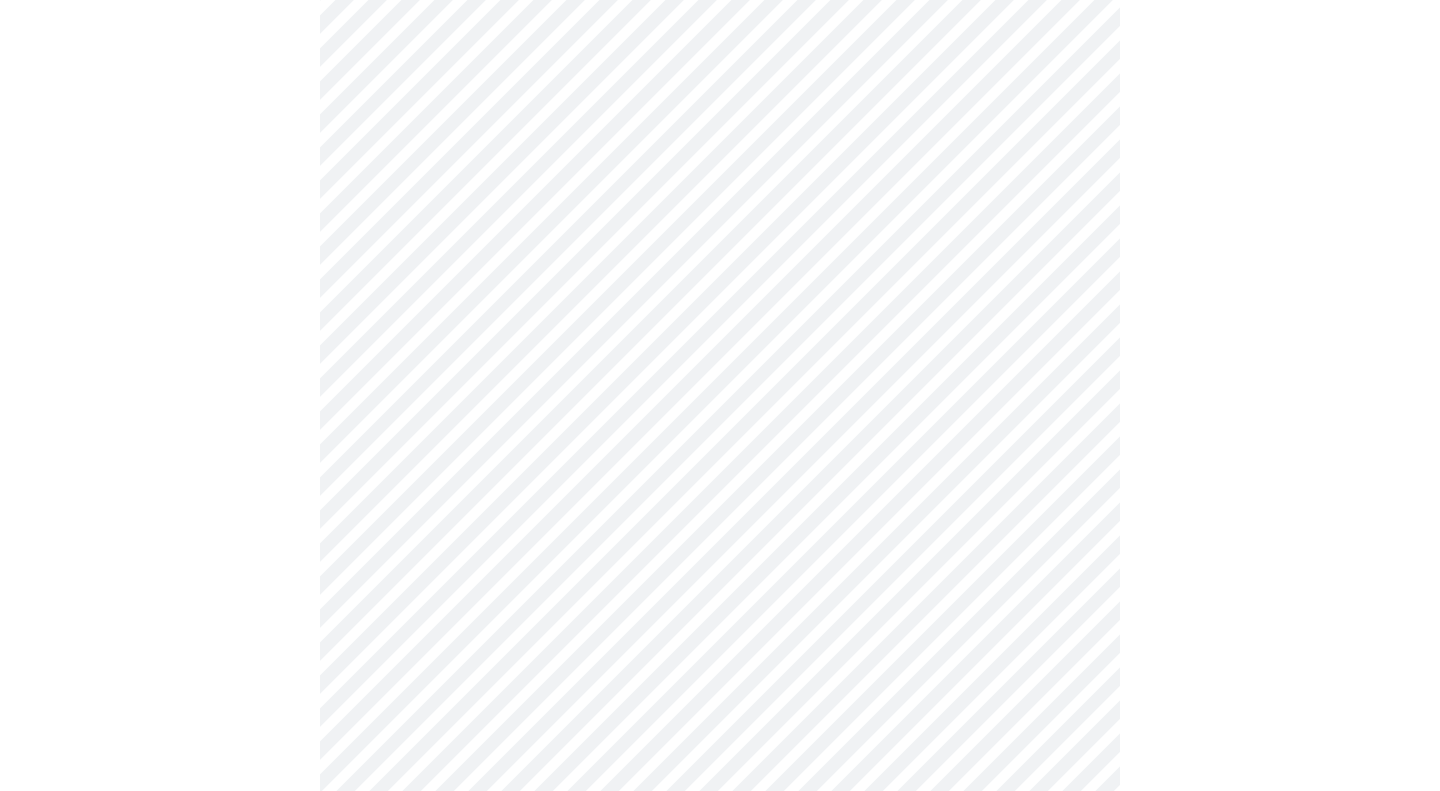 scroll, scrollTop: 219, scrollLeft: 0, axis: vertical 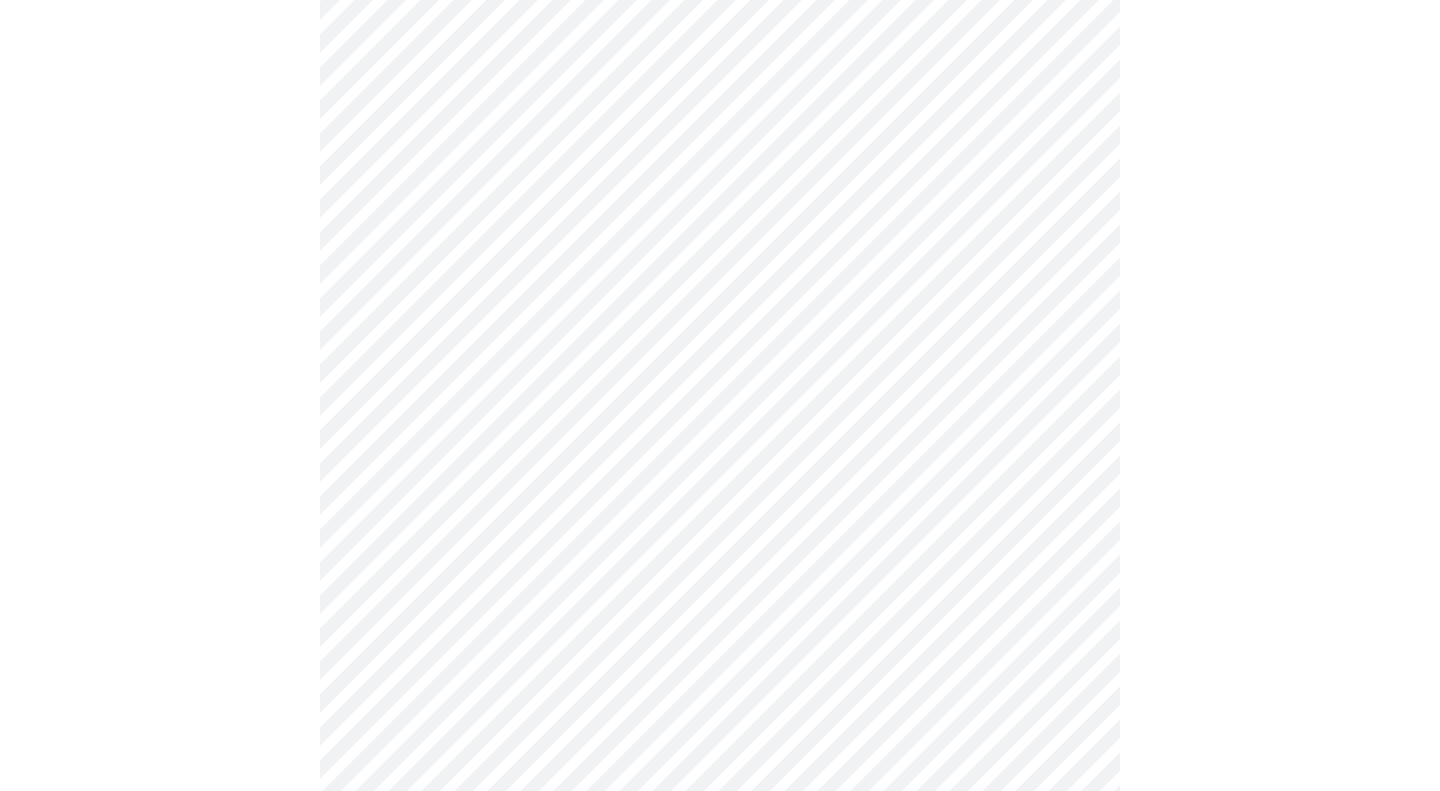 click on "MyMenopauseRx Appointments Messaging Labs Uploads Medications Community Refer a Friend Hi [FIRST]   Pre-assessment for your Message Visit: Hormone Therapy Adjustment 3  /  12 Settings Billing Invoices Log out" at bounding box center [720, 1091] 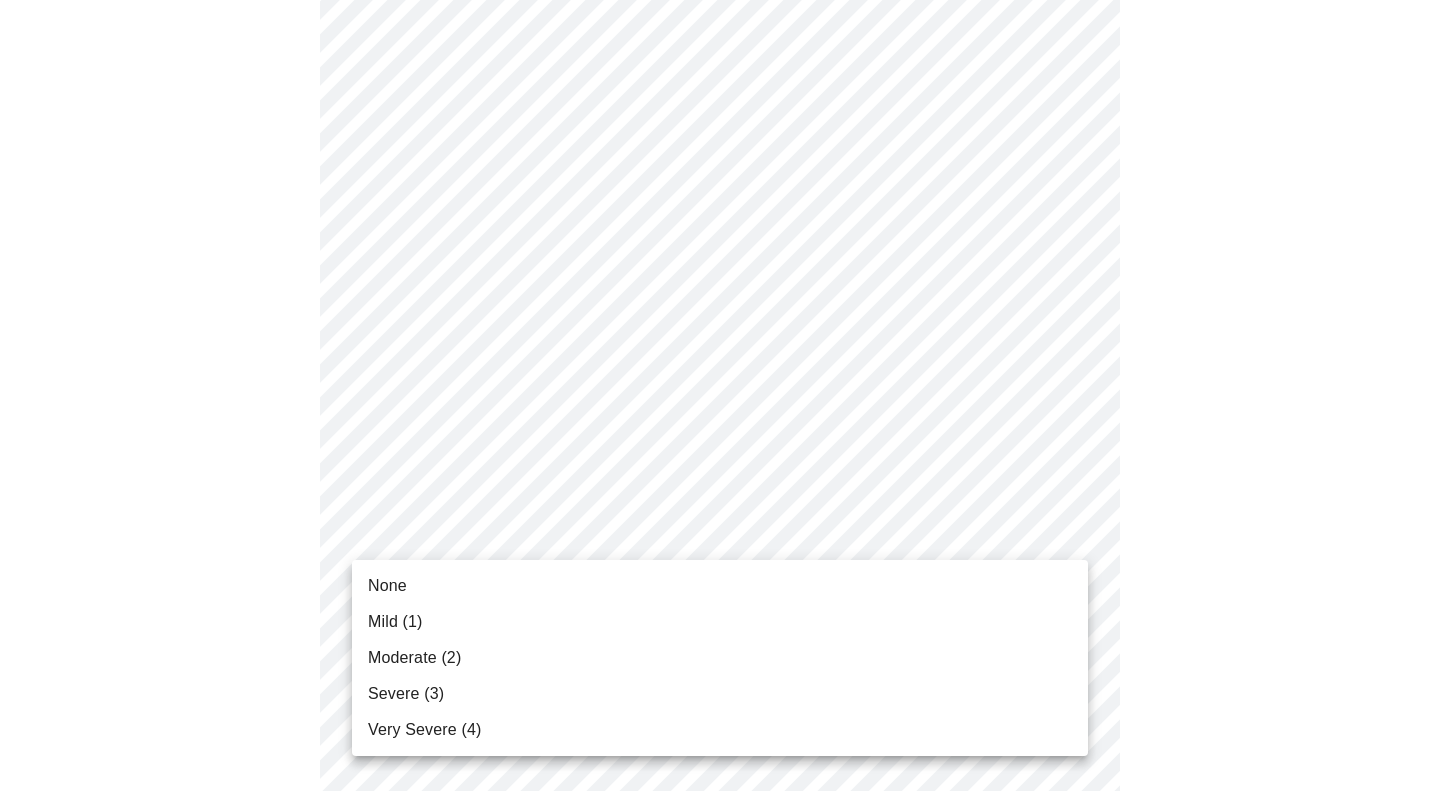 click on "Moderate (2)" at bounding box center (720, 658) 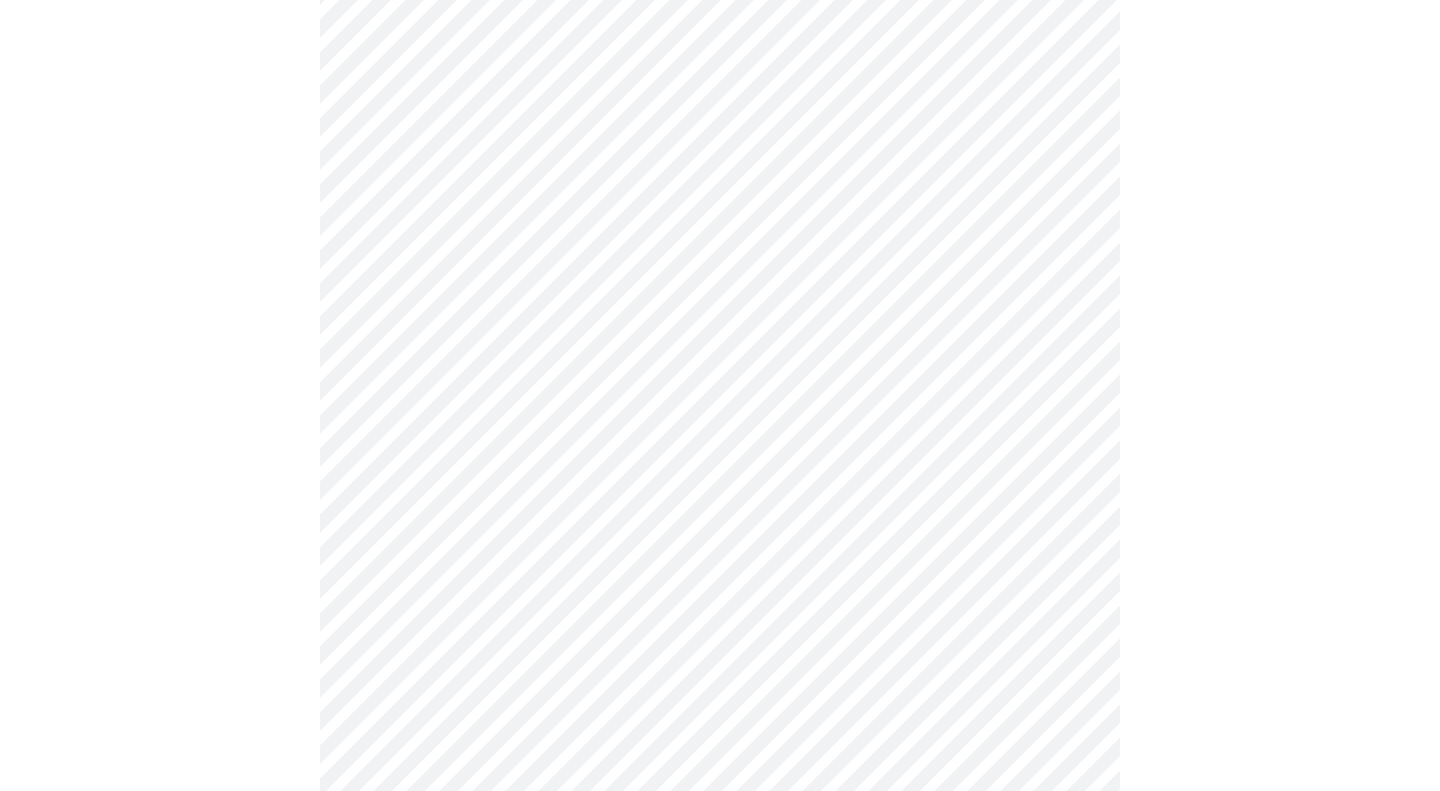 scroll, scrollTop: 337, scrollLeft: 0, axis: vertical 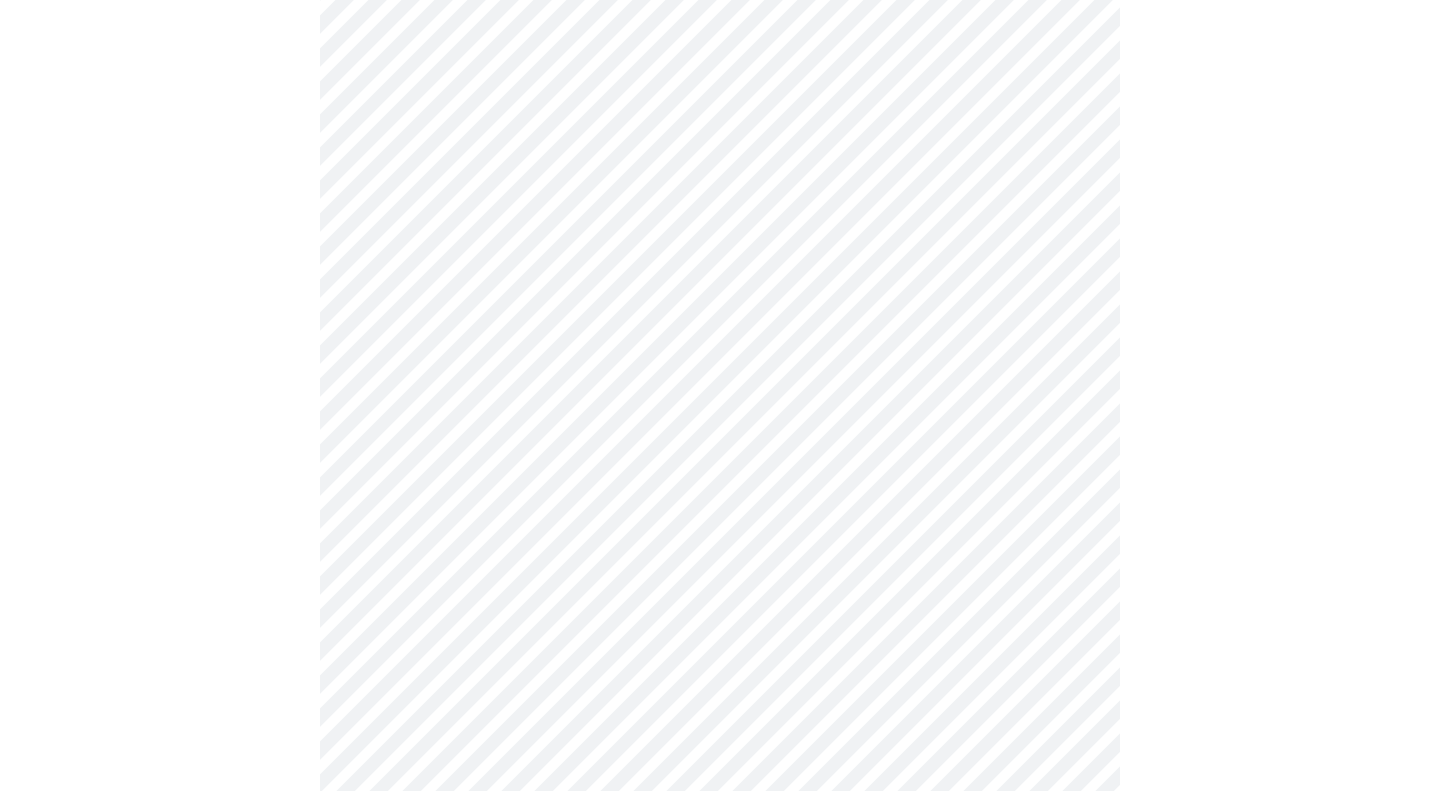 click on "MyMenopauseRx Appointments Messaging Labs Uploads Medications Community Refer a Friend Hi [FIRST]   Pre-assessment for your Message Visit: Hormone Therapy Adjustment 3  /  12 Settings Billing Invoices Log out" at bounding box center (720, 959) 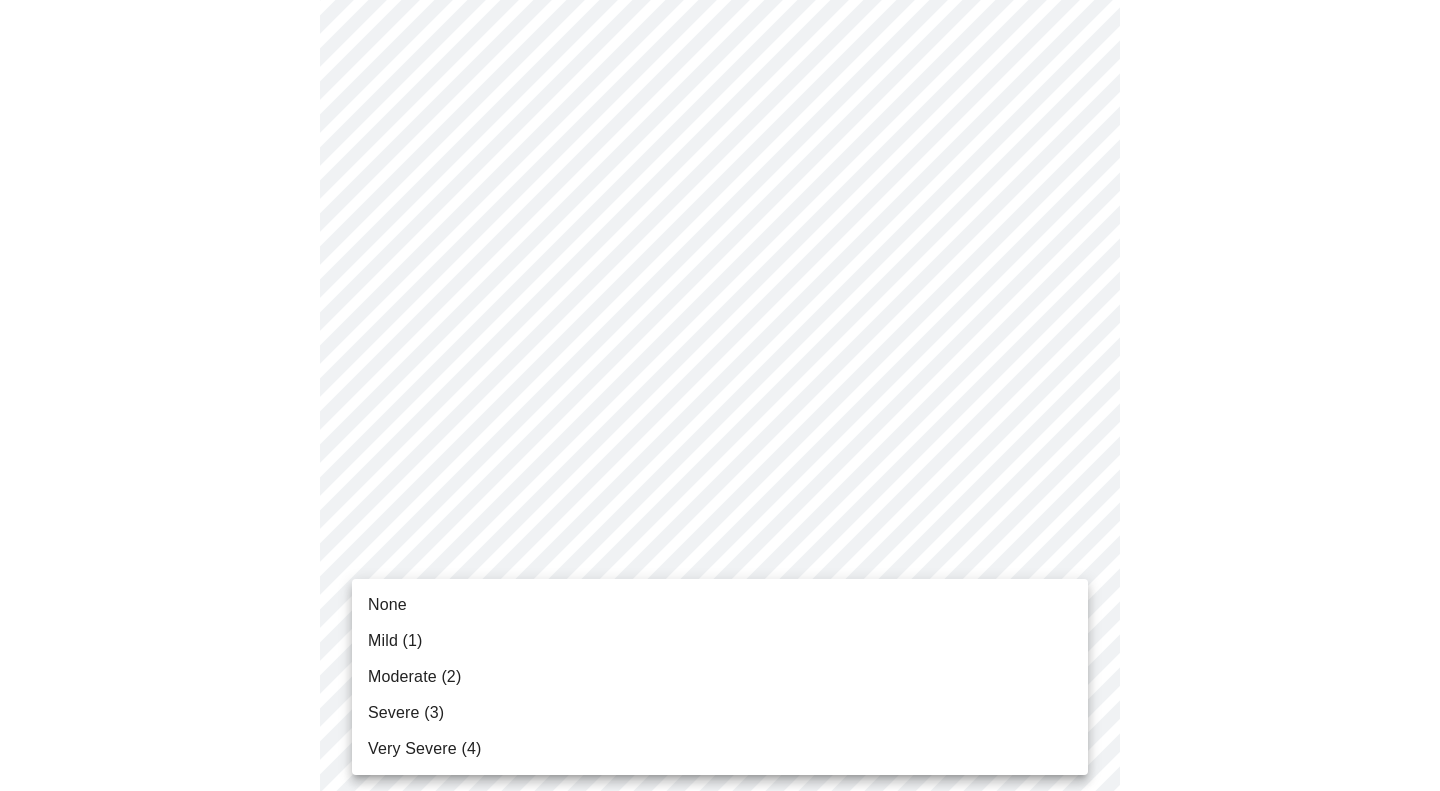 click on "Moderate (2)" at bounding box center [720, 677] 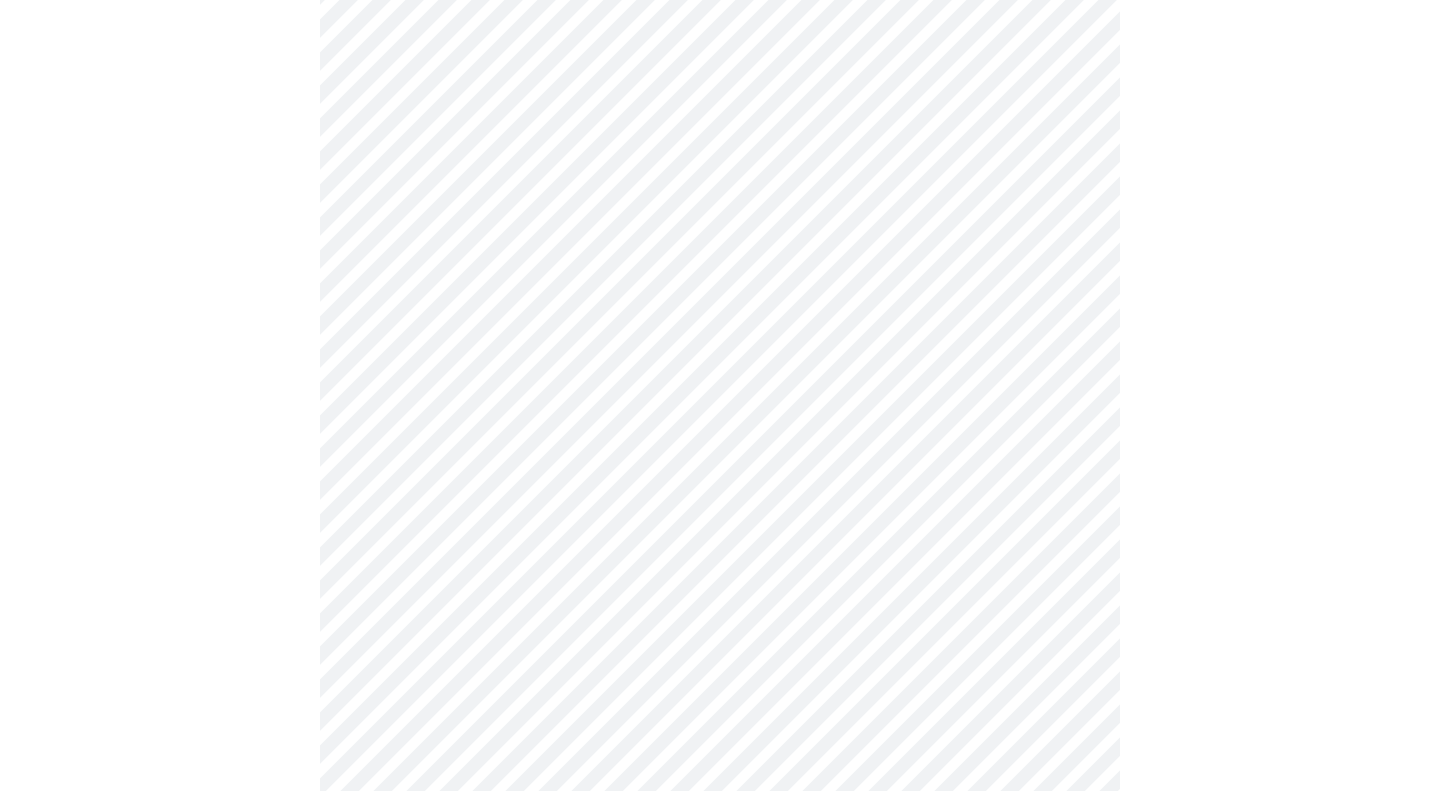 scroll, scrollTop: 589, scrollLeft: 0, axis: vertical 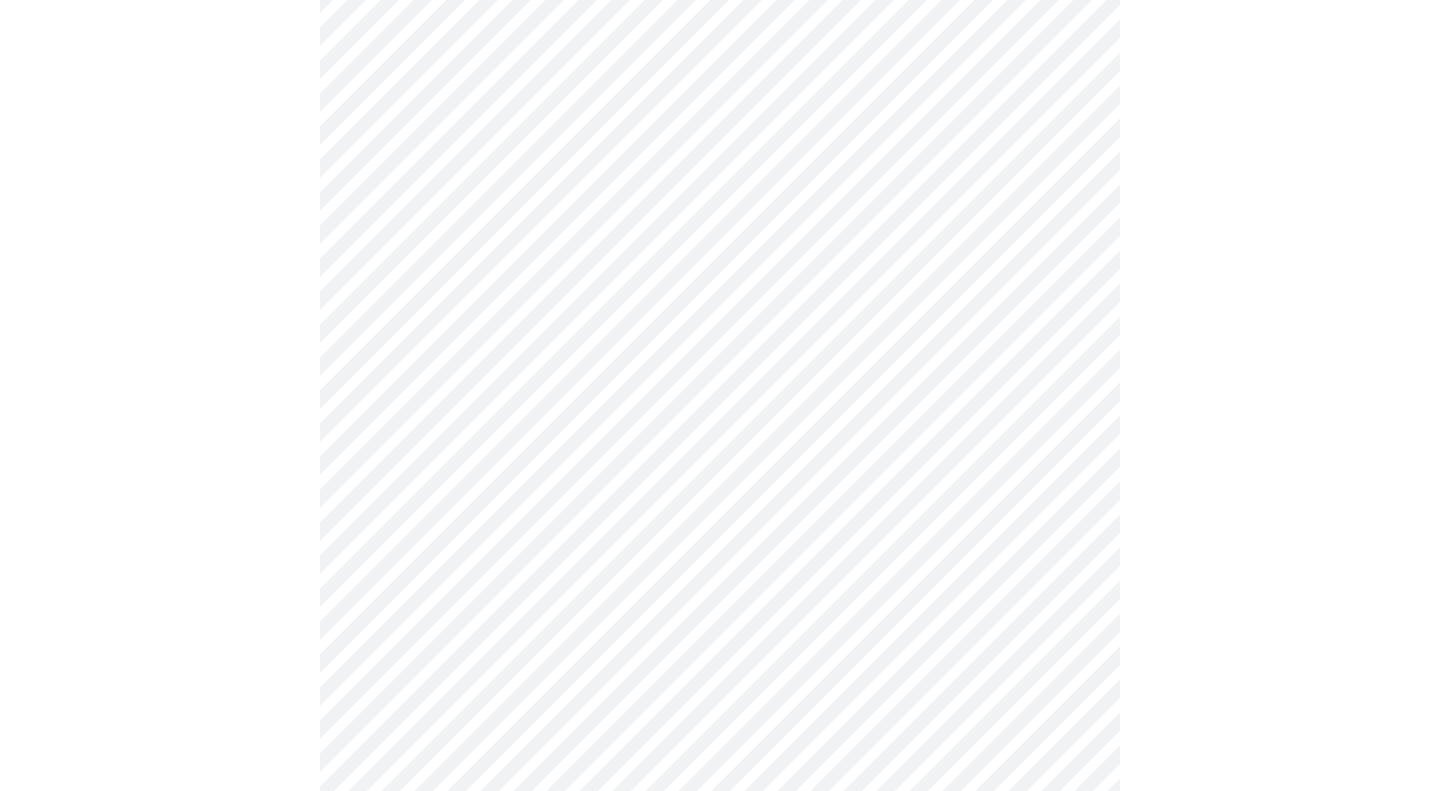 click on "MyMenopauseRx Appointments Messaging Labs Uploads Medications Community Refer a Friend Hi [FIRST]   Pre-assessment for your Message Visit: Hormone Therapy Adjustment 3  /  12 Settings Billing Invoices Log out" at bounding box center [720, 693] 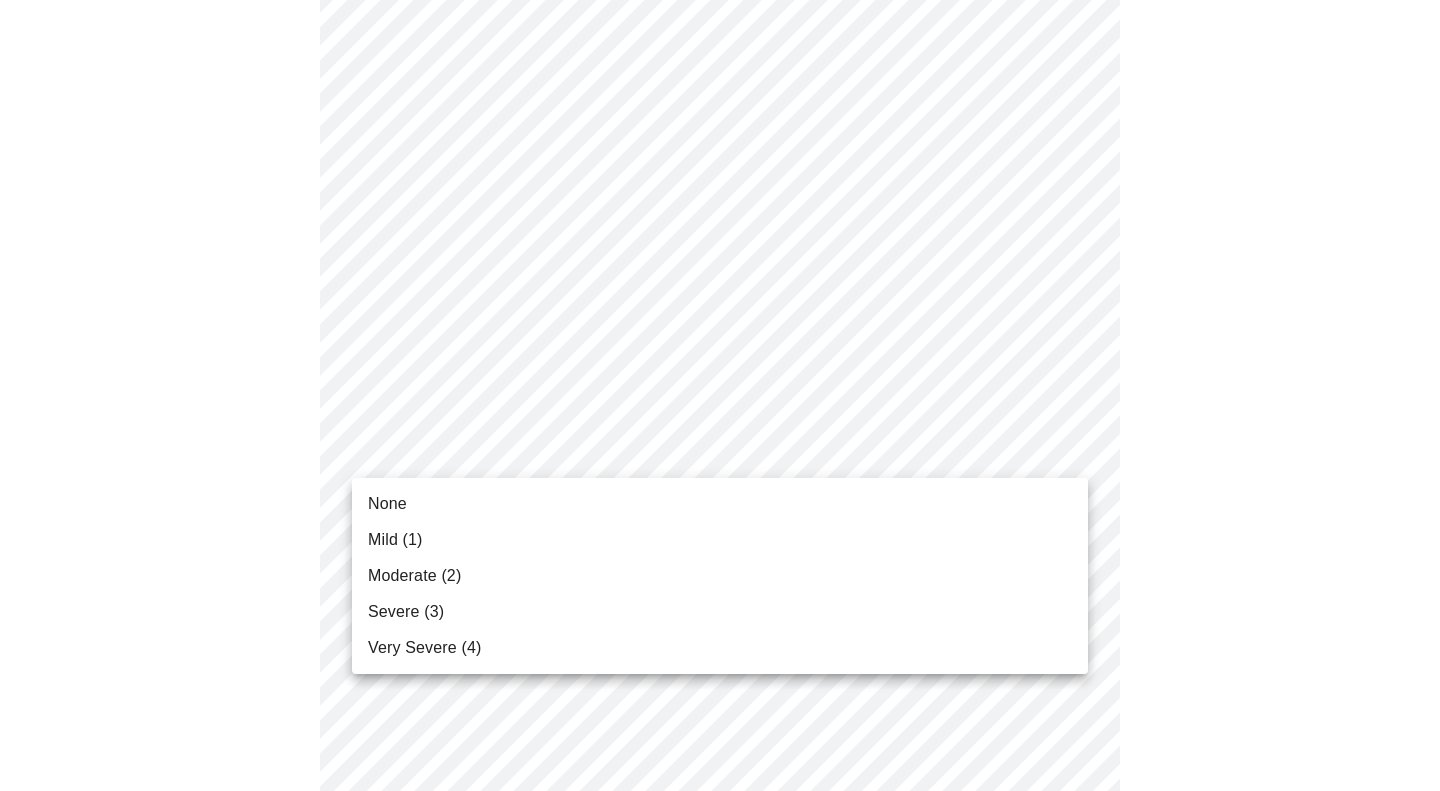 click on "Moderate (2)" at bounding box center [720, 576] 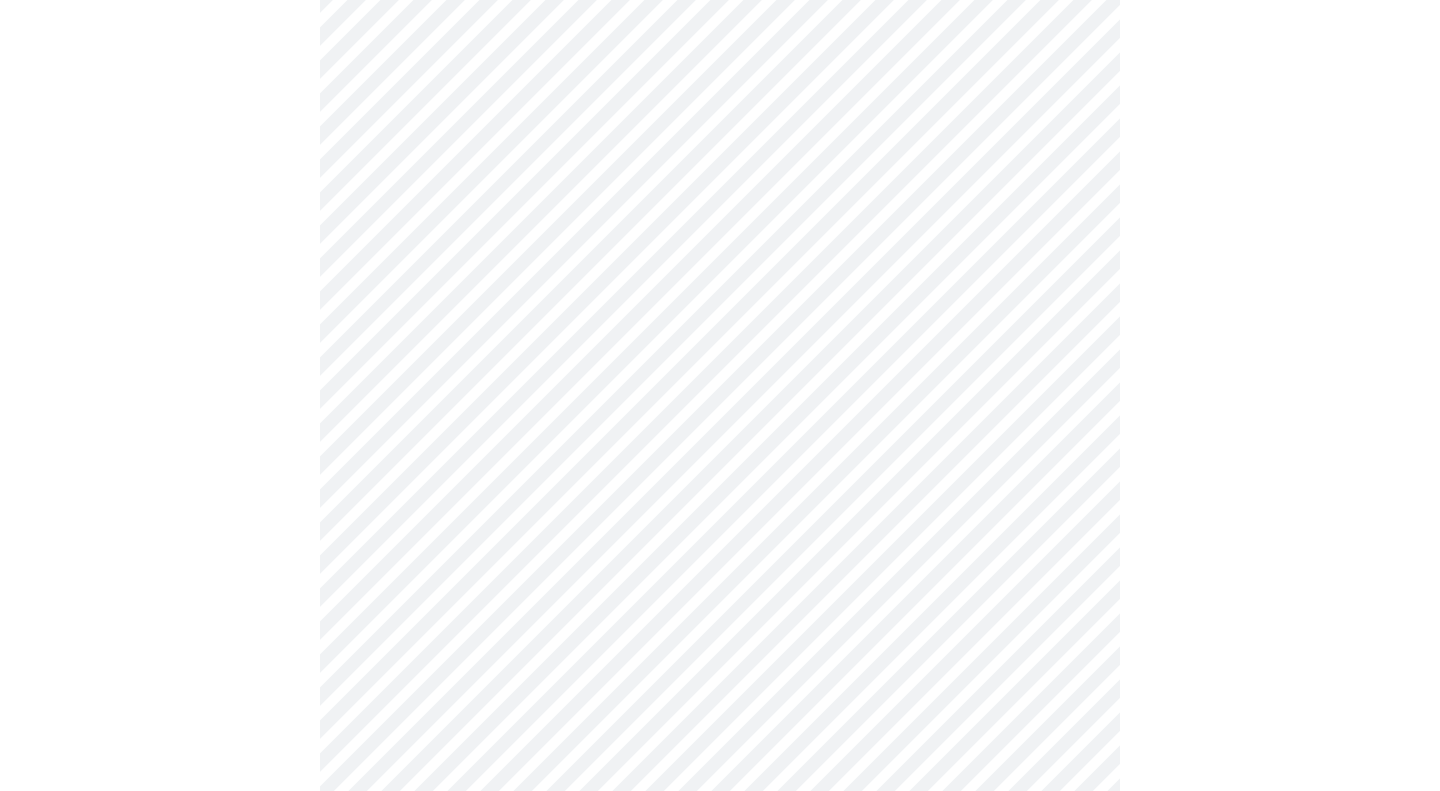 click on "MyMenopauseRx Appointments Messaging Labs Uploads Medications Community Refer a Friend Hi [FIRST]   Pre-assessment for your Message Visit: Hormone Therapy Adjustment 3  /  12 Settings Billing Invoices Log out" at bounding box center (720, 679) 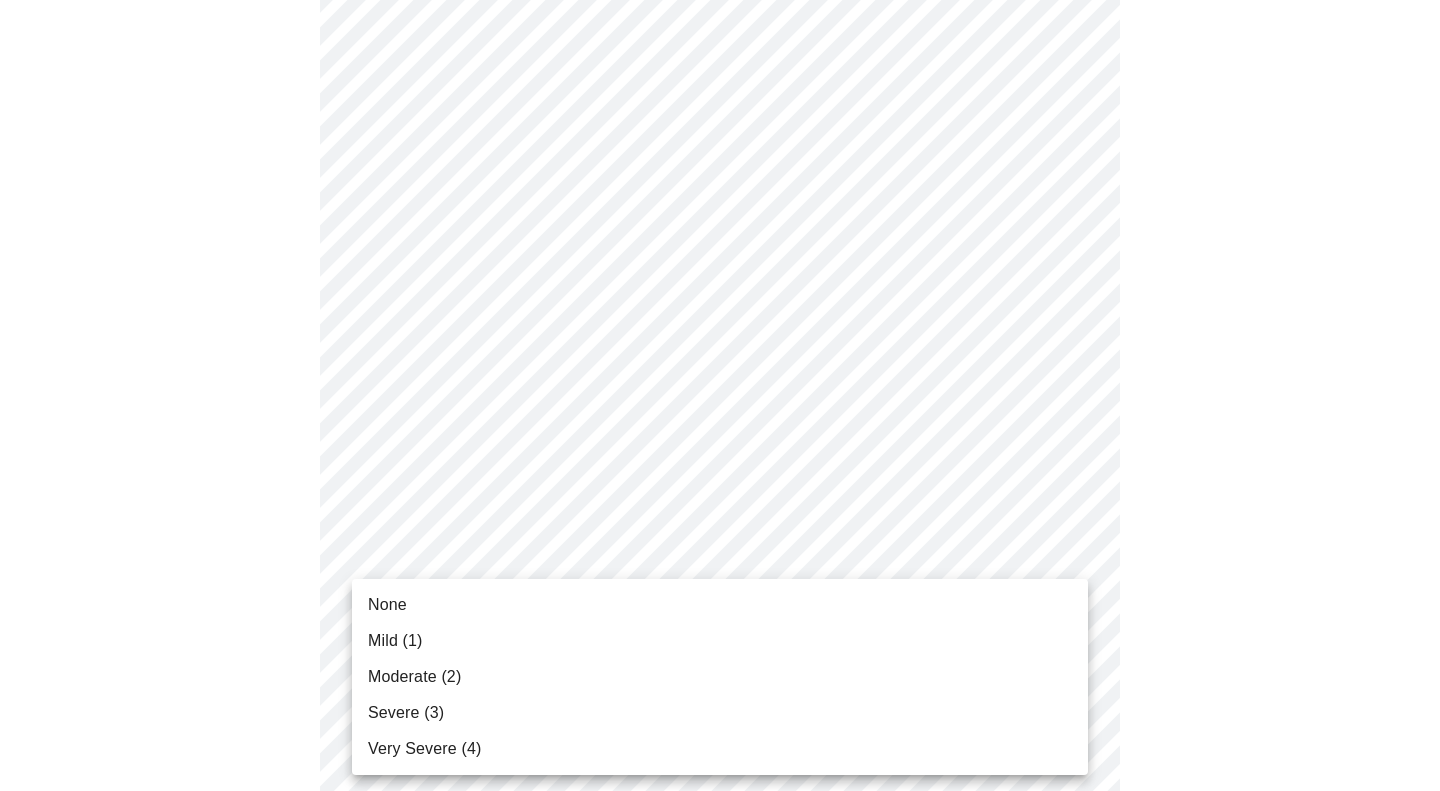 click on "Moderate (2)" at bounding box center (720, 677) 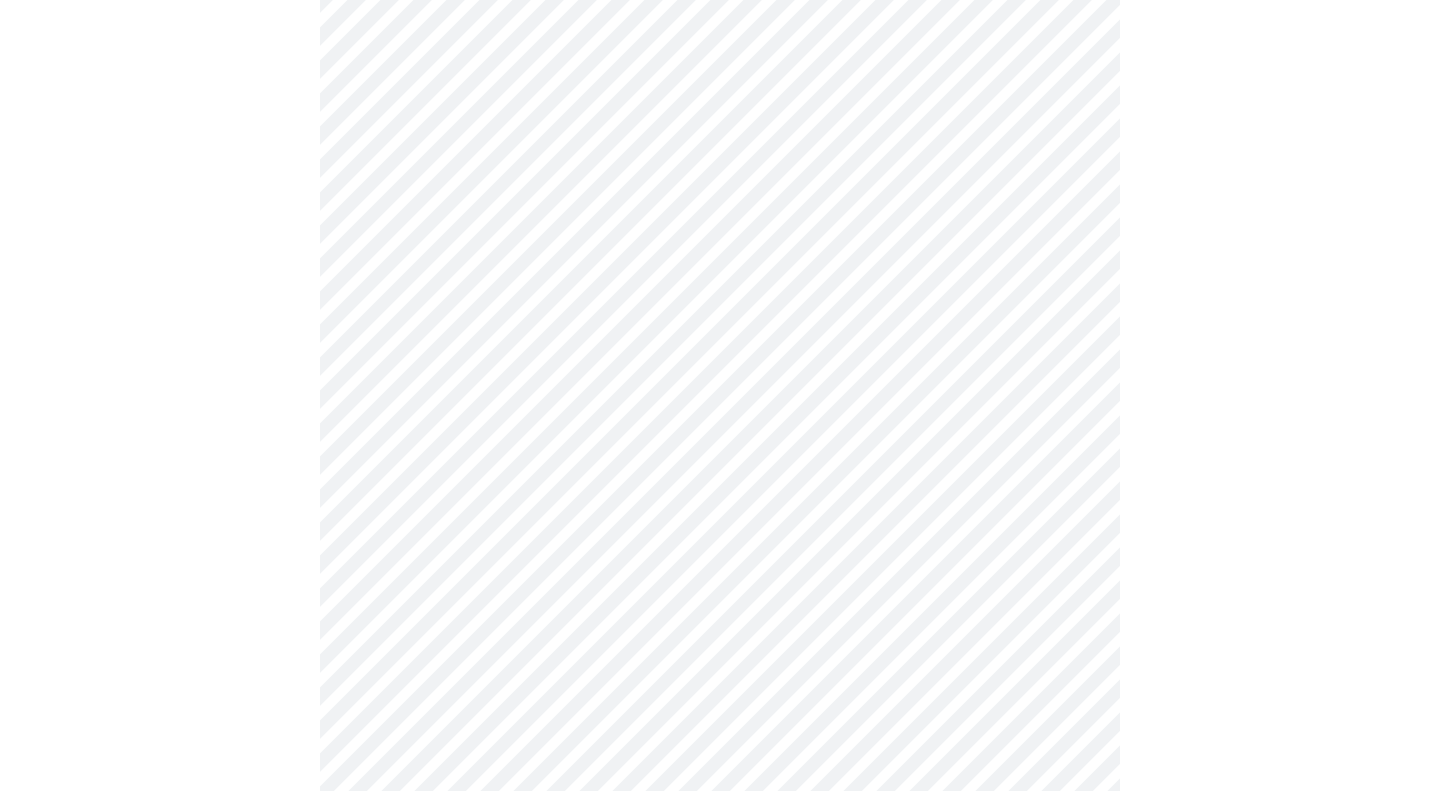 scroll, scrollTop: 944, scrollLeft: 0, axis: vertical 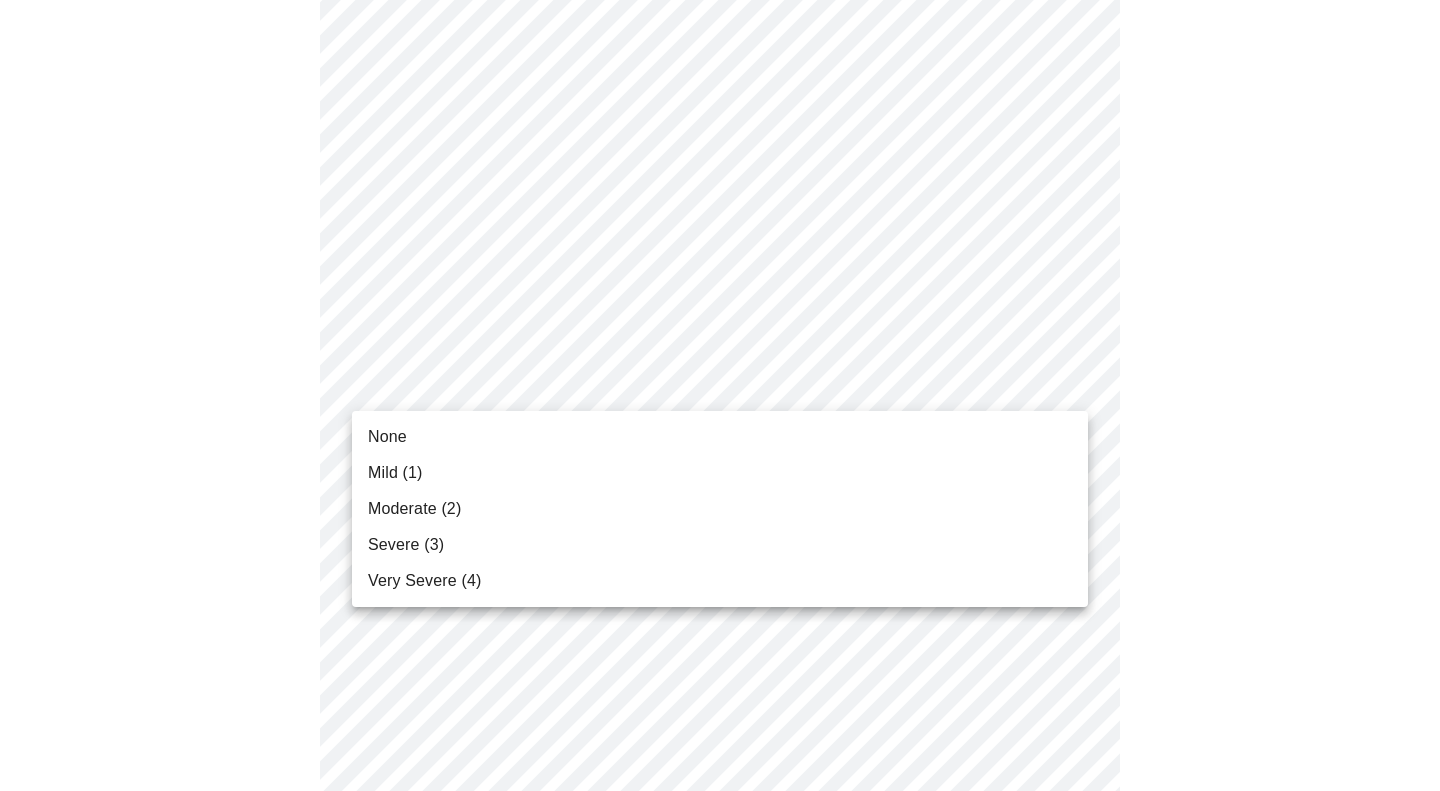 click on "MyMenopauseRx Appointments Messaging Labs Uploads Medications Community Refer a Friend Hi [FIRST]   Pre-assessment for your Message Visit: Hormone Therapy Adjustment 3  /  12 Settings Billing Invoices Log out None Mild (1) Moderate (2) Severe (3) Very Severe (4)" at bounding box center [720, 310] 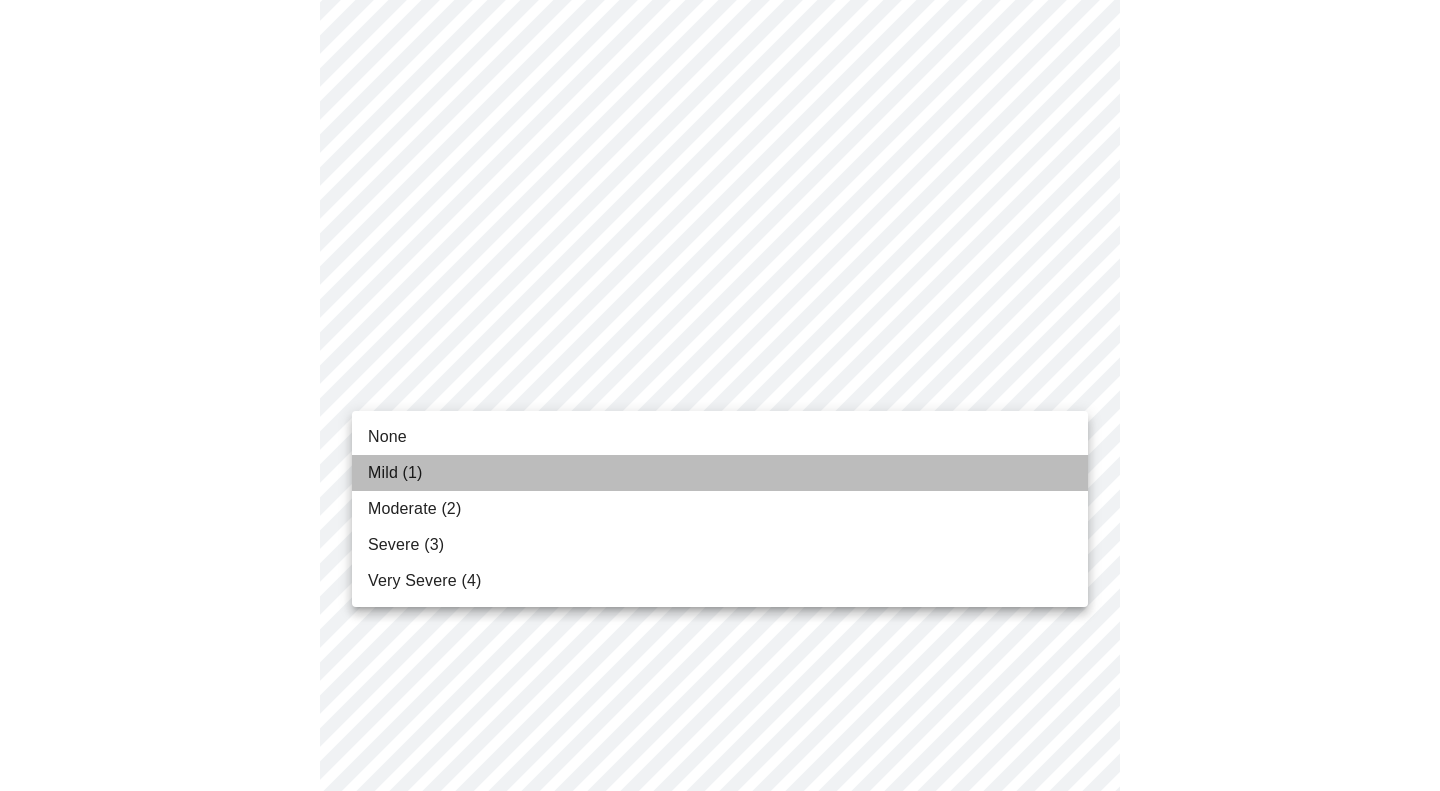 click on "Mild (1)" at bounding box center [720, 473] 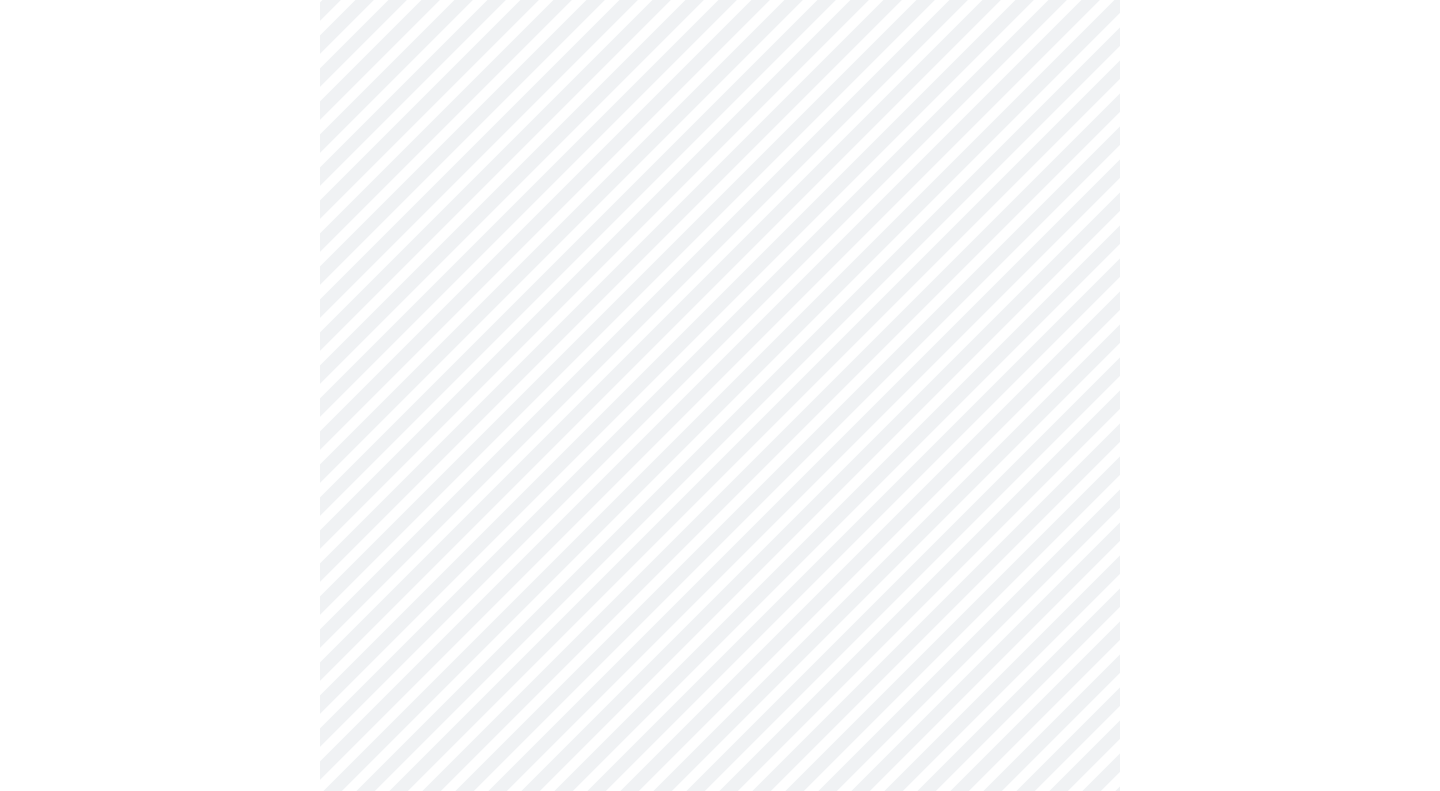 click on "MyMenopauseRx Appointments Messaging Labs Uploads Medications Community Refer a Friend Hi [FIRST]   Pre-assessment for your Message Visit: Hormone Therapy Adjustment 3  /  12 Settings Billing Invoices Log out" at bounding box center [720, 296] 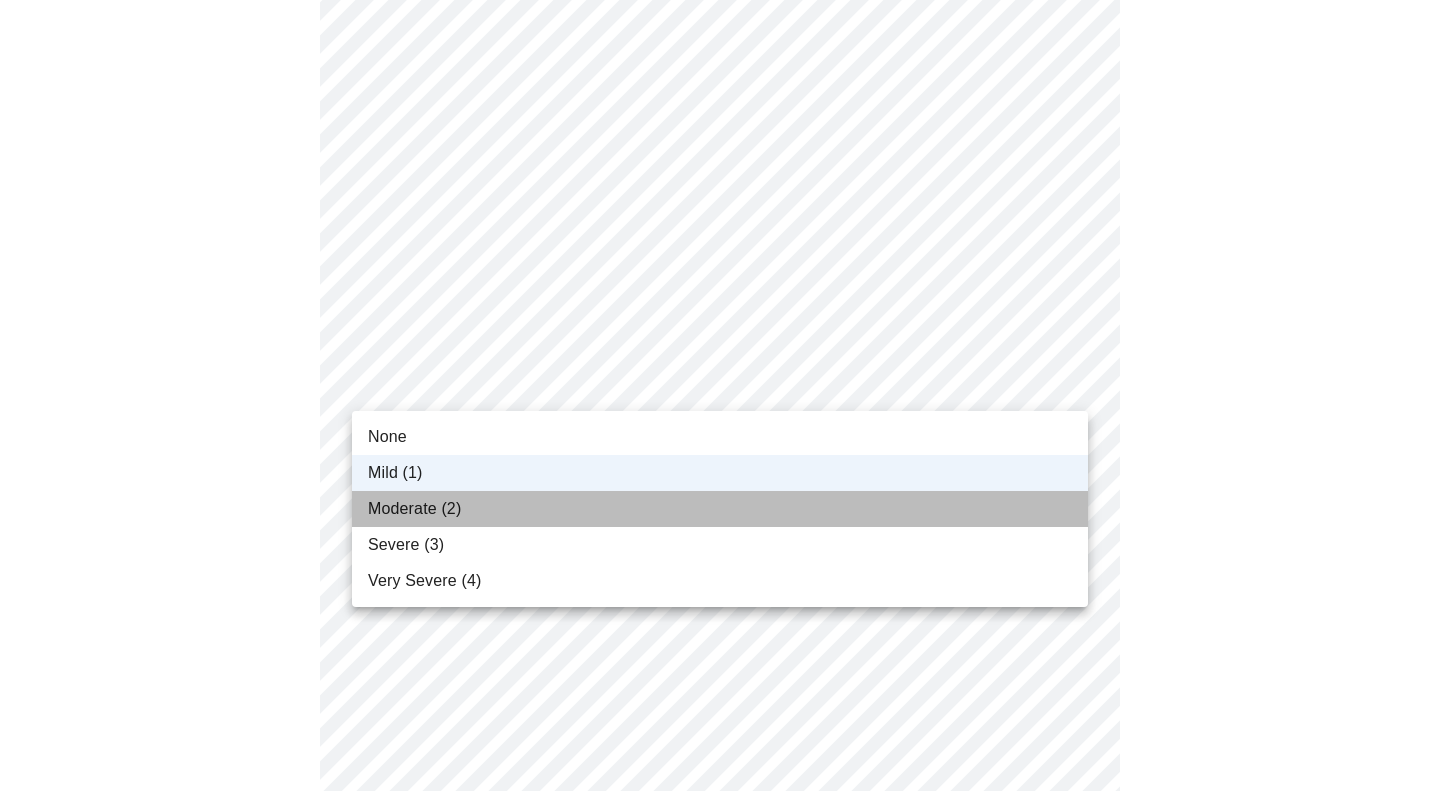 click on "Moderate (2)" at bounding box center (720, 509) 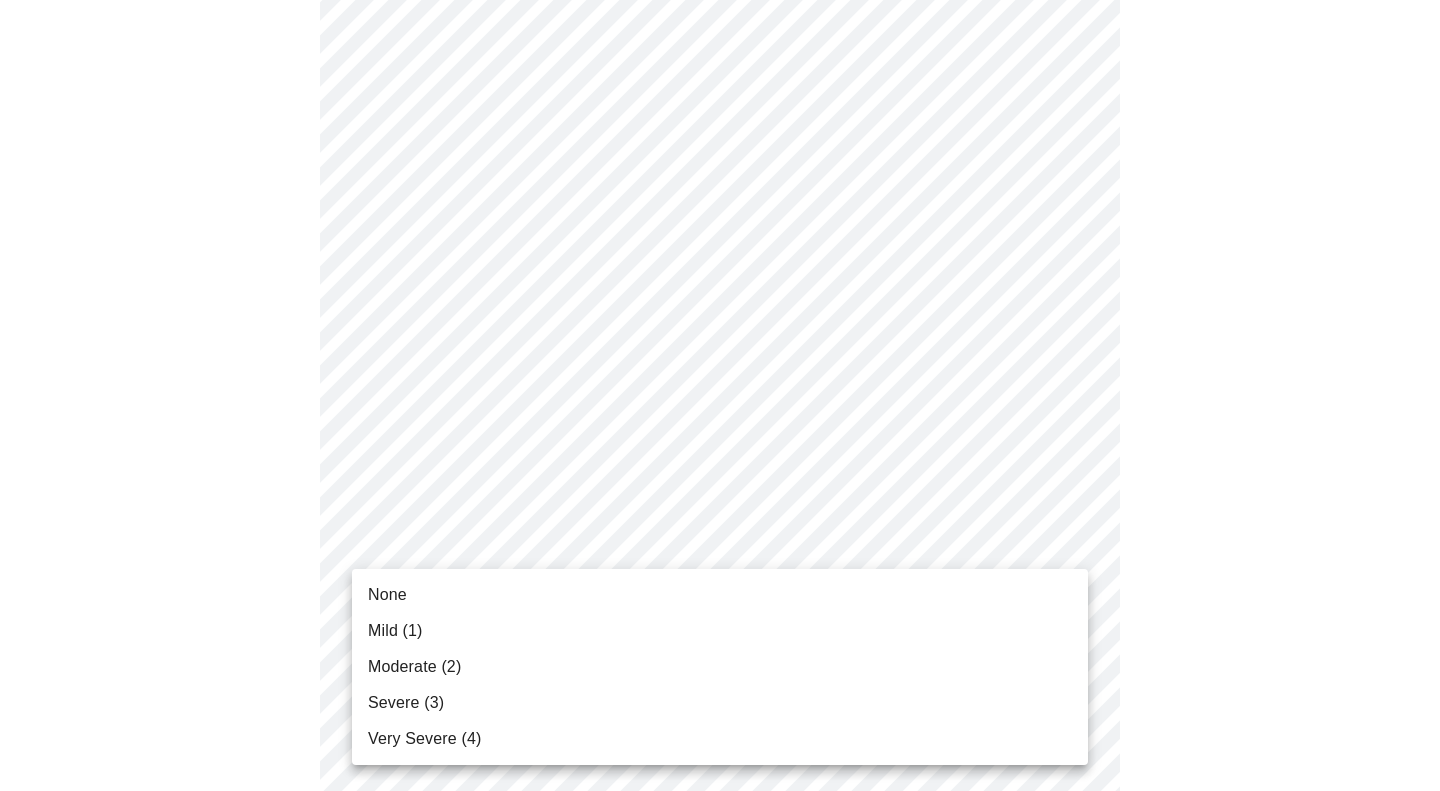 click on "MyMenopauseRx Appointments Messaging Labs Uploads Medications Community Refer a Friend Hi [FIRST]   Pre-assessment for your Message Visit: Hormone Therapy Adjustment 3  /  12 Settings Billing Invoices Log out None Mild (1) Moderate (2) Severe (3) Very Severe (4)" at bounding box center [720, 296] 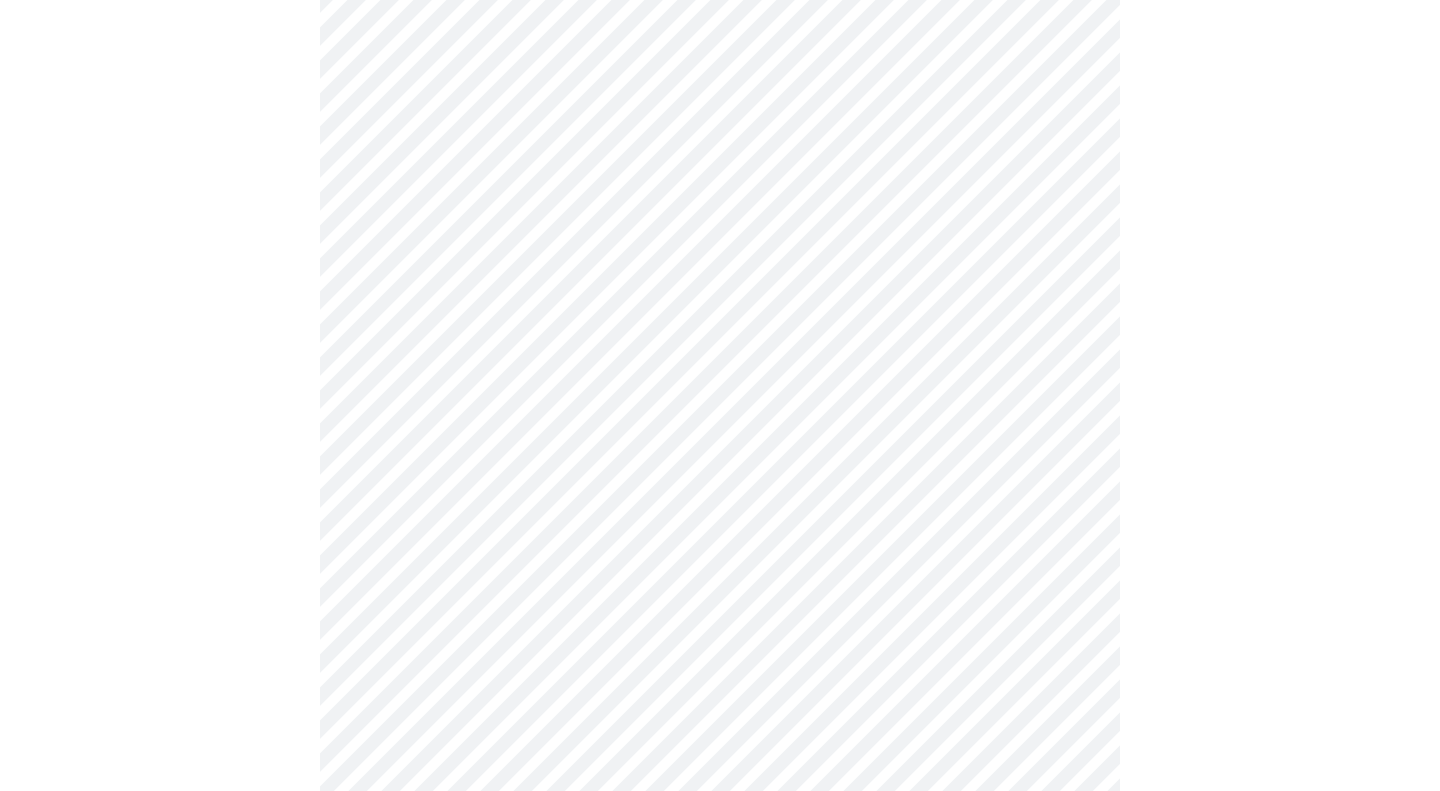 scroll, scrollTop: 1054, scrollLeft: 0, axis: vertical 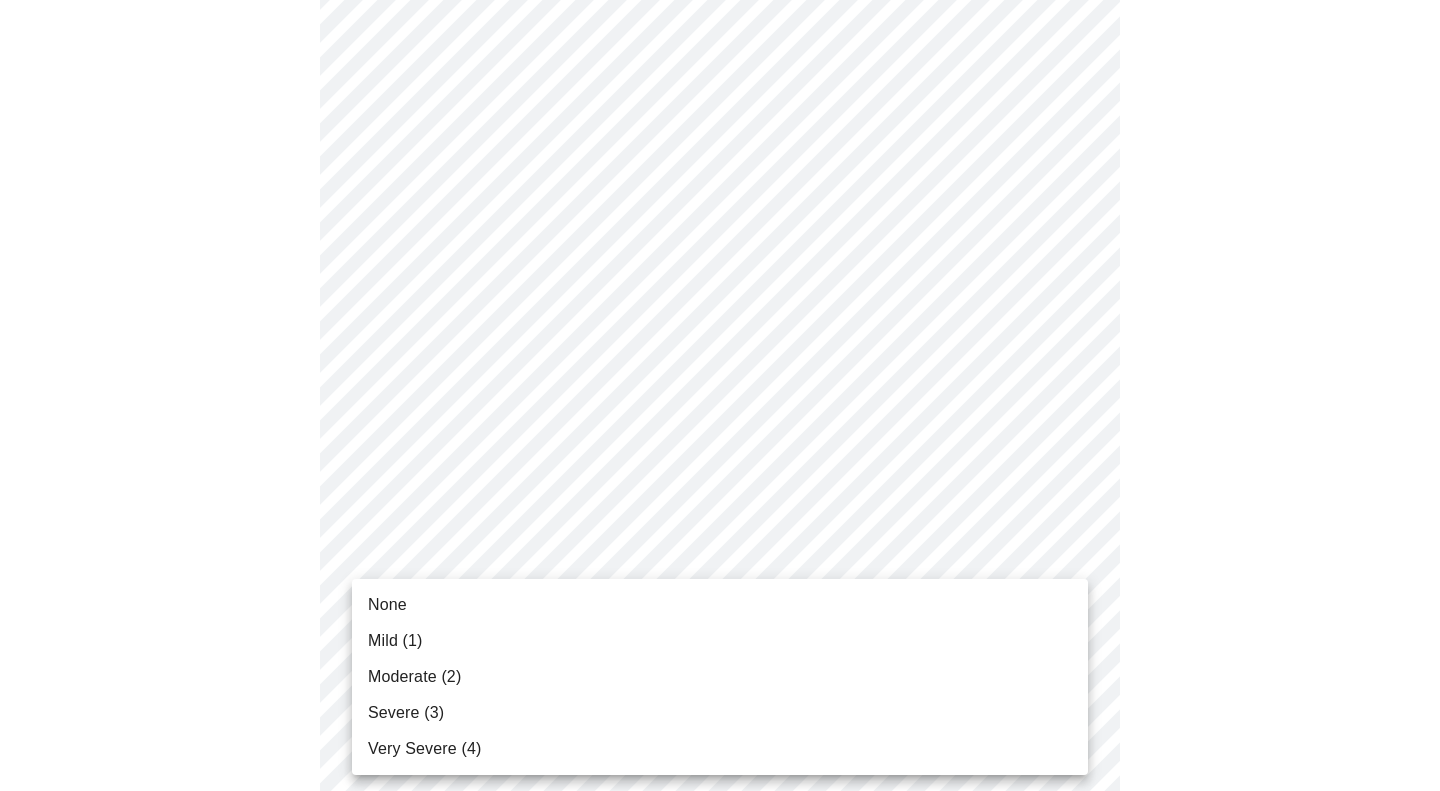 click on "MyMenopauseRx Appointments Messaging Labs Uploads Medications Community Refer a Friend Hi [FIRST]   Pre-assessment for your Message Visit: Hormone Therapy Adjustment 3  /  12 Settings Billing Invoices Log out None Mild (1) Moderate (2) Severe (3) Very Severe (4)" at bounding box center (720, 172) 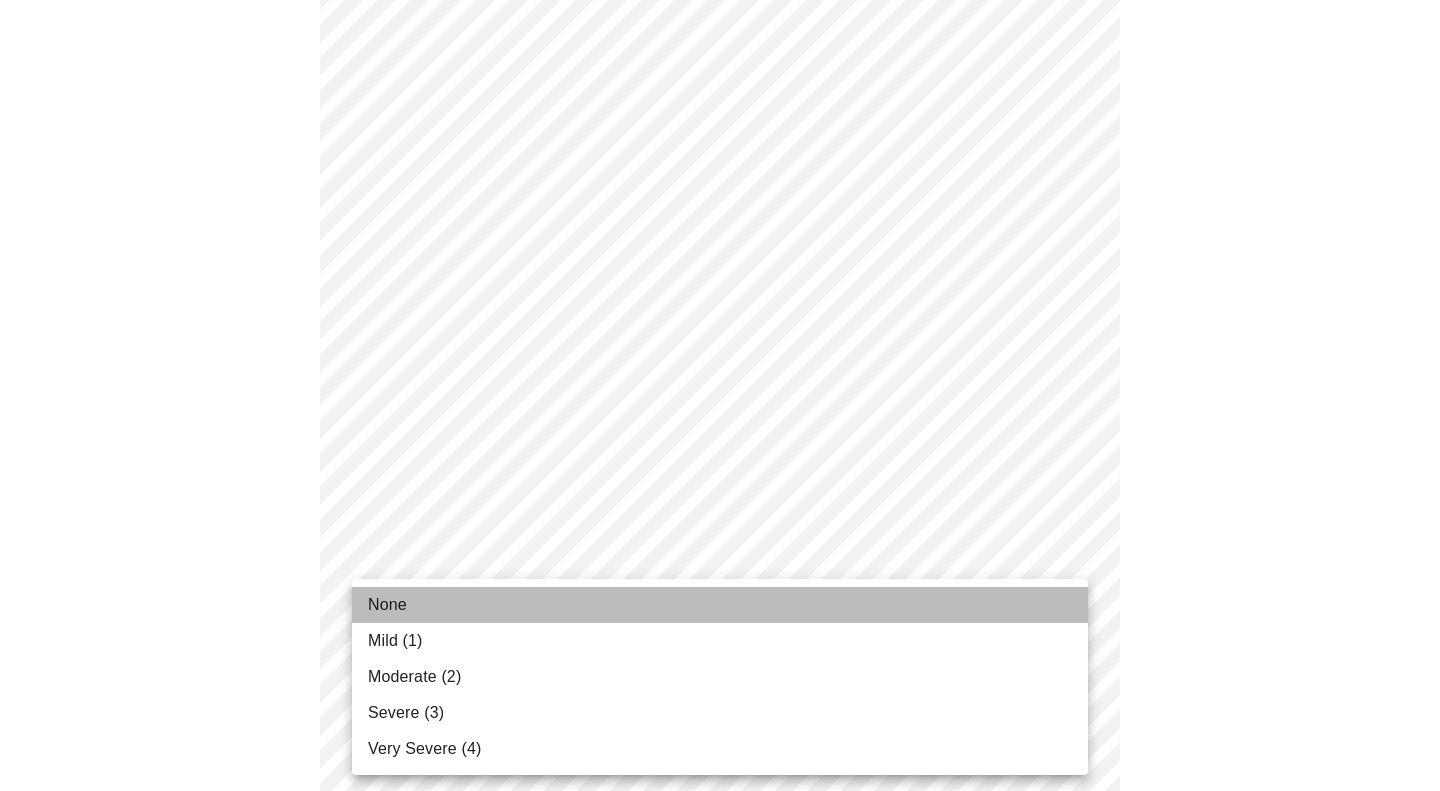 click on "None" at bounding box center [720, 605] 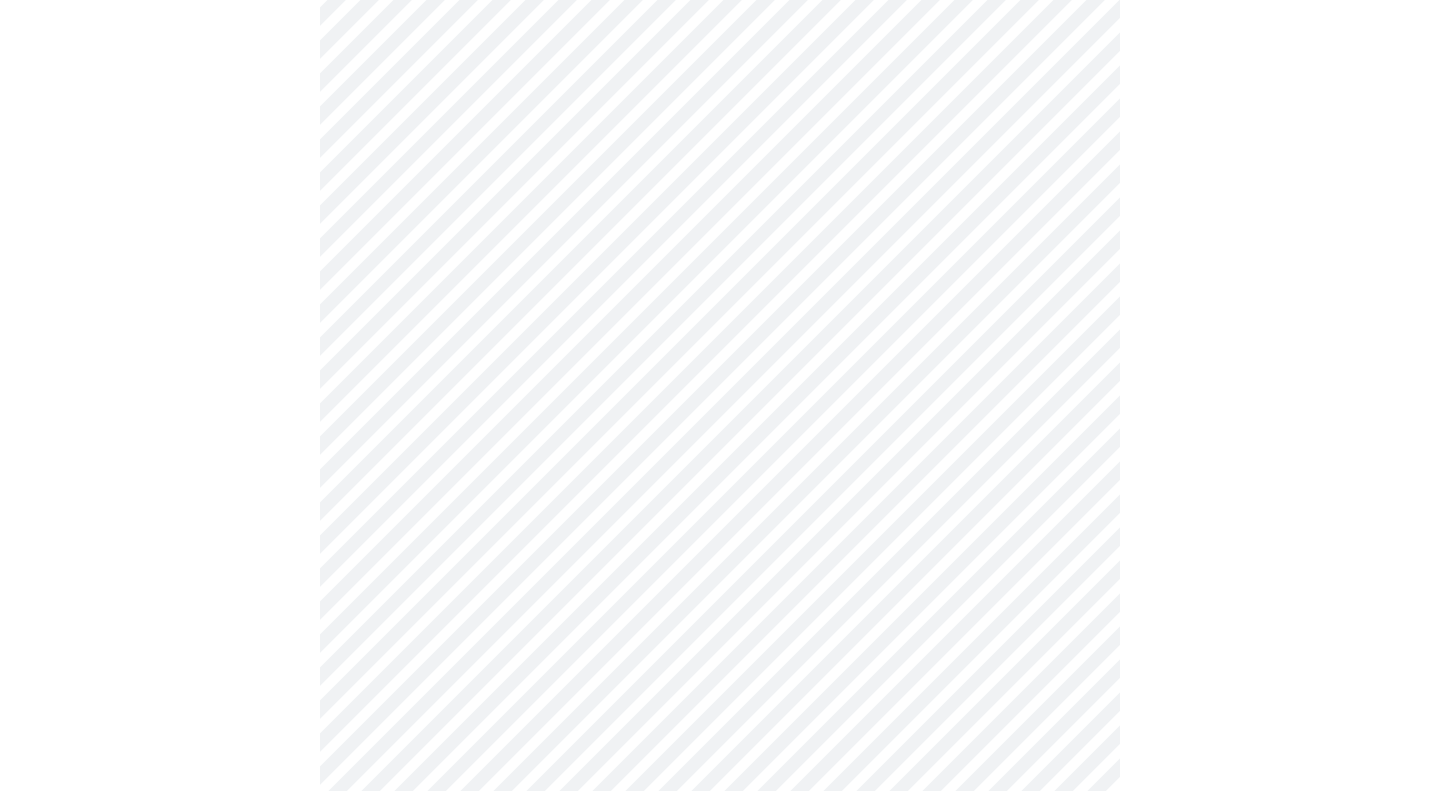 scroll, scrollTop: 1181, scrollLeft: 0, axis: vertical 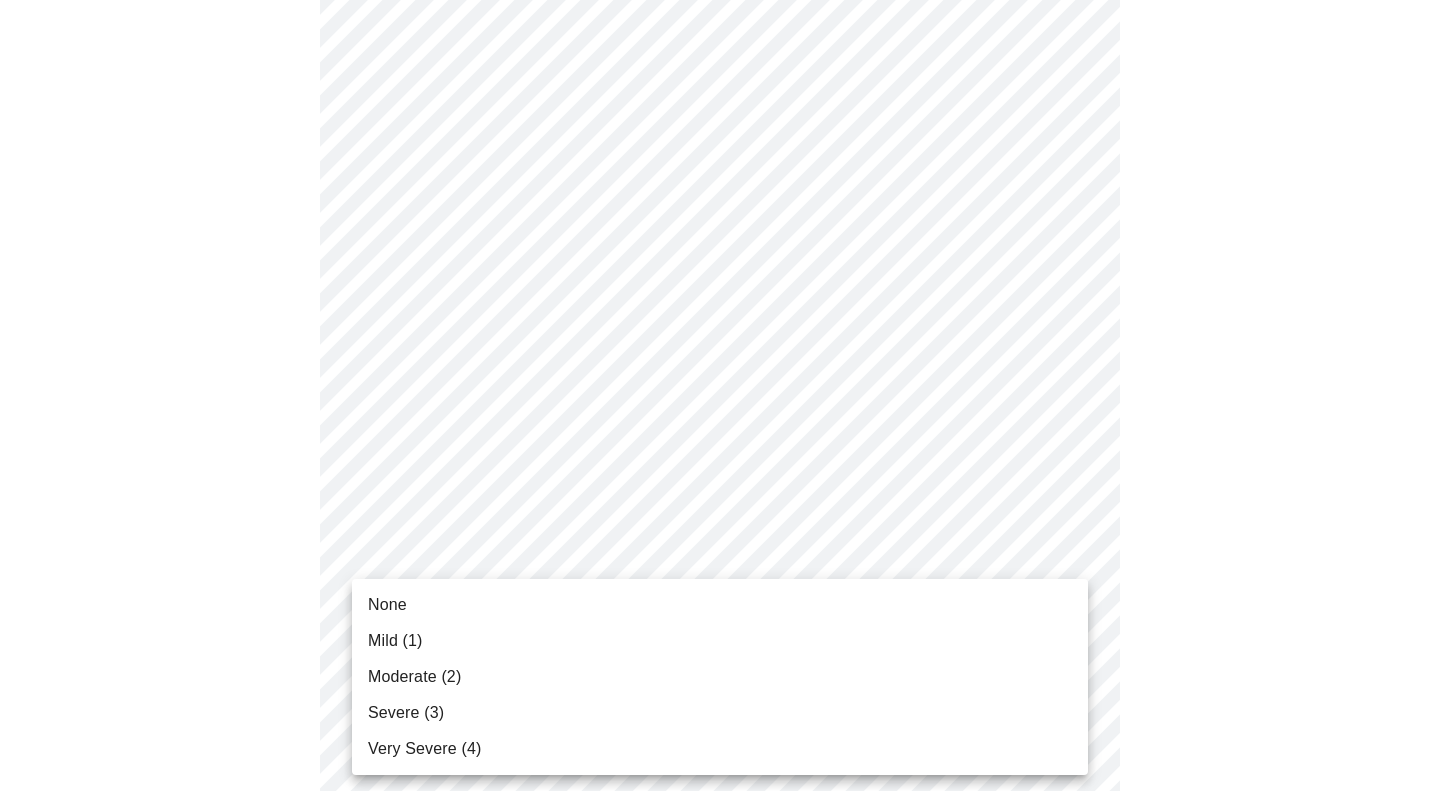 click on "MyMenopauseRx Appointments Messaging Labs Uploads Medications Community Refer a Friend Hi [FIRST]   Pre-assessment for your Message Visit: Hormone Therapy Adjustment 3  /  12 Settings Billing Invoices Log out None Mild (1) Moderate (2) Severe (3) Very Severe (4)" at bounding box center [720, 31] 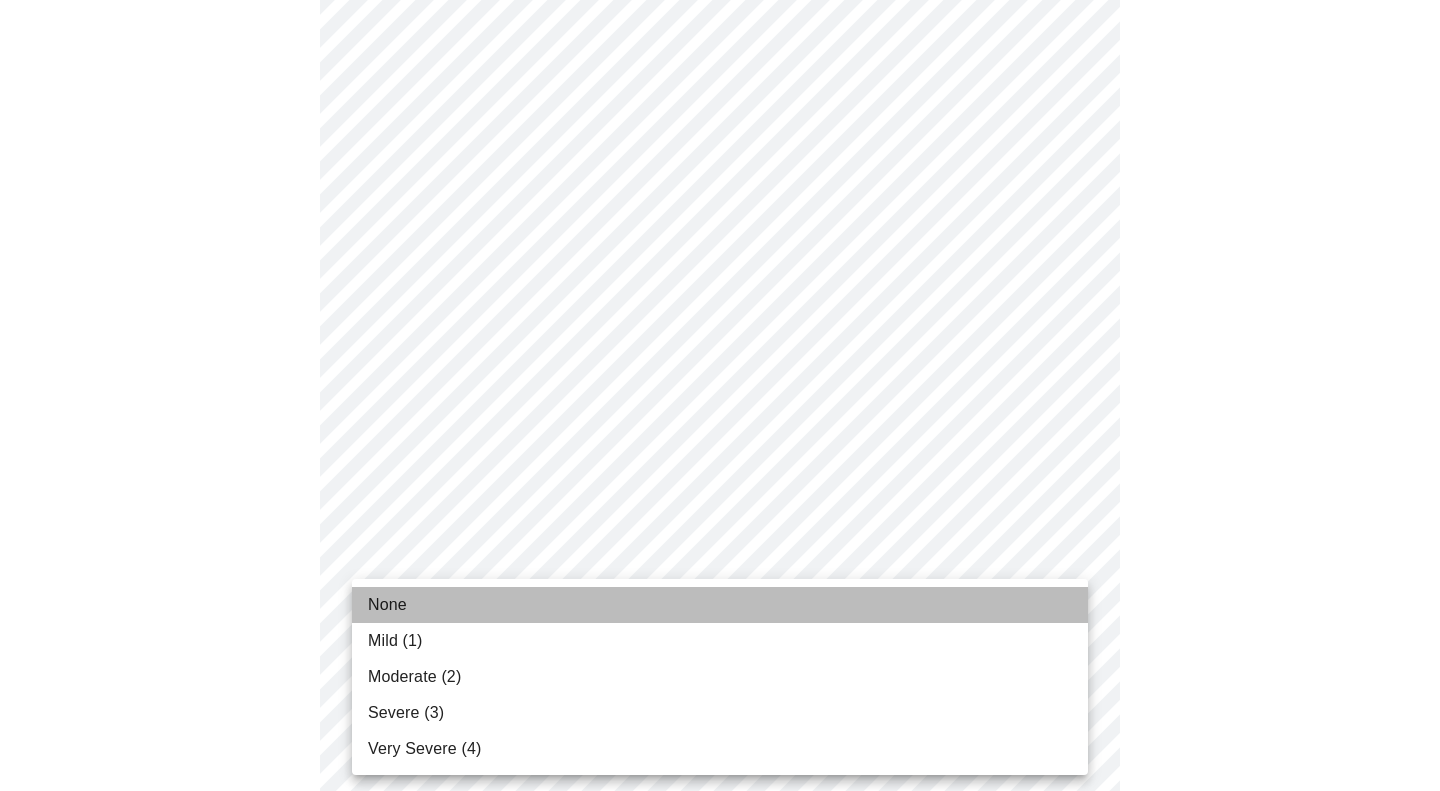 click on "None" at bounding box center (720, 605) 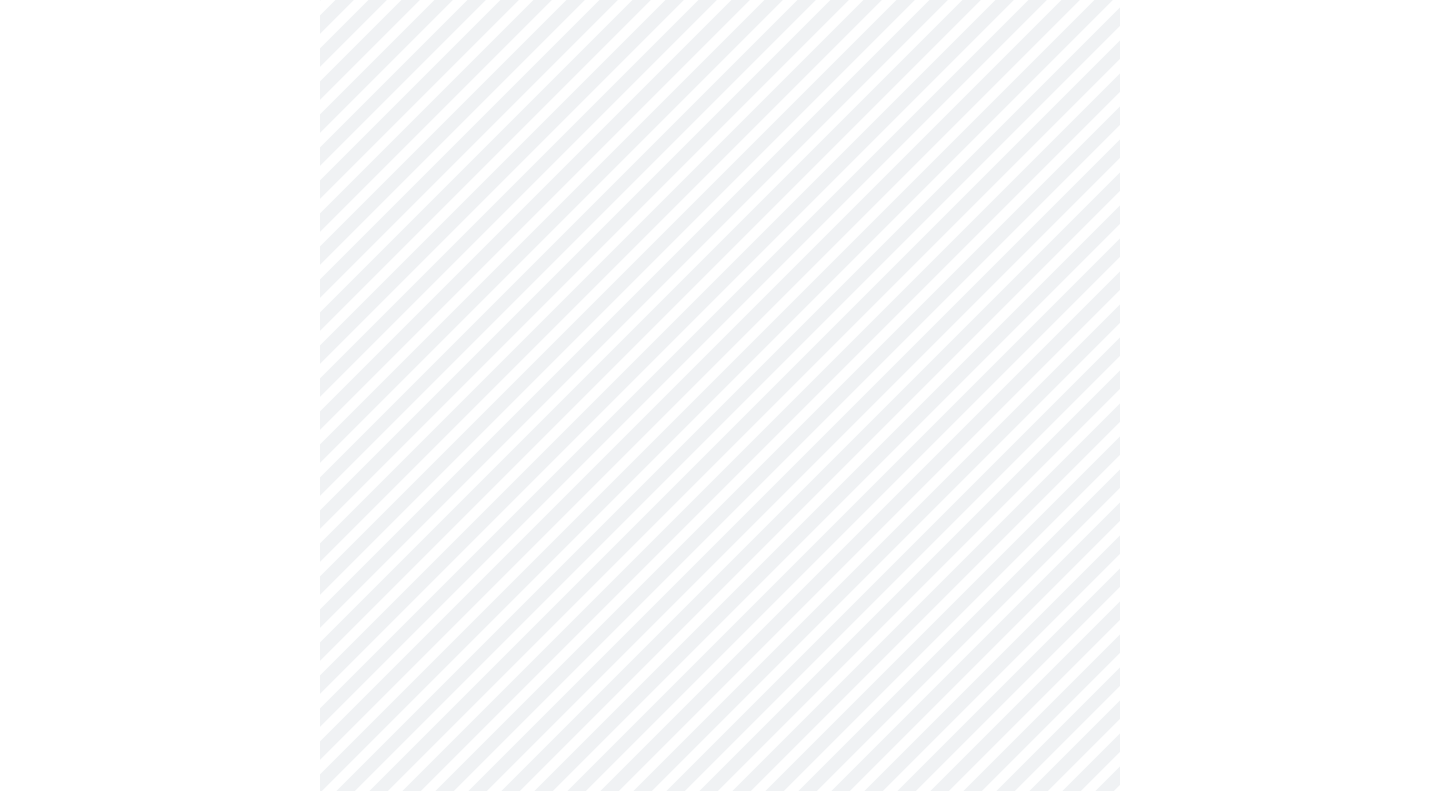 scroll, scrollTop: 1495, scrollLeft: 0, axis: vertical 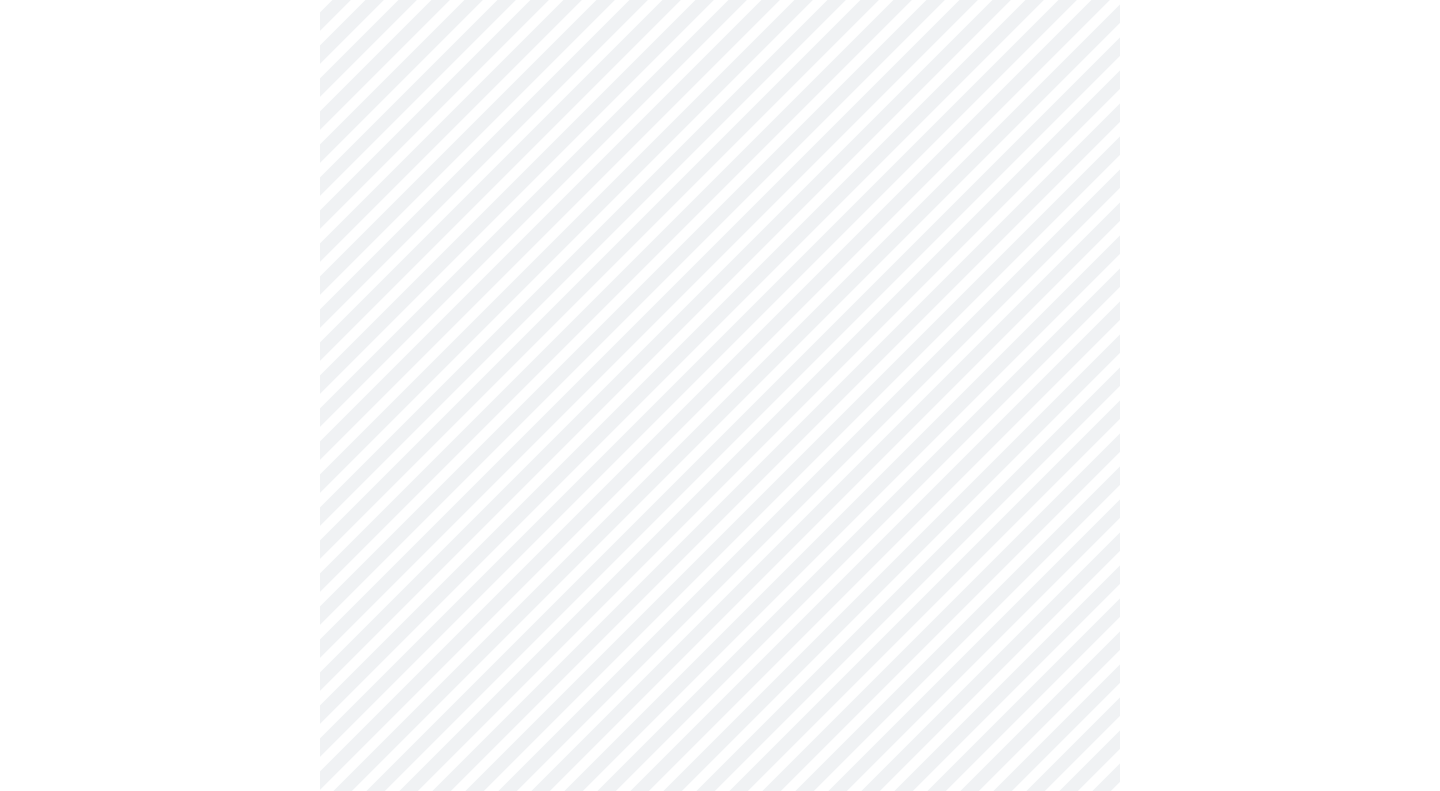 click on "MyMenopauseRx Appointments Messaging Labs Uploads Medications Community Refer a Friend Hi [FIRST]   Pre-assessment for your Message Visit: Hormone Therapy Adjustment 3  /  12 Settings Billing Invoices Log out" at bounding box center [720, -297] 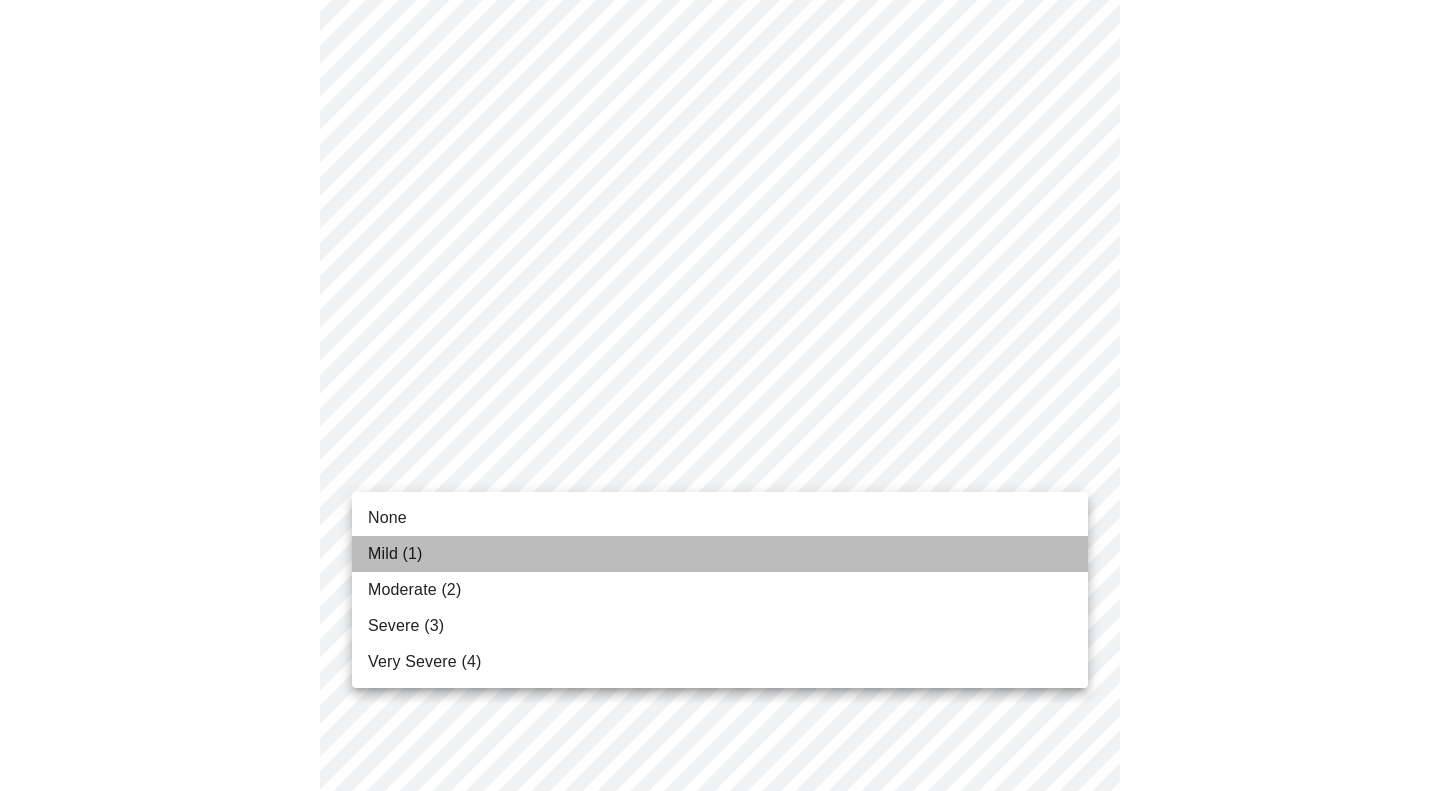 click on "Mild (1)" at bounding box center [720, 554] 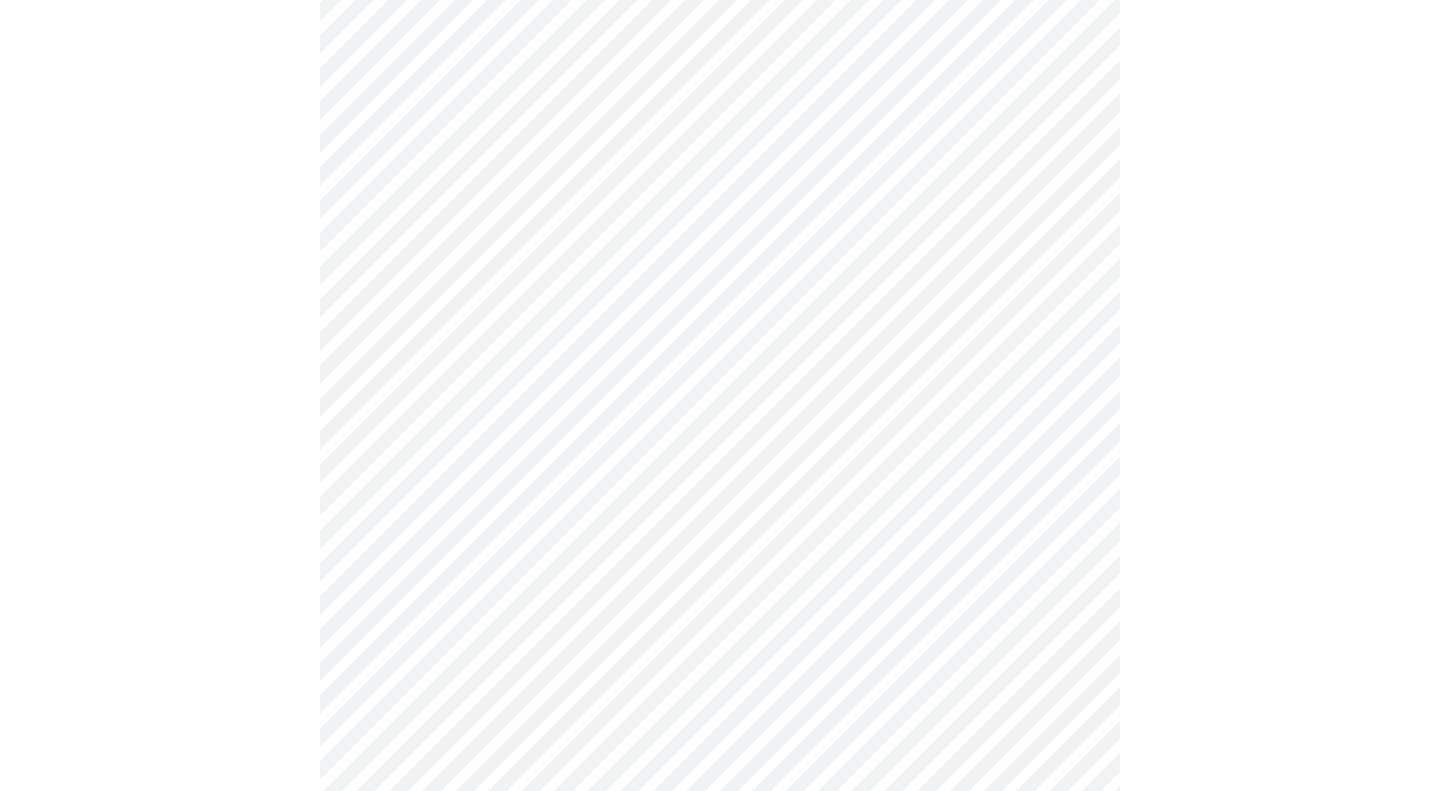 scroll, scrollTop: 883, scrollLeft: 0, axis: vertical 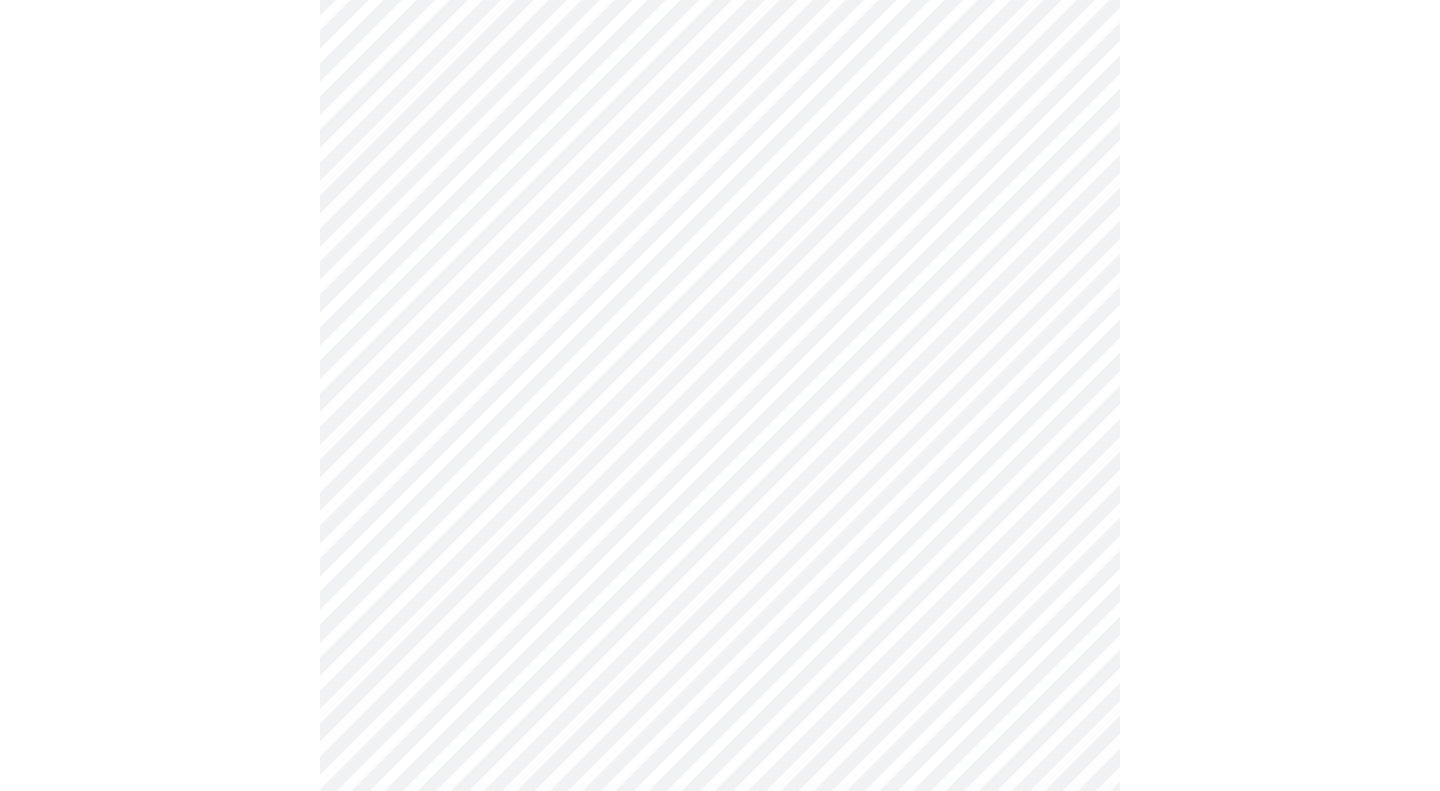 click on "MyMenopauseRx Appointments Messaging Labs Uploads Medications Community Refer a Friend Hi [FIRST]   Pre-assessment for your Message Visit: Hormone Therapy Adjustment 4  /  12 Settings Billing Invoices Log out" at bounding box center [720, 71] 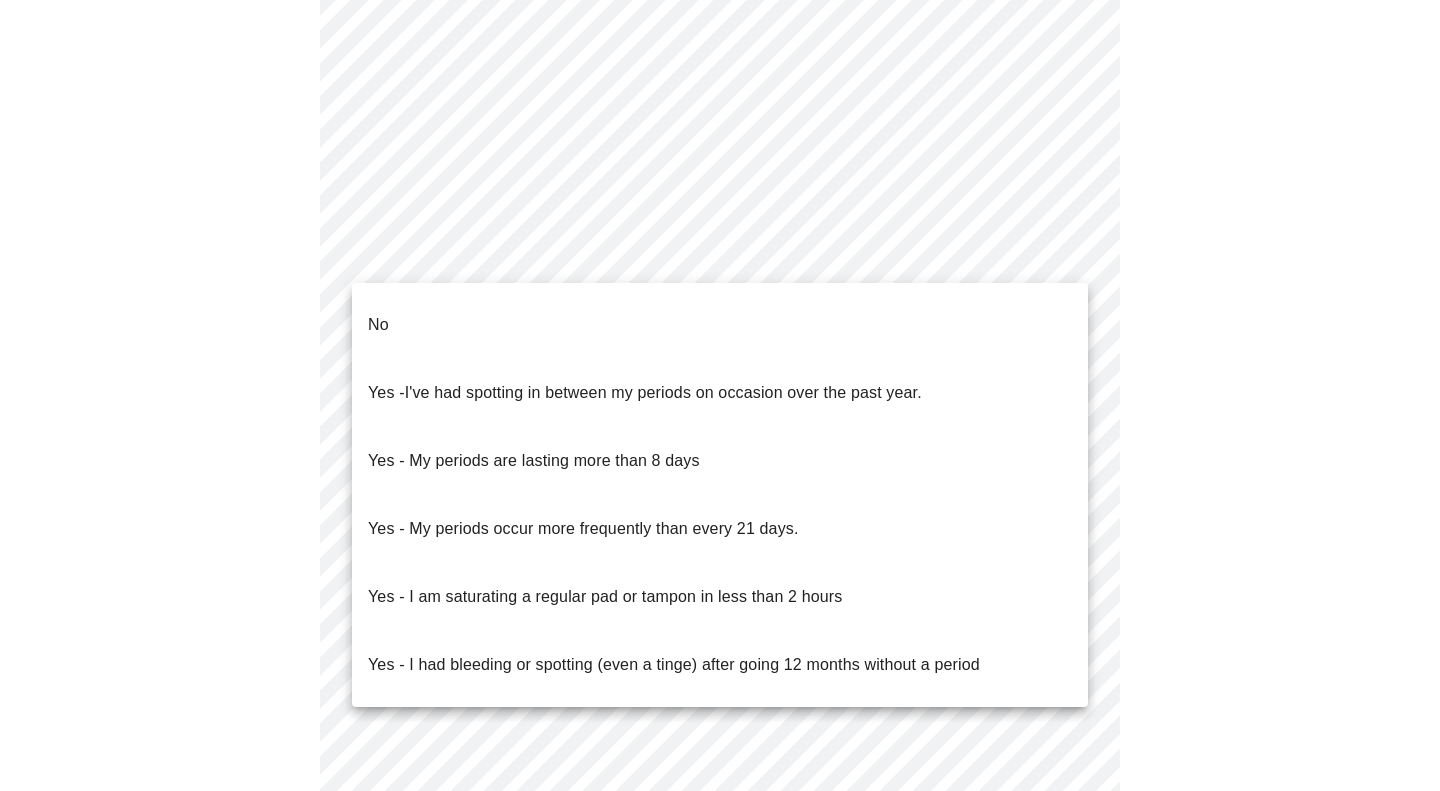 click on "No" at bounding box center [720, 325] 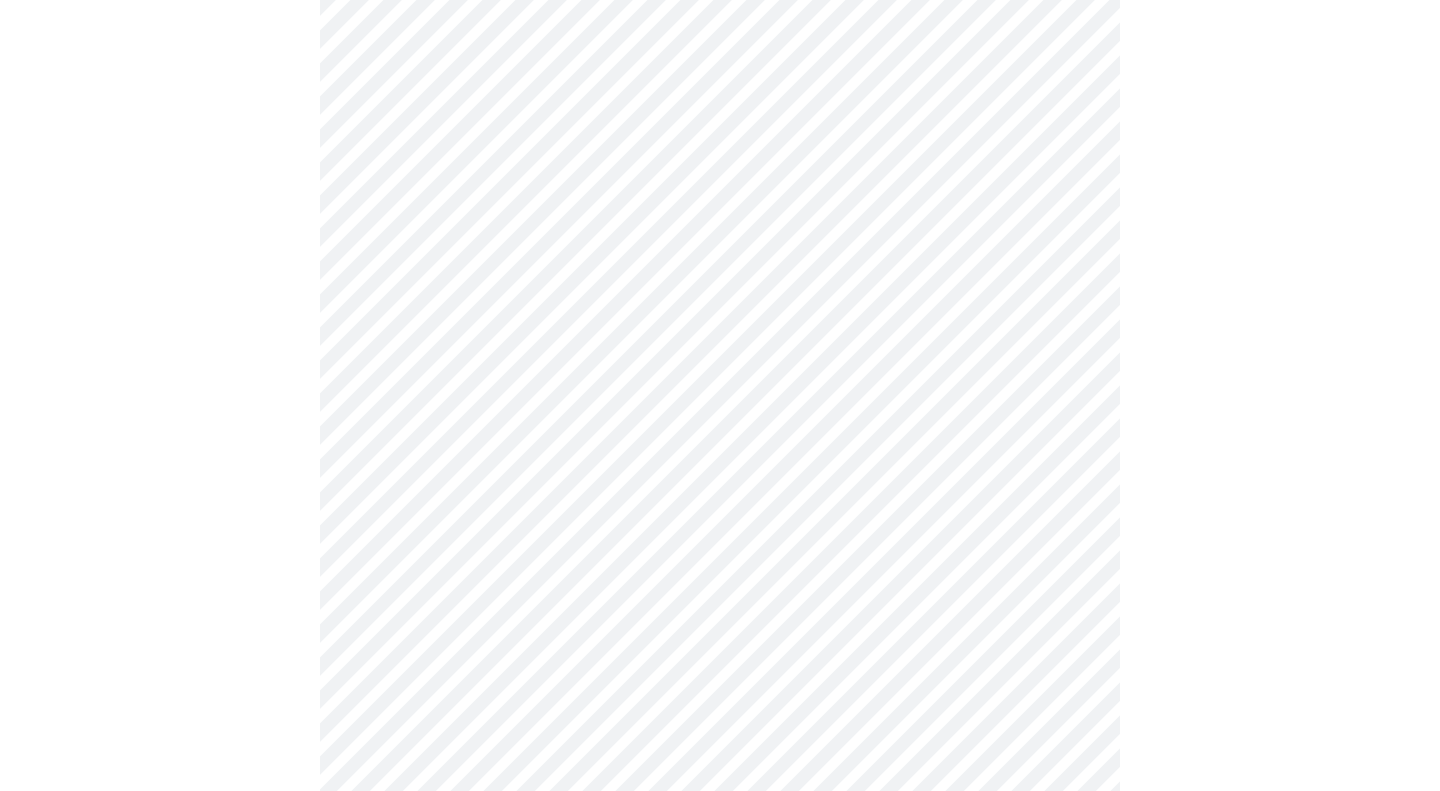 click on "MyMenopauseRx Appointments Messaging Labs Uploads Medications Community Refer a Friend Hi [FIRST]   Pre-assessment for your Message Visit: Hormone Therapy Adjustment 4  /  12 Settings Billing Invoices Log out" at bounding box center (720, 65) 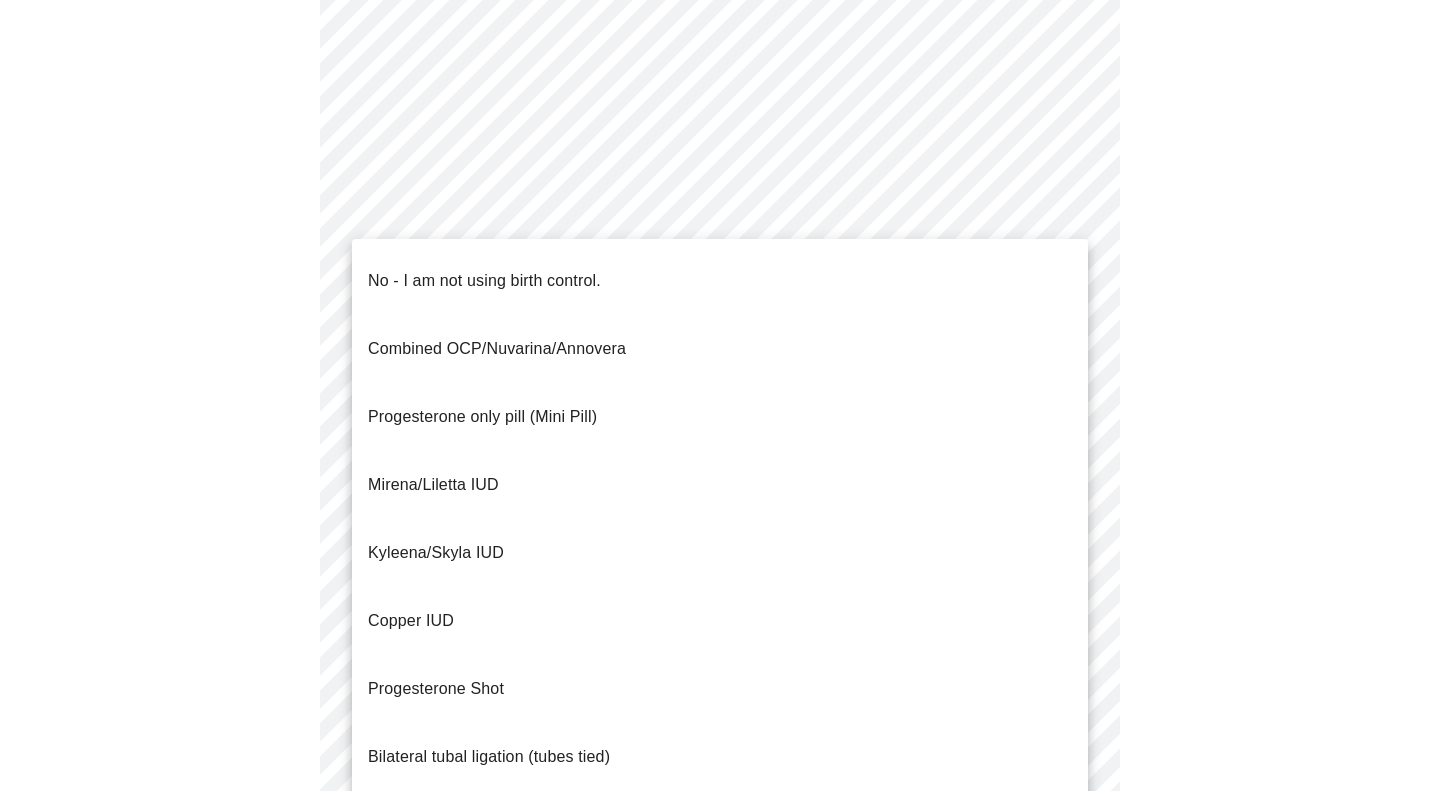 click on "No - I am not using birth control." at bounding box center (720, 281) 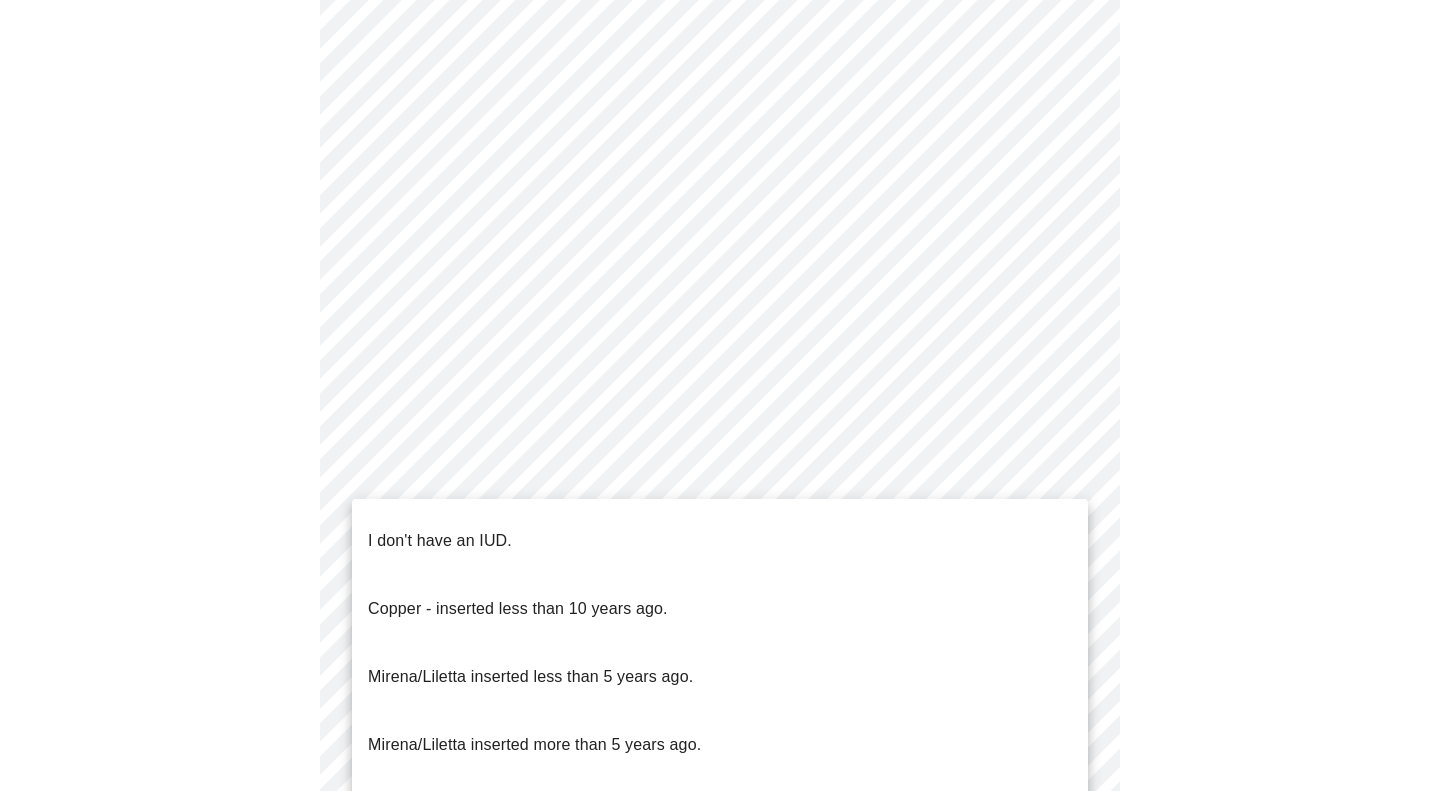 click on "MyMenopauseRx Appointments Messaging Labs Uploads Medications Community Refer a Friend Hi [FIRST]   Pre-assessment for your Message Visit: Hormone Therapy Adjustment 4  /  12 Settings Billing Invoices Log out I don't have an IUD.
Copper - inserted less than 10 years ago.
Mirena/Liletta inserted less than 5 years ago.
Mirena/Liletta inserted more than 5 years ago.
Kyleena, inserted more than 5 years ago." at bounding box center [720, 59] 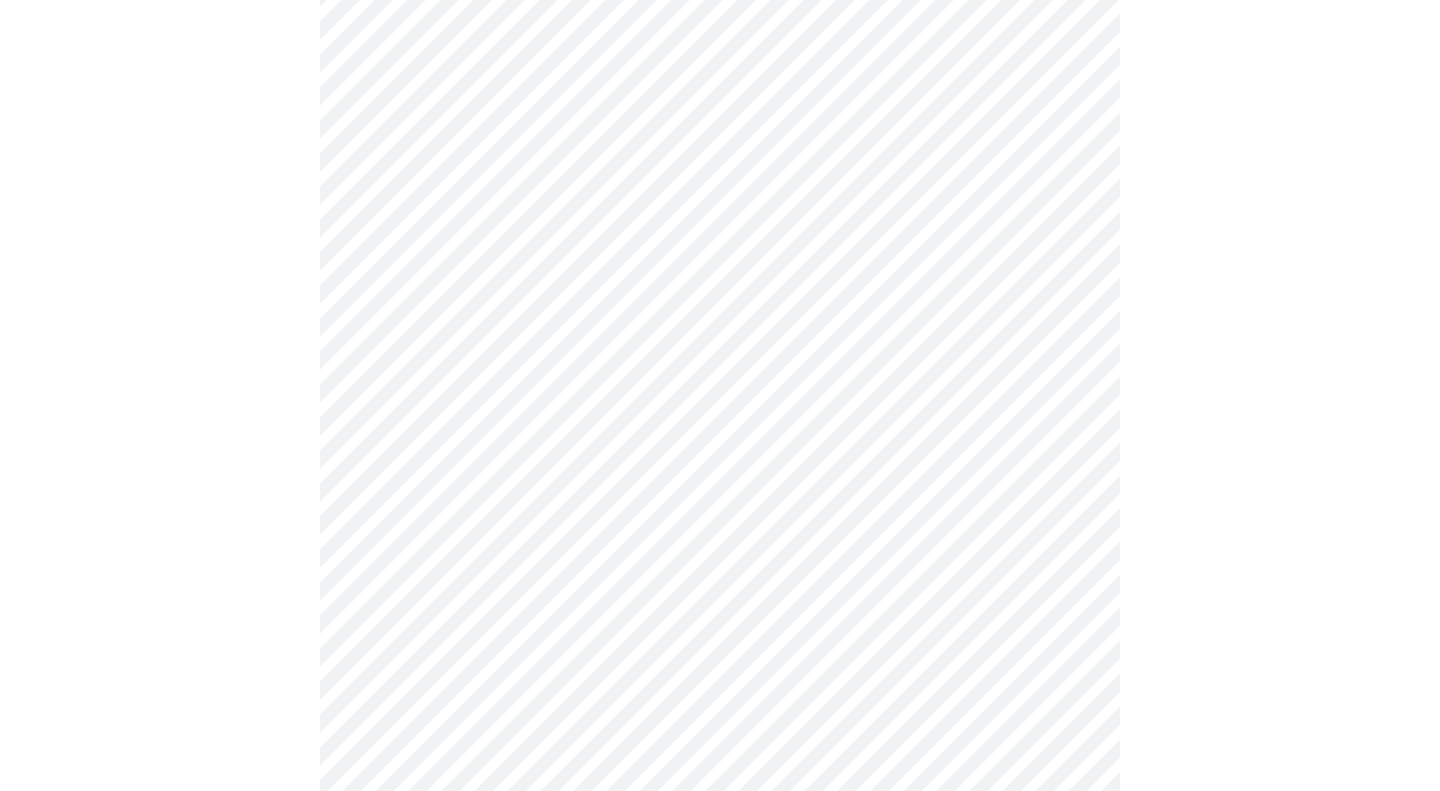 scroll, scrollTop: 963, scrollLeft: 0, axis: vertical 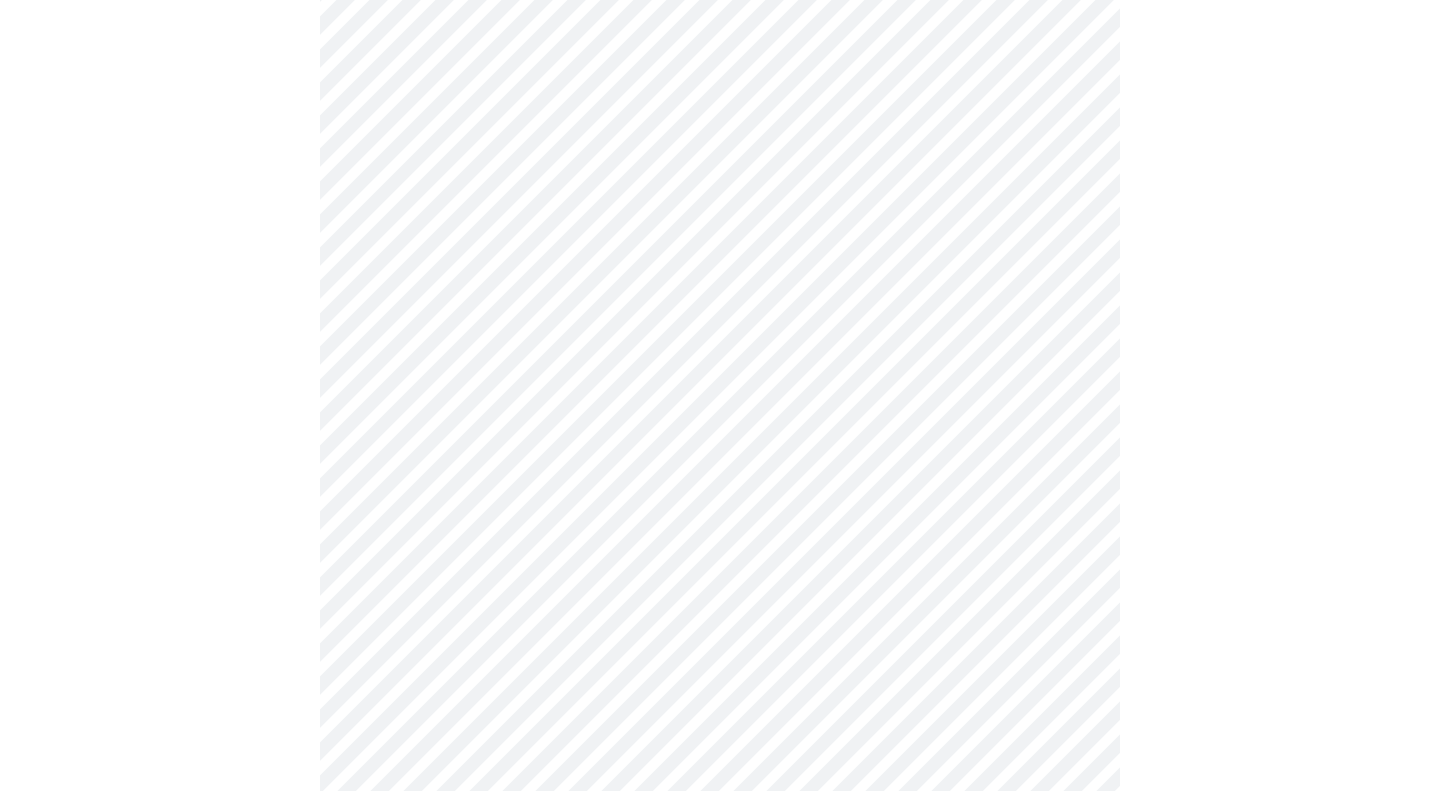 click on "MyMenopauseRx Appointments Messaging Labs Uploads Medications Community Refer a Friend Hi [FIRST]   Pre-assessment for your Message Visit: Hormone Therapy Adjustment 4  /  12 Settings Billing Invoices Log out" at bounding box center [720, -27] 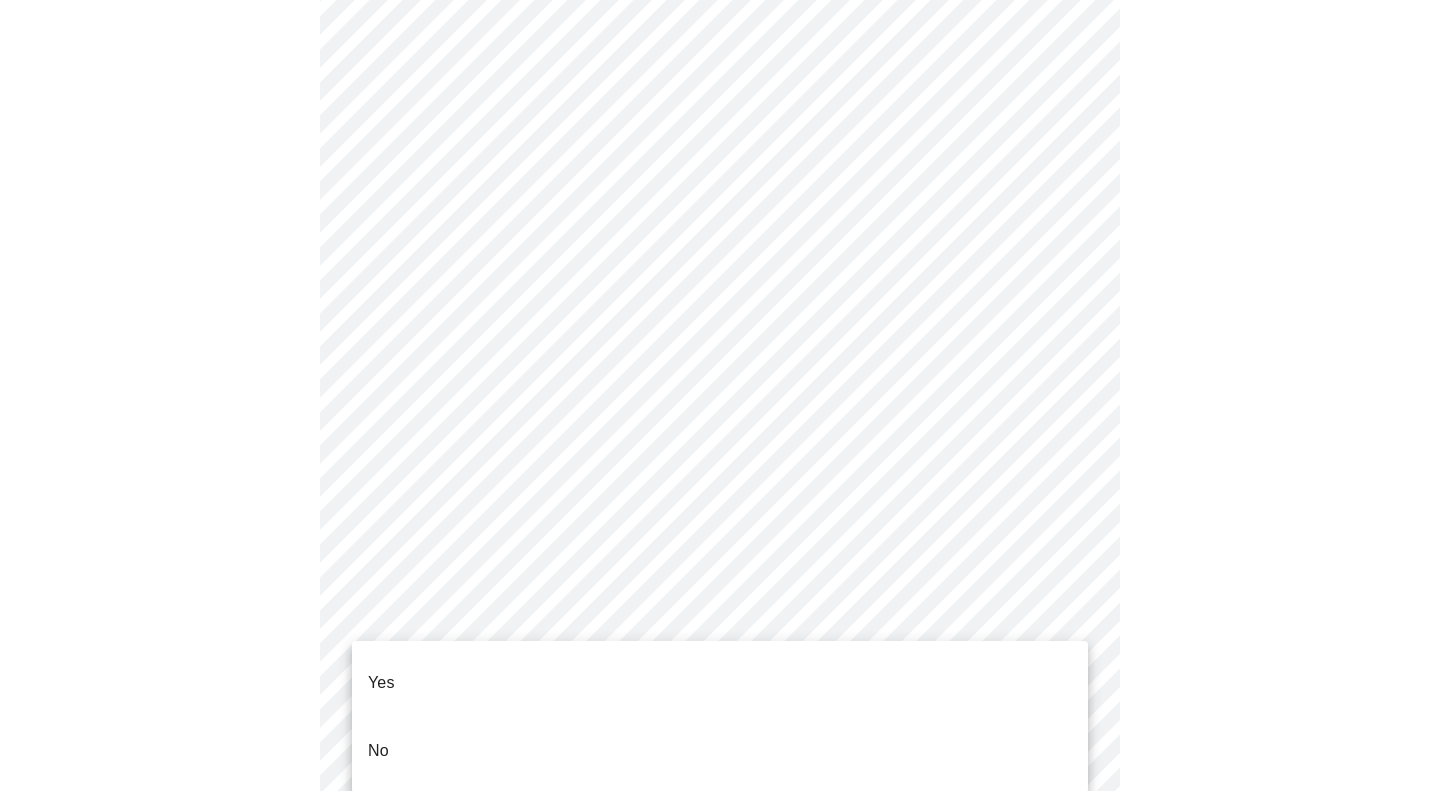 click on "No" at bounding box center (720, 751) 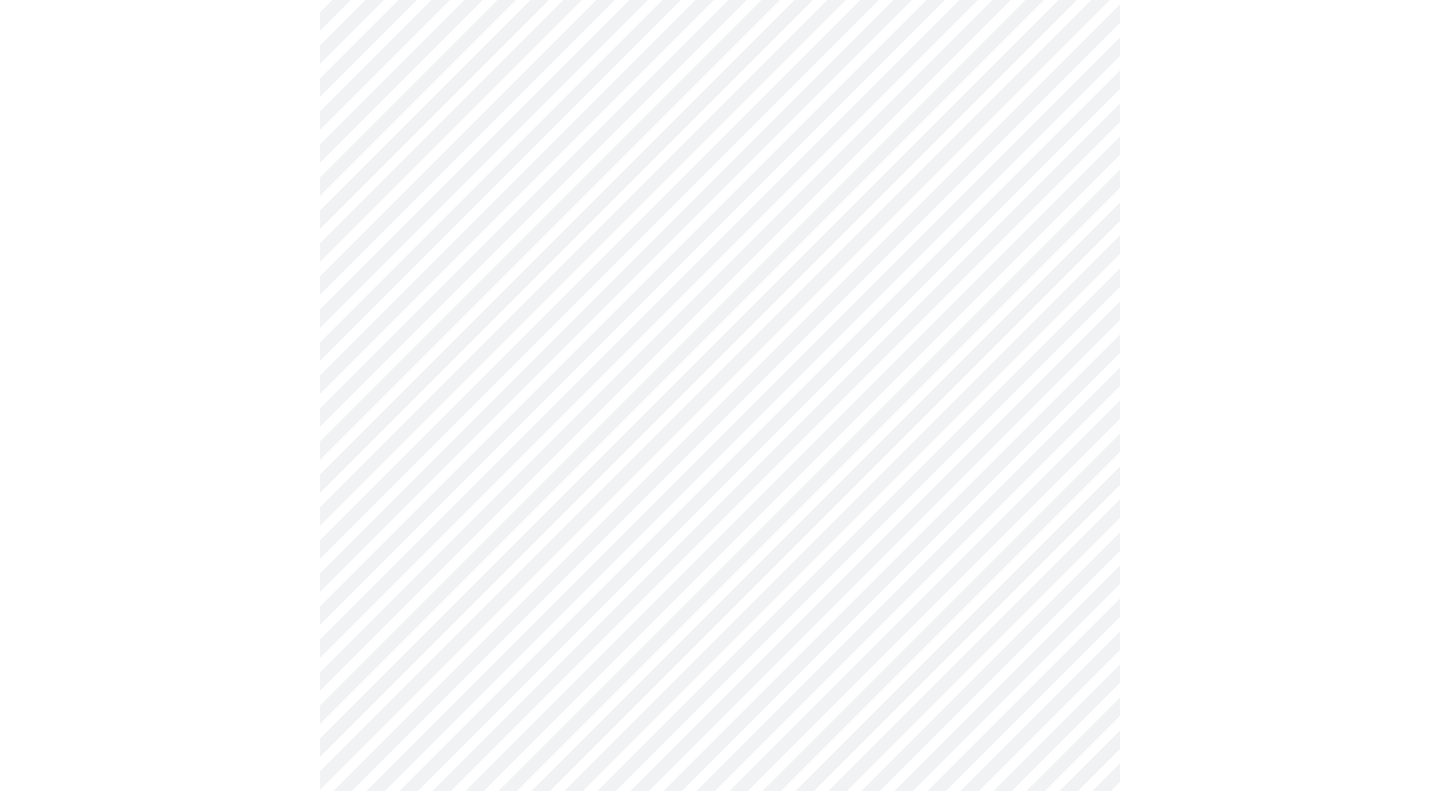 scroll, scrollTop: 207, scrollLeft: 0, axis: vertical 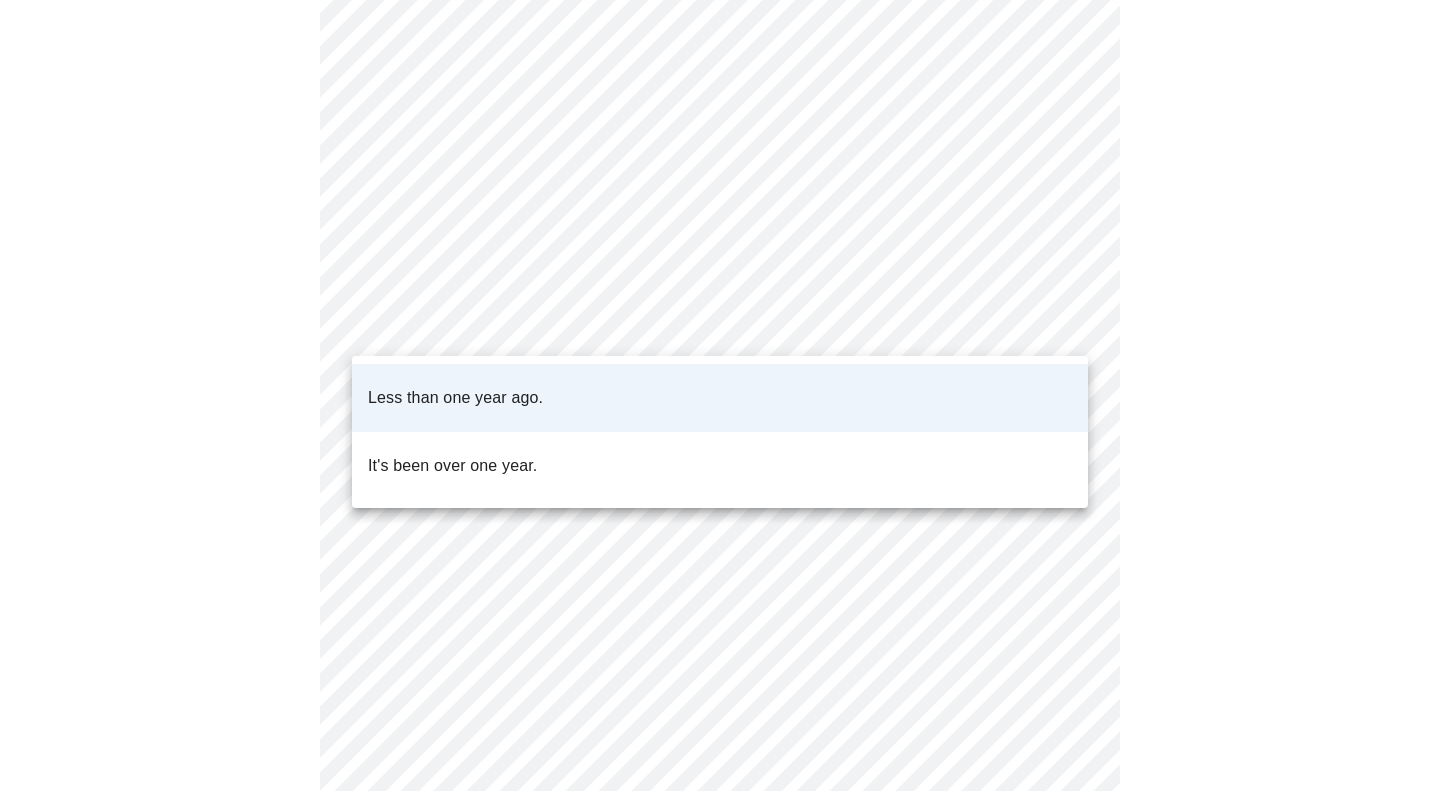 click on "MyMenopauseRx Appointments Messaging Labs Uploads Medications Community Refer a Friend Hi [FIRST]   Pre-assessment for your Message Visit: Hormone Therapy Adjustment 5  /  12 Settings Billing Invoices Log out Less than one year ago.
It's been over one year." at bounding box center (720, 447) 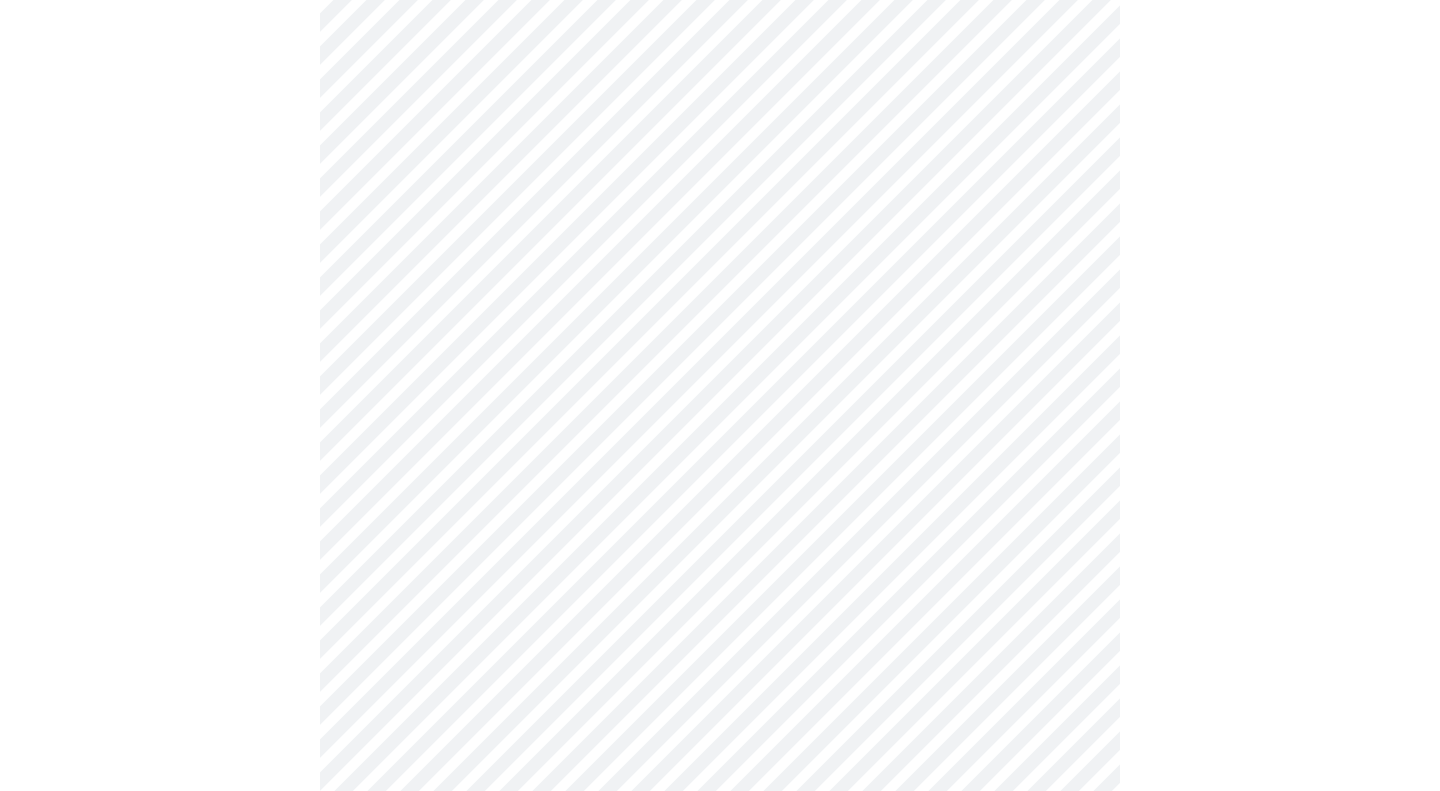 click on "MyMenopauseRx Appointments Messaging Labs Uploads Medications Community Refer a Friend Hi [FIRST]   Pre-assessment for your Message Visit: Hormone Therapy Adjustment 5  /  12 Settings Billing Invoices Log out" at bounding box center [720, 447] 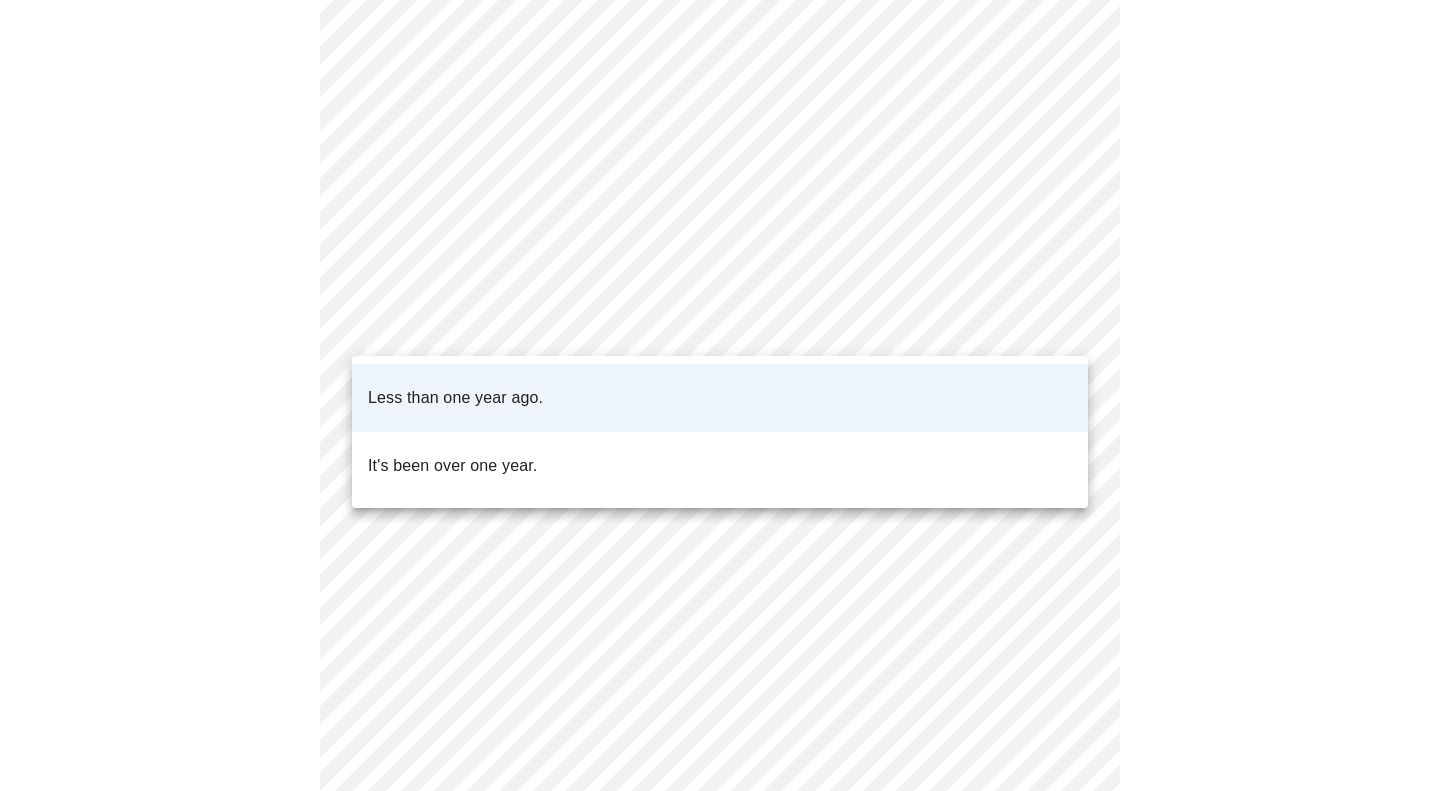 click at bounding box center (720, 395) 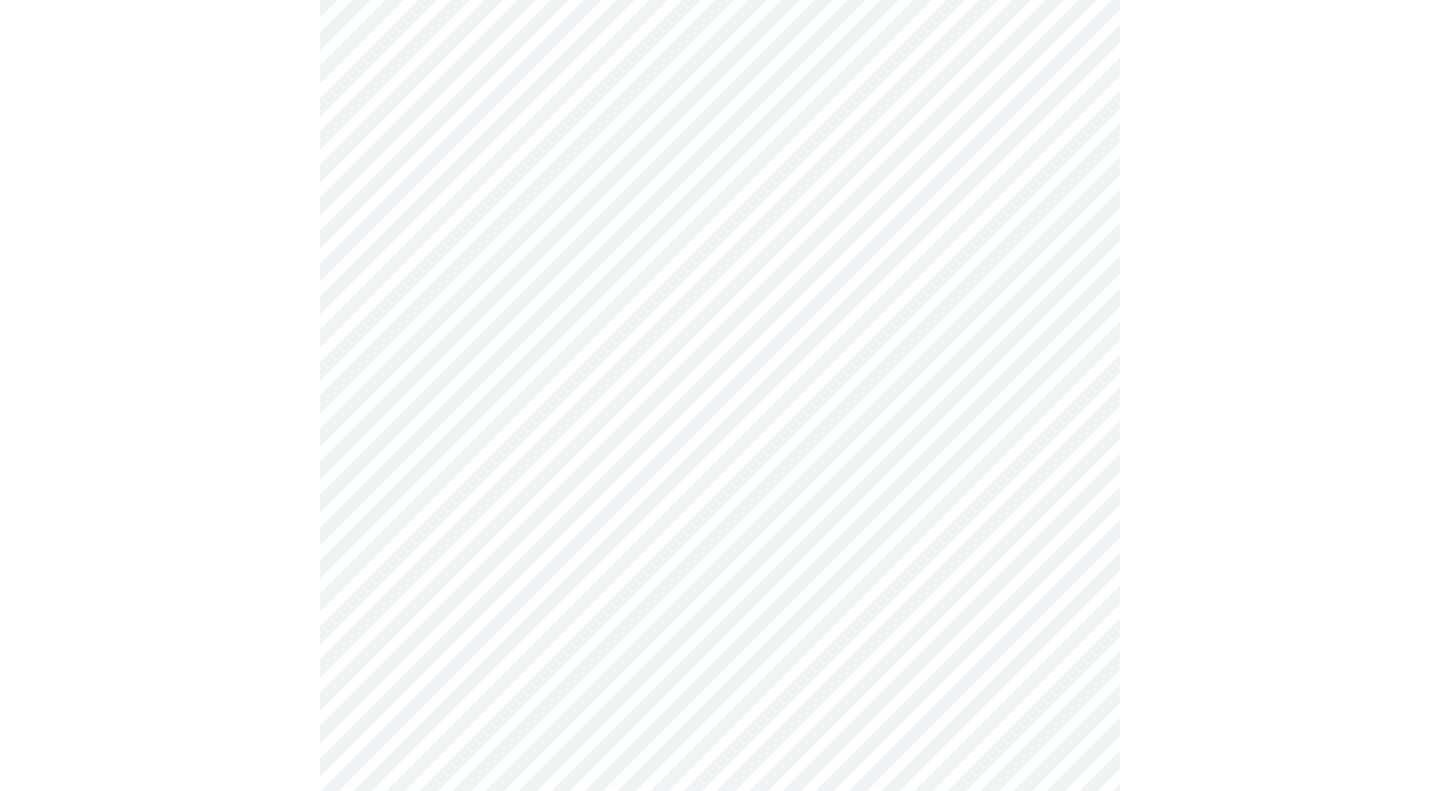scroll, scrollTop: 5356, scrollLeft: 0, axis: vertical 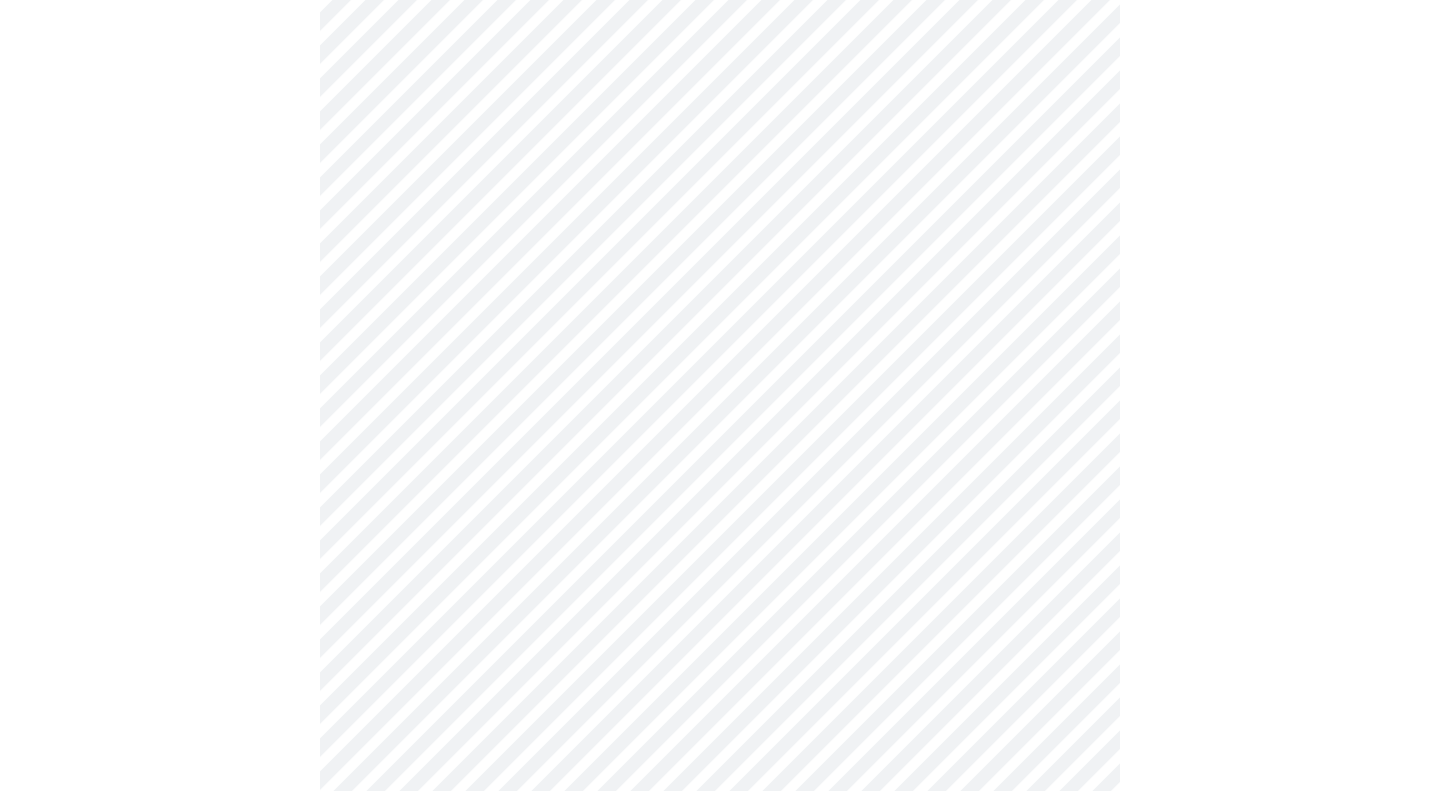 click on "MyMenopauseRx Appointments Messaging Labs Uploads Medications Community Refer a Friend Hi [FIRST]   Pre-assessment for your Message Visit: Hormone Therapy Adjustment 7  /  12 Settings Billing Invoices Log out" at bounding box center (720, -2163) 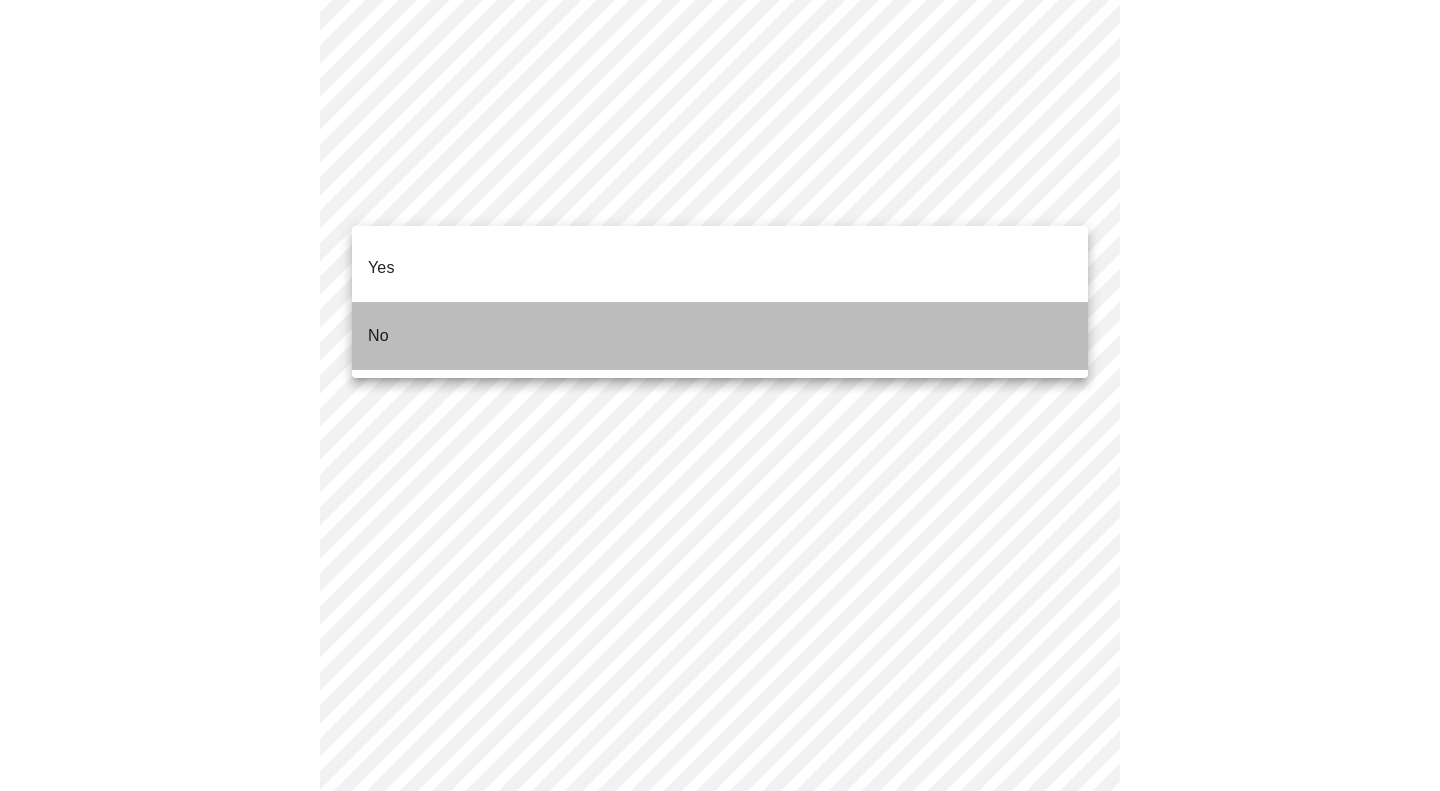 click on "No" at bounding box center (720, 336) 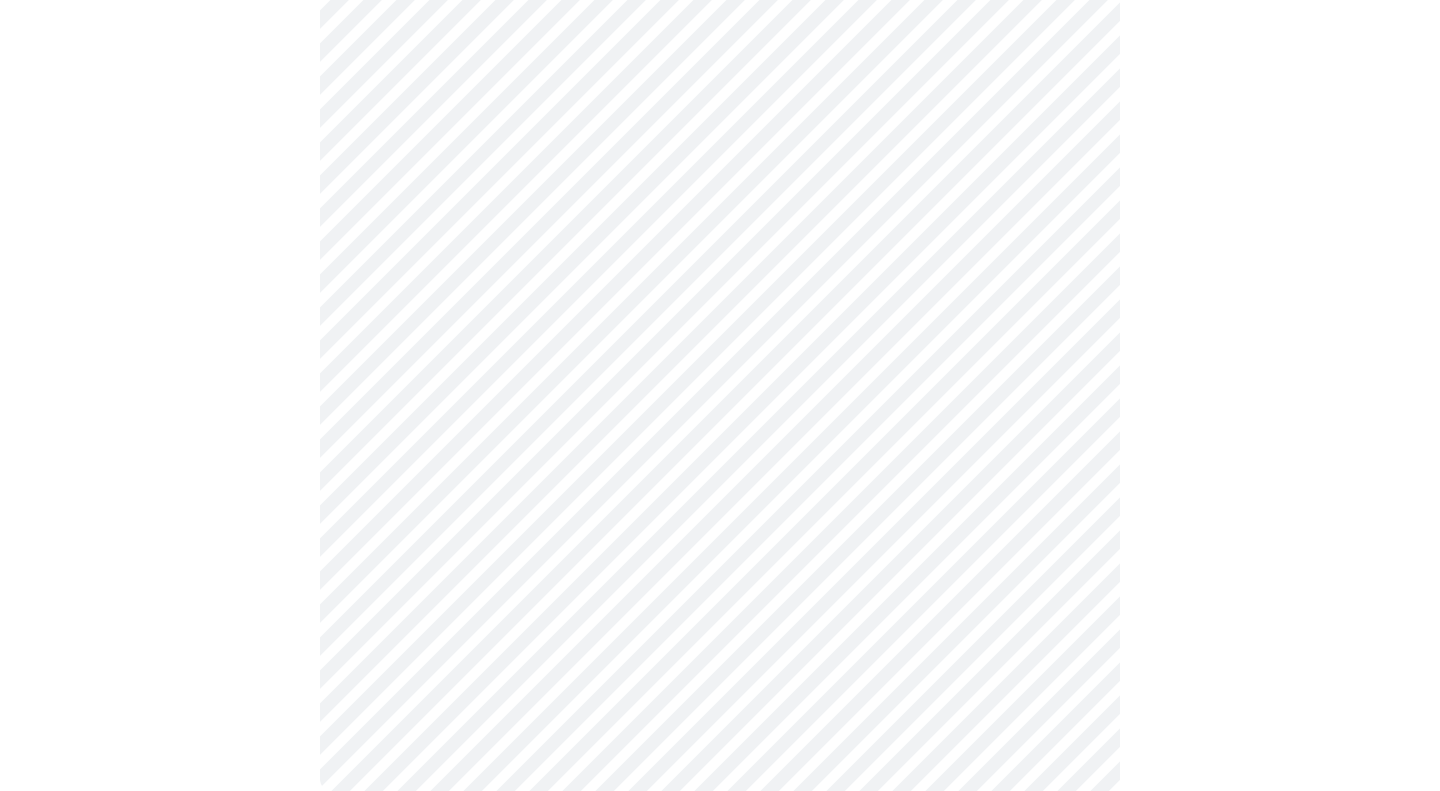 scroll, scrollTop: 1763, scrollLeft: 0, axis: vertical 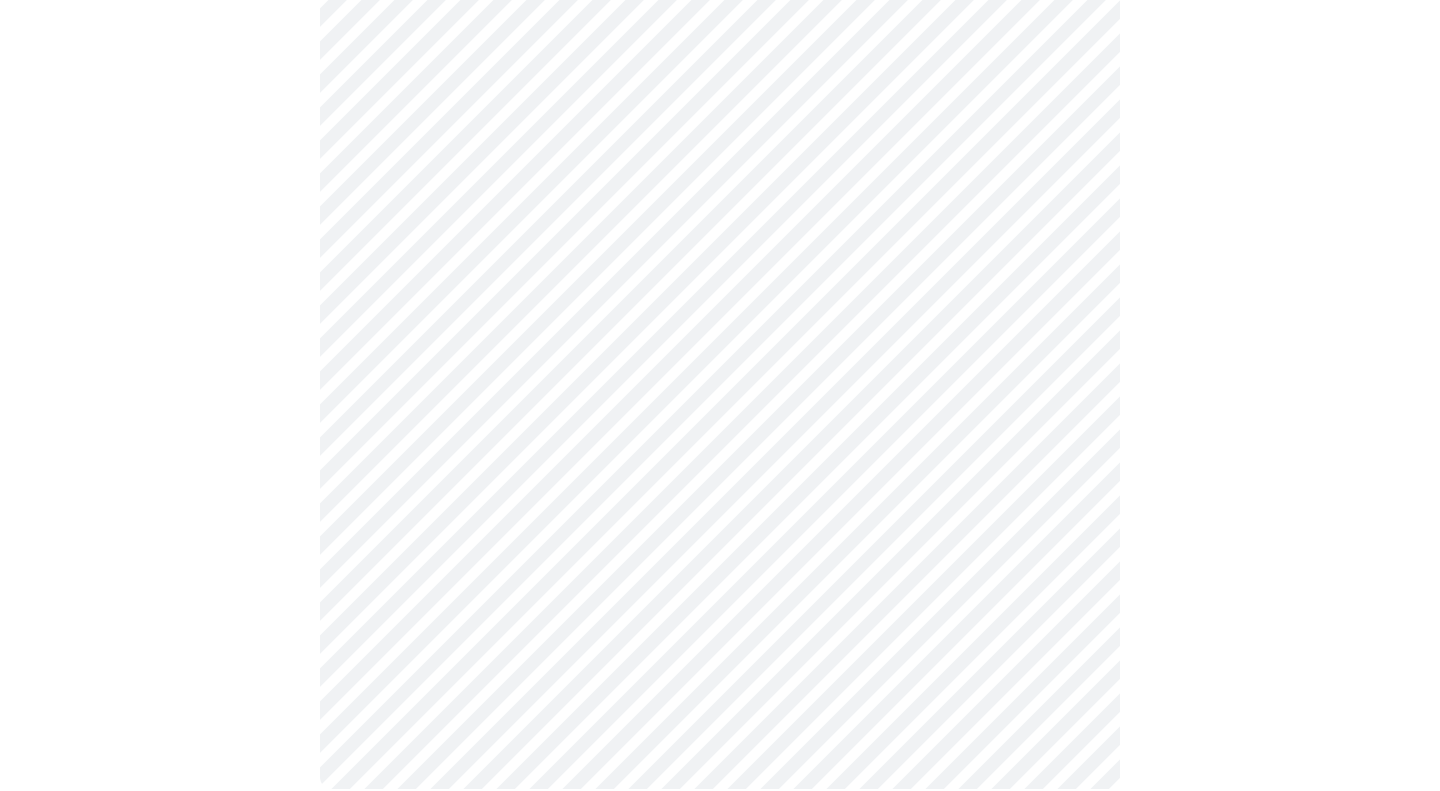 click on "MyMenopauseRx Appointments Messaging Labs Uploads Medications Community Refer a Friend Hi [FIRST]   Pre-assessment for your Message Visit: Hormone Therapy Adjustment 10  /  12 Settings Billing Invoices Log out" at bounding box center [720, -463] 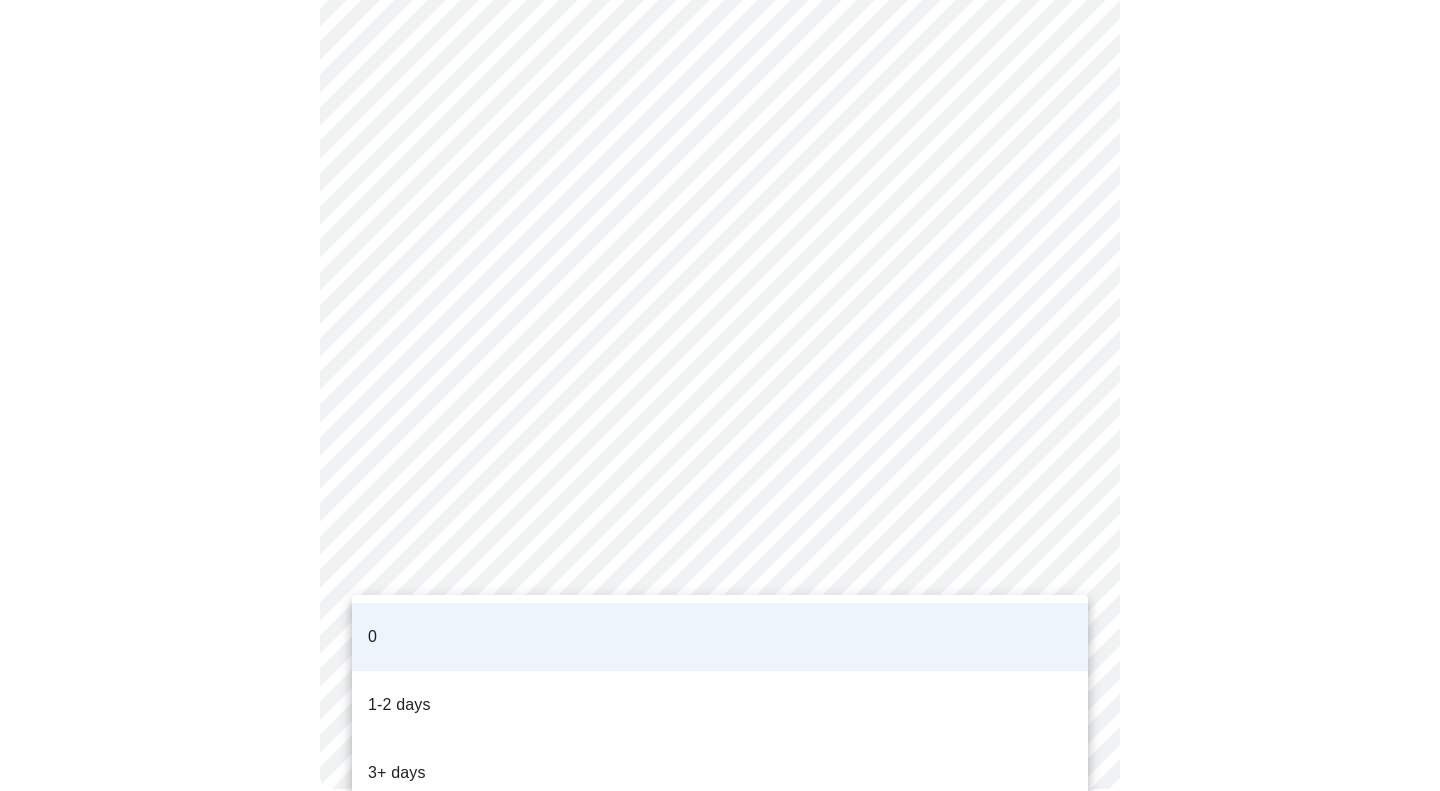 click on "1-2 days" at bounding box center (720, 705) 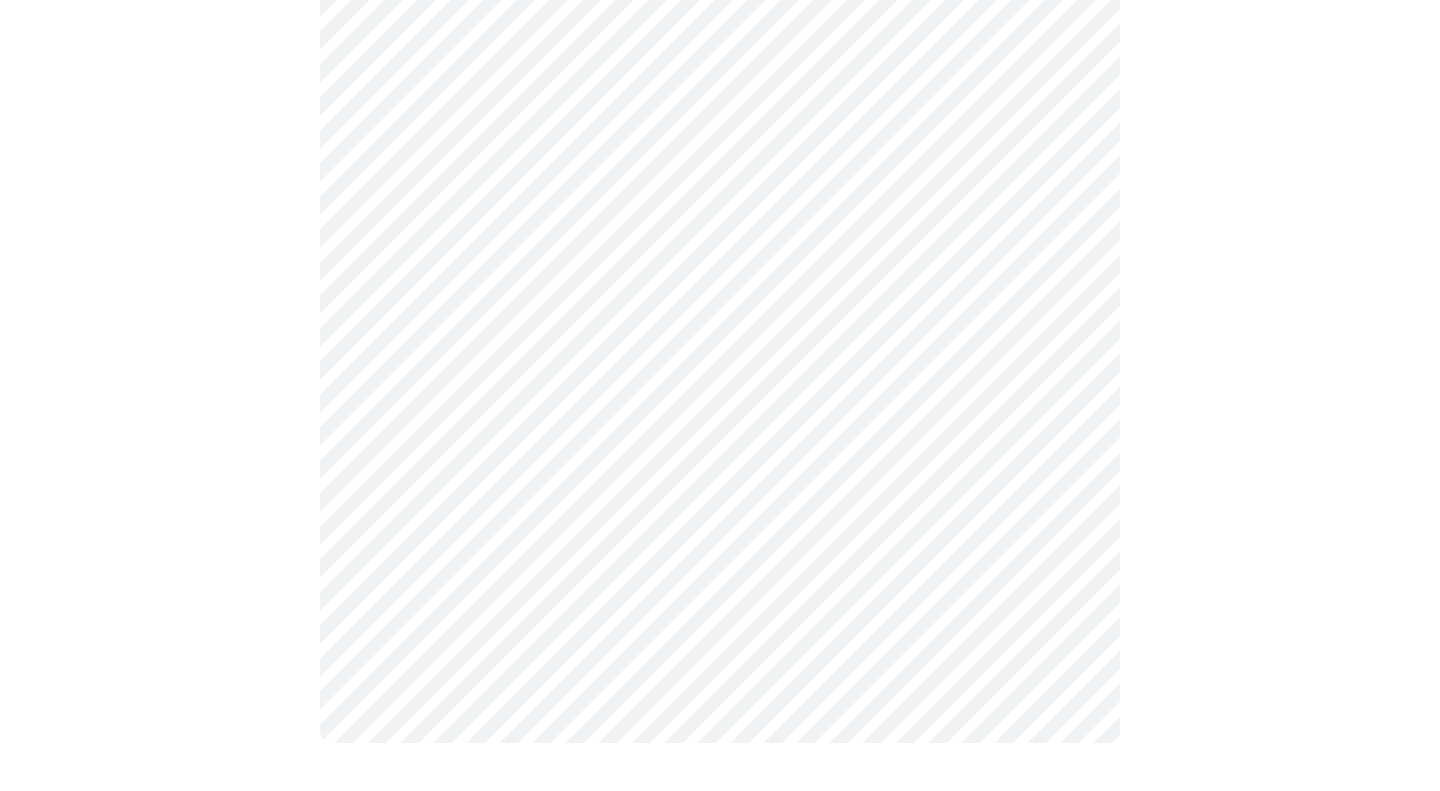 scroll, scrollTop: 848, scrollLeft: 0, axis: vertical 